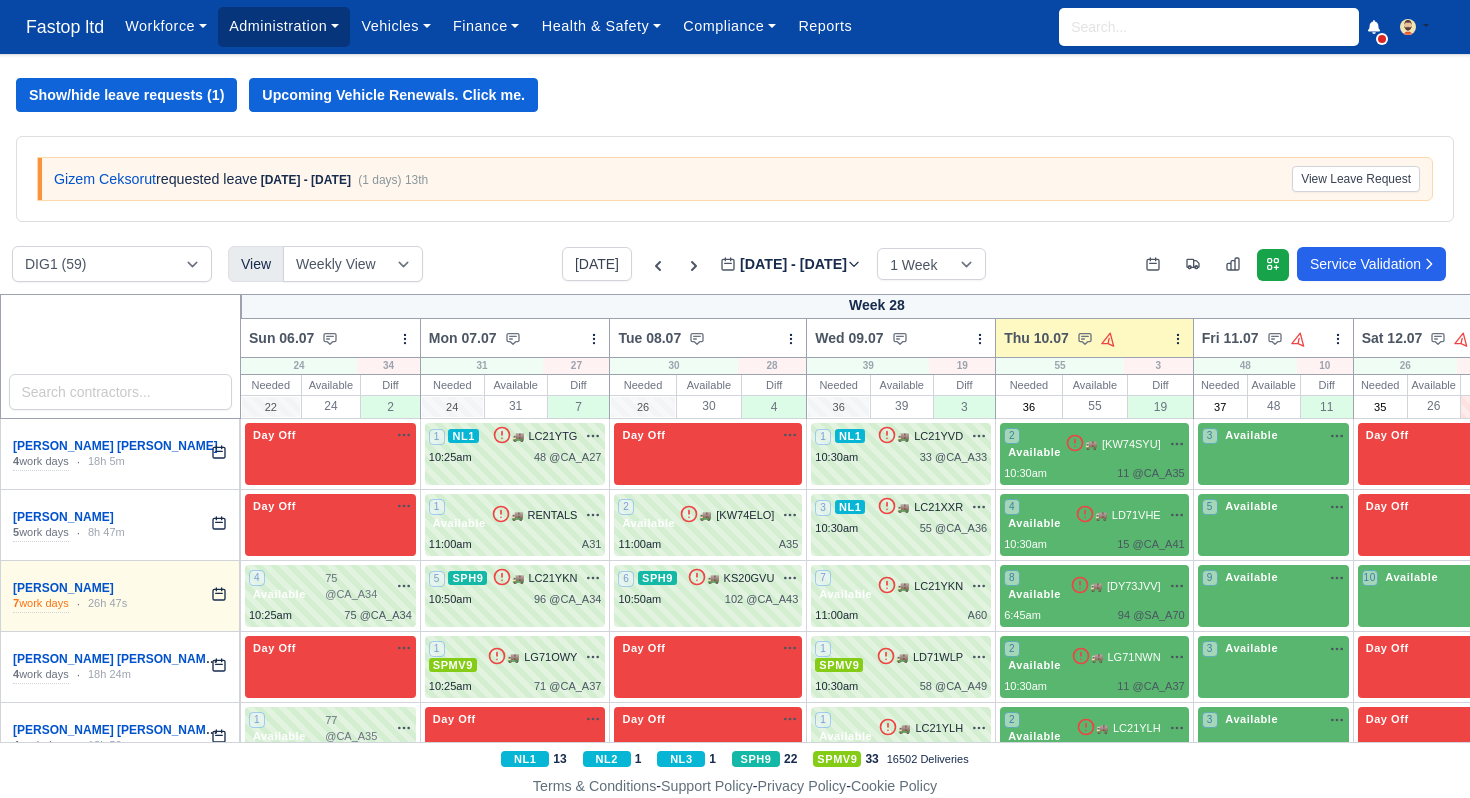 scroll, scrollTop: 0, scrollLeft: 0, axis: both 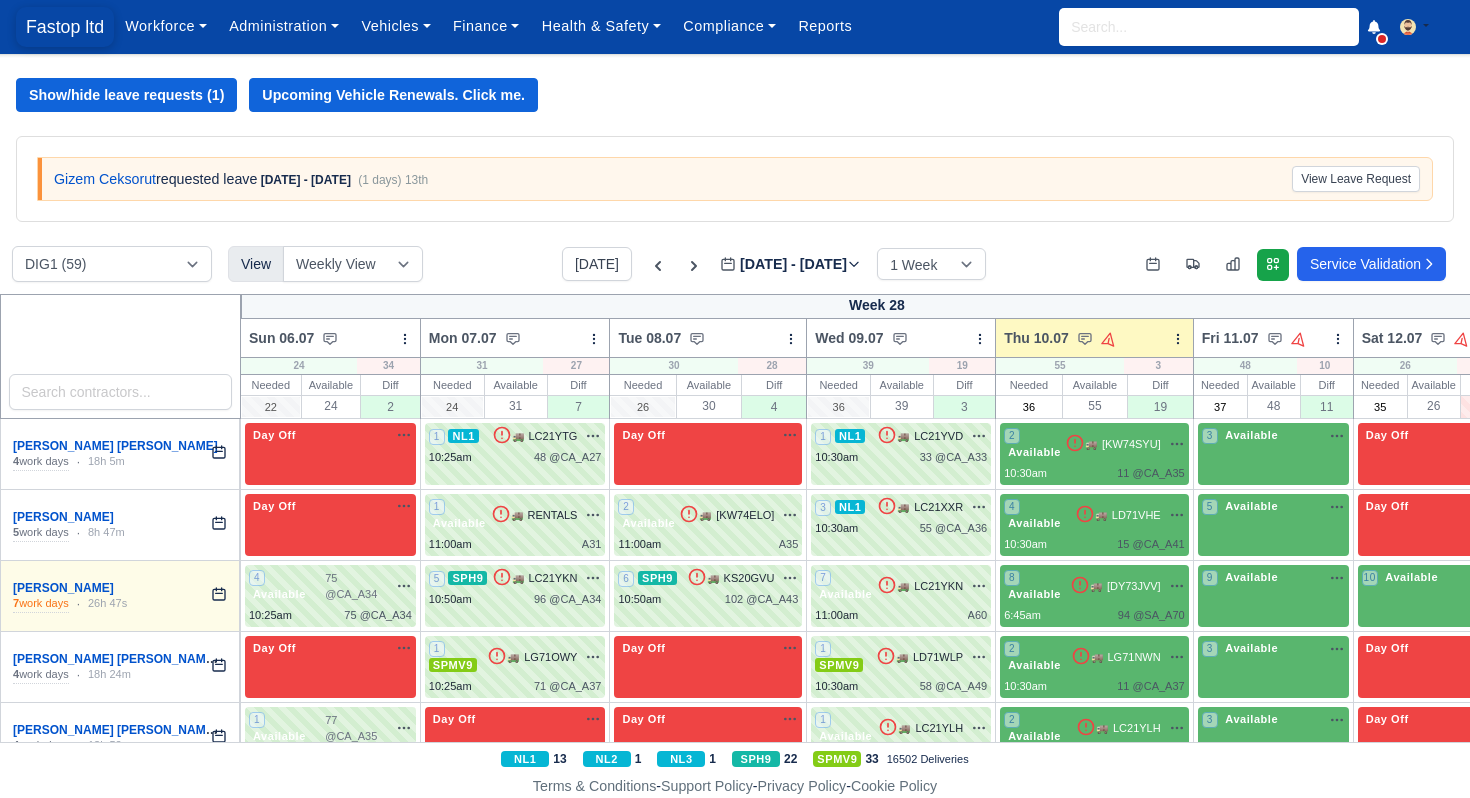 click on "Fastop ltd" at bounding box center [65, 27] 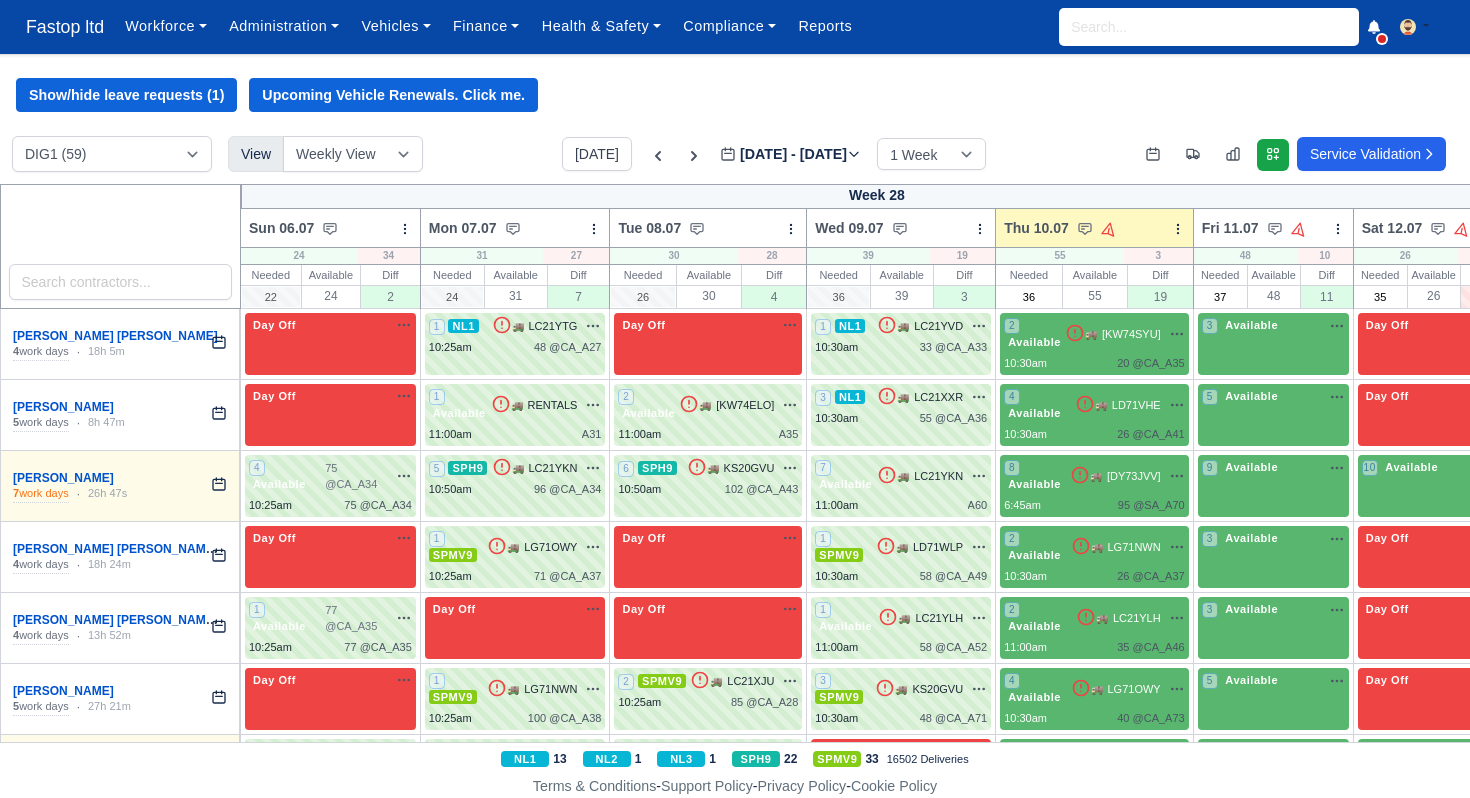 scroll, scrollTop: 0, scrollLeft: 0, axis: both 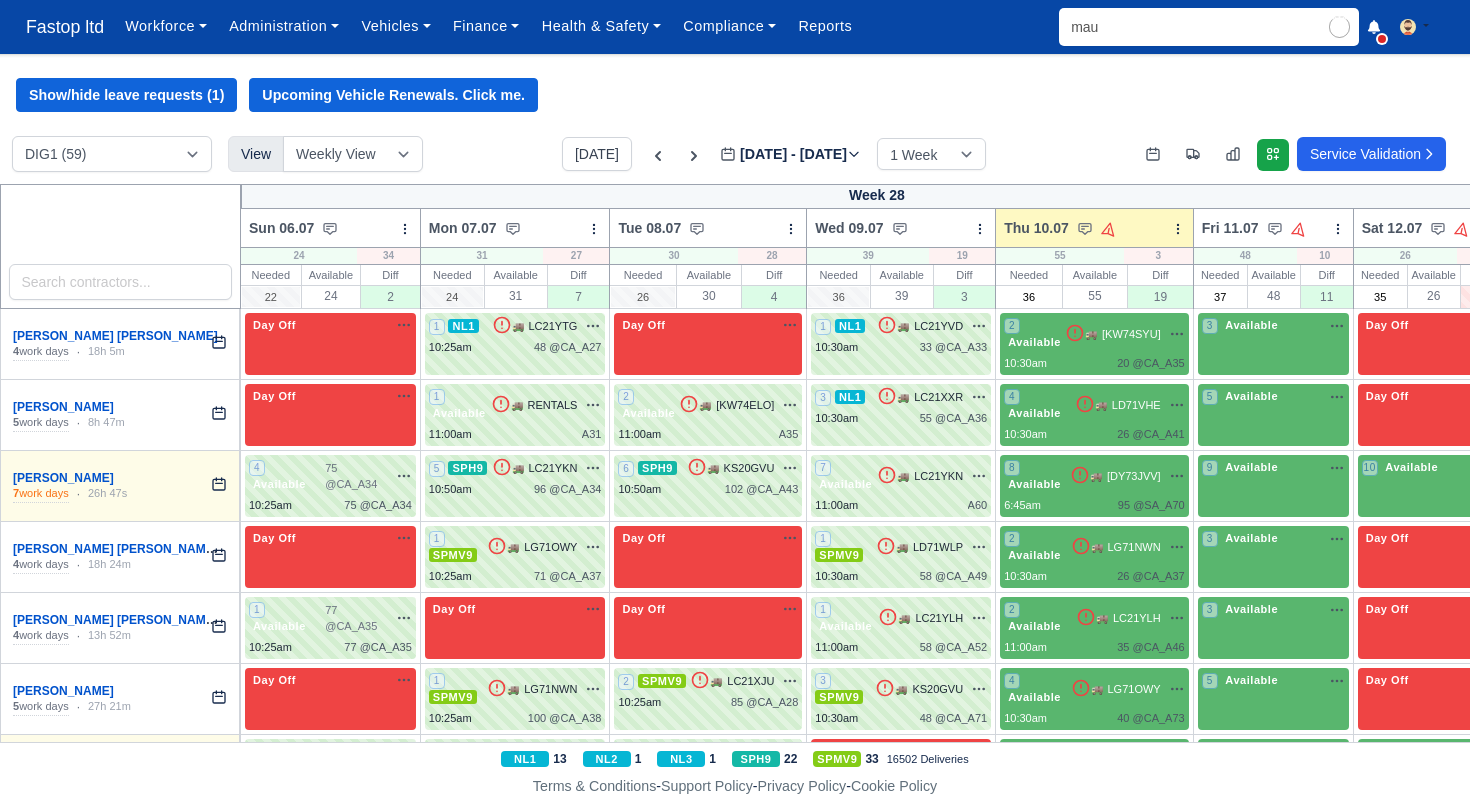 type on "maur" 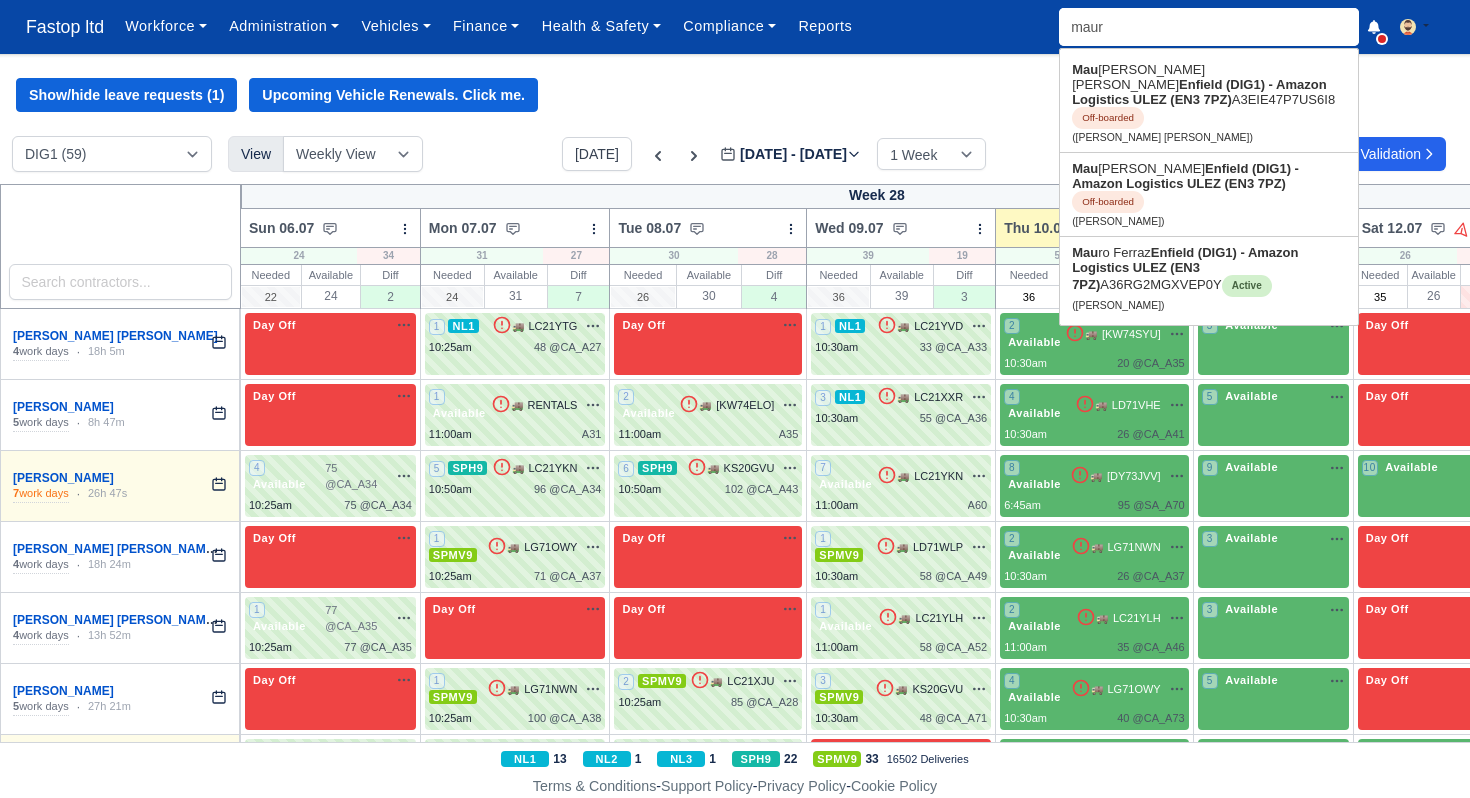 type on "[PERSON_NAME] [PERSON_NAME]" 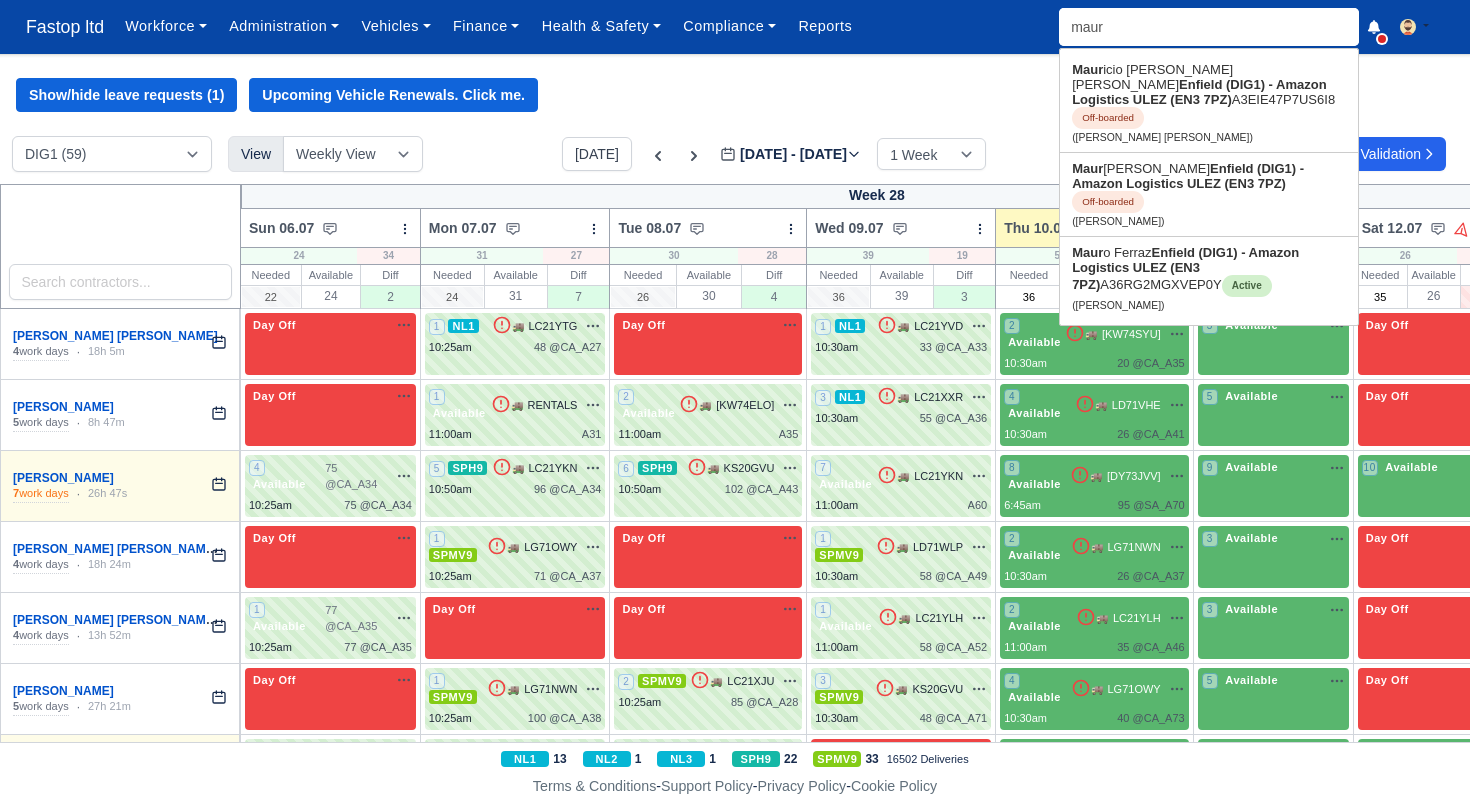 type on "[PERSON_NAME]" 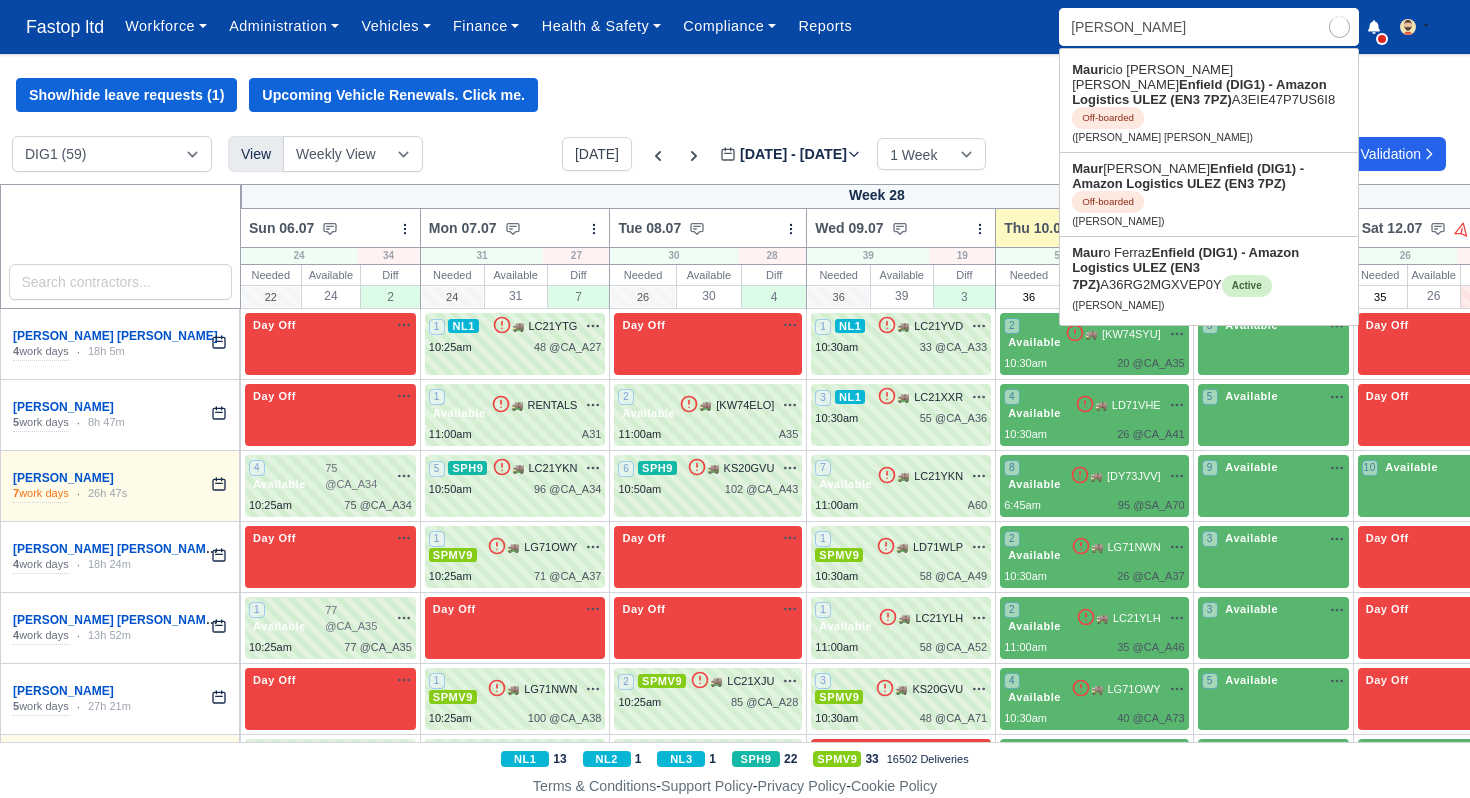 type on "[PERSON_NAME]" 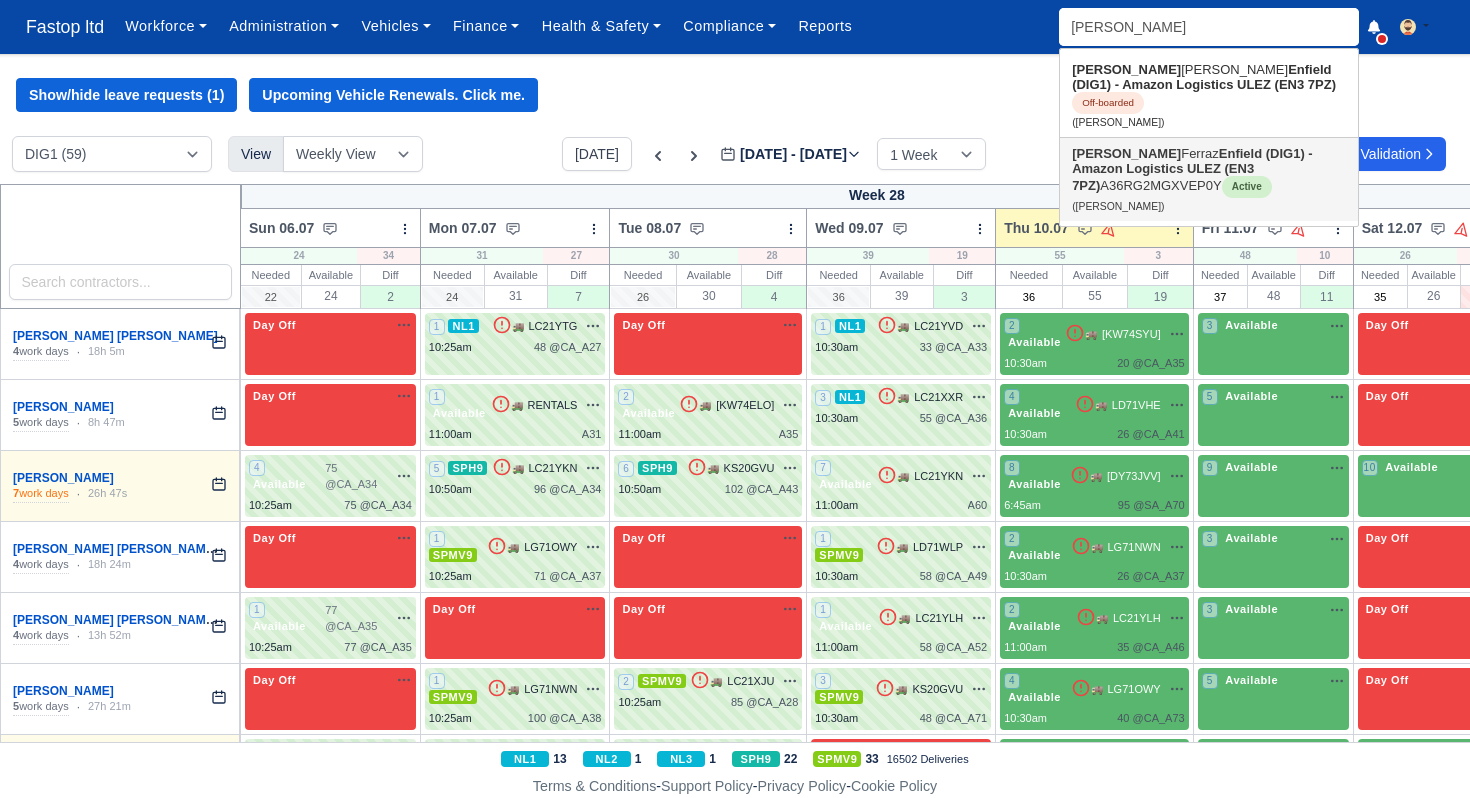 click on "Enfield (DIG1) - Amazon Logistics ULEZ (EN3 7PZ)" at bounding box center (1192, 169) 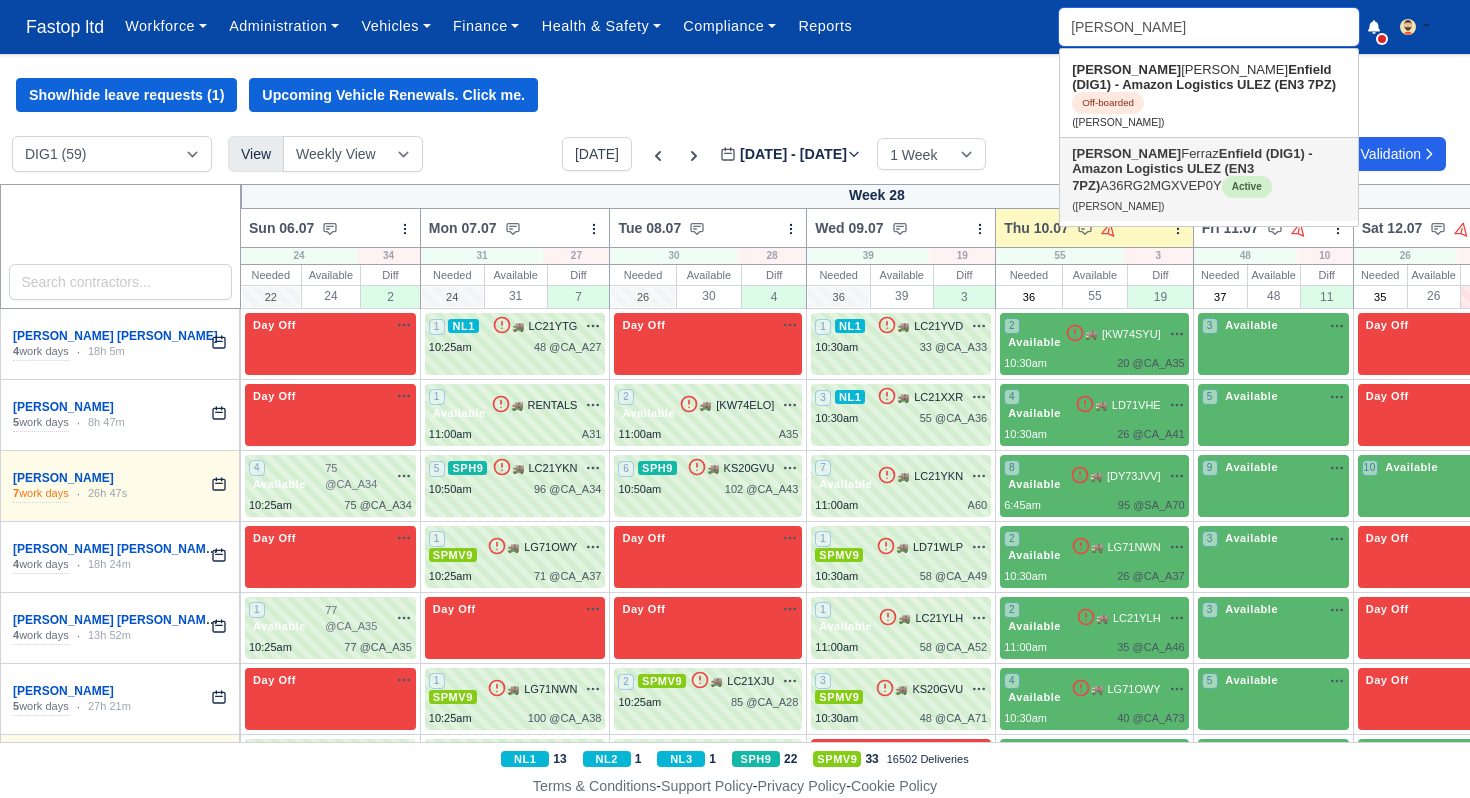 type on "[PERSON_NAME]" 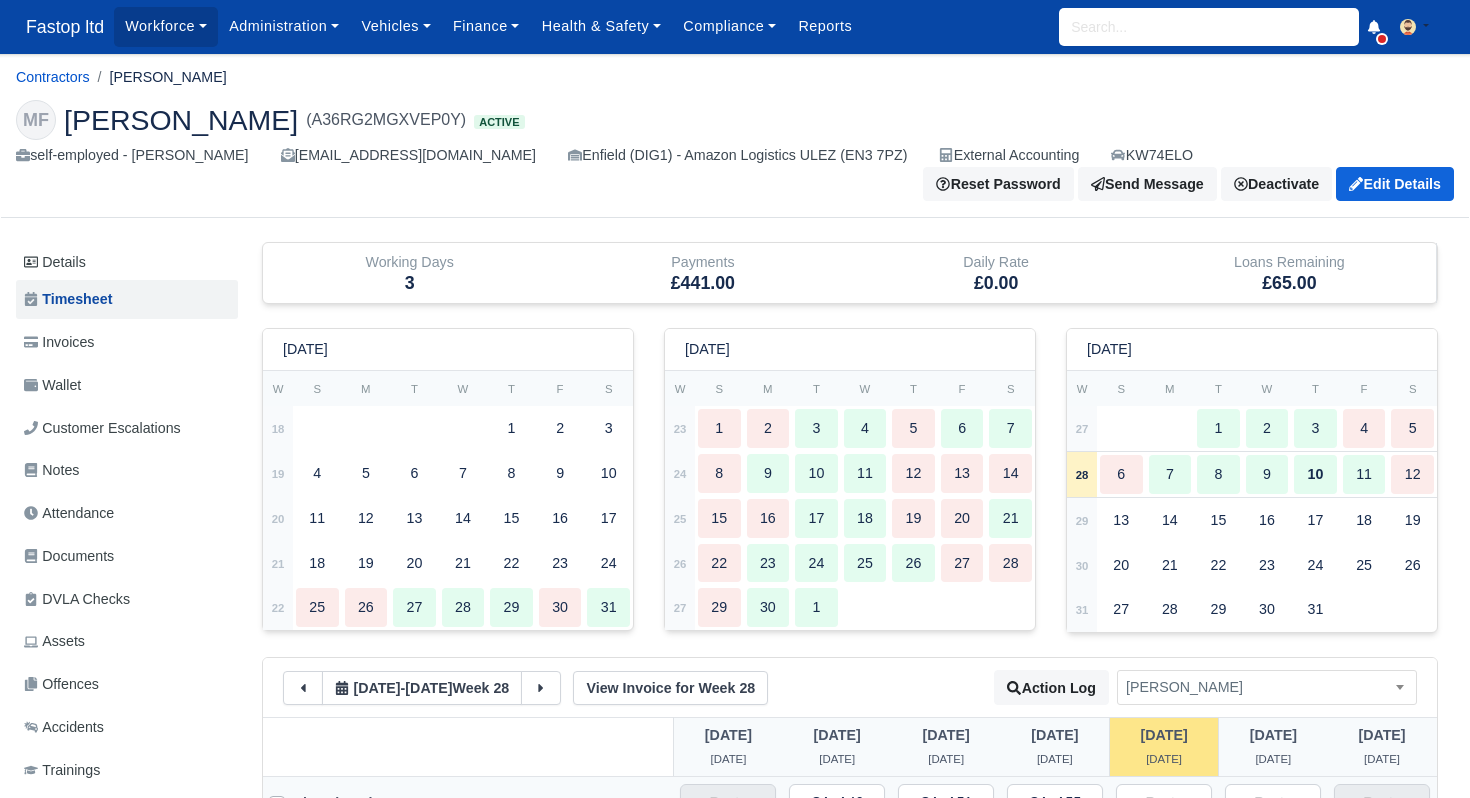 scroll, scrollTop: 0, scrollLeft: 0, axis: both 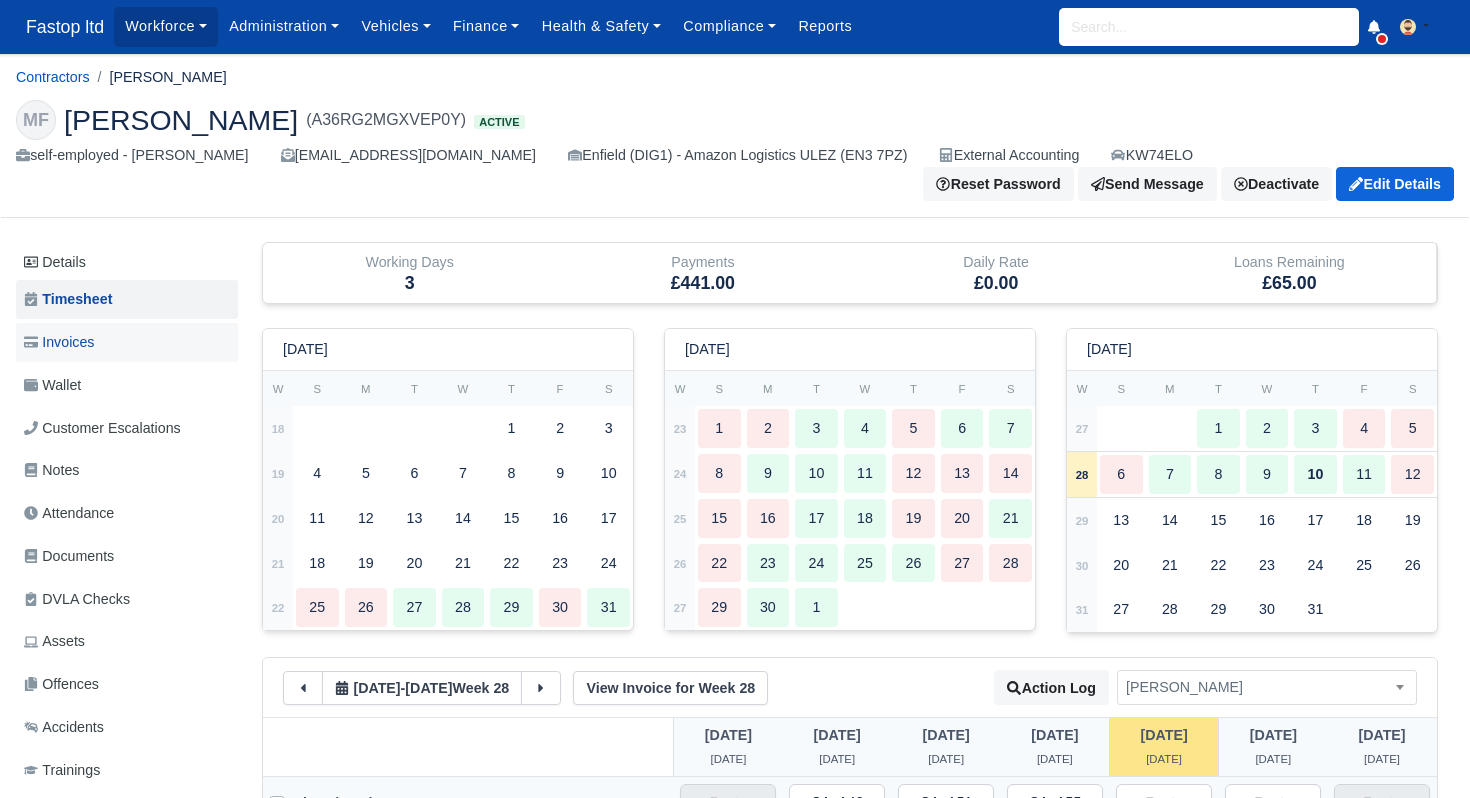 click on "Invoices" at bounding box center (59, 342) 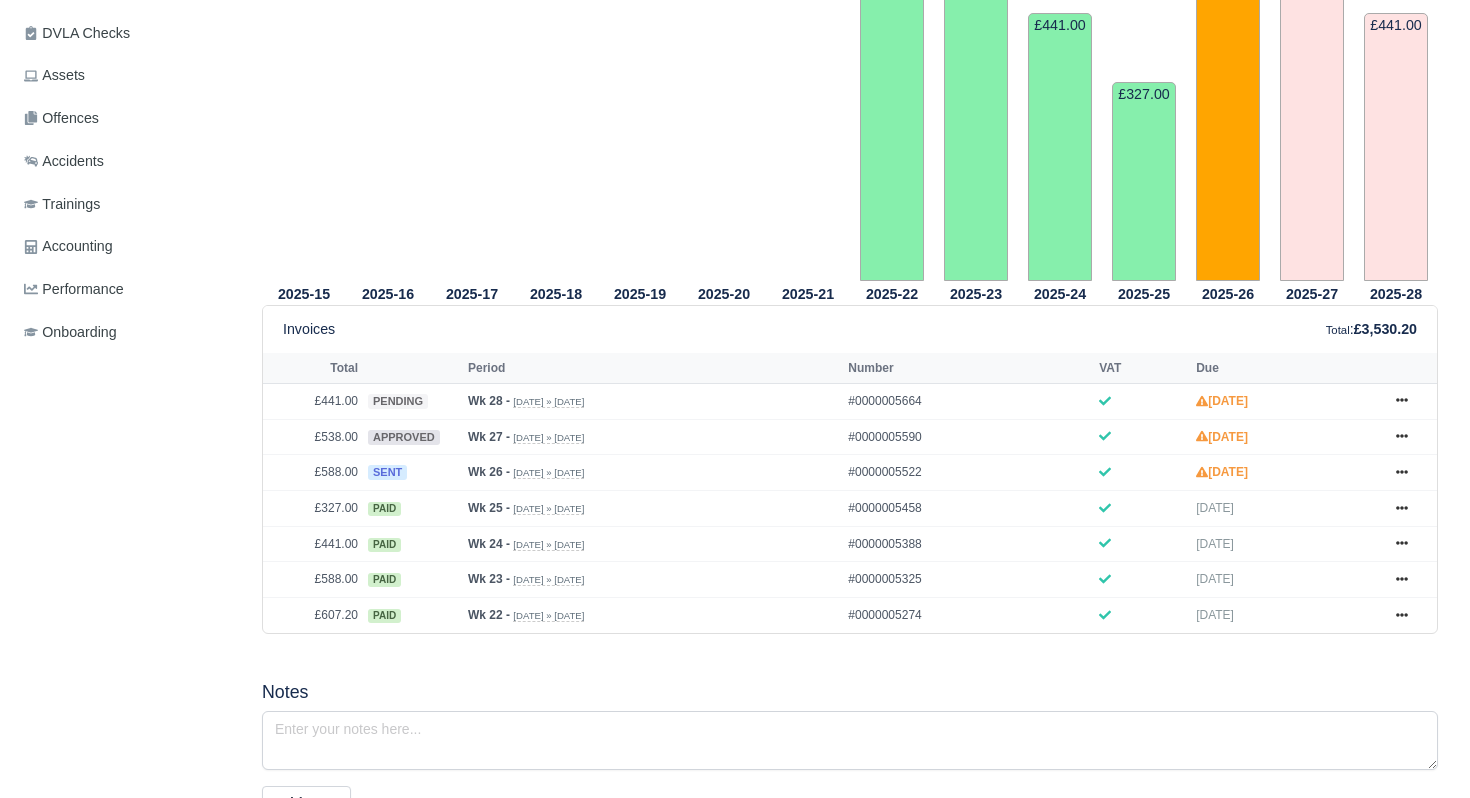 scroll, scrollTop: 583, scrollLeft: 0, axis: vertical 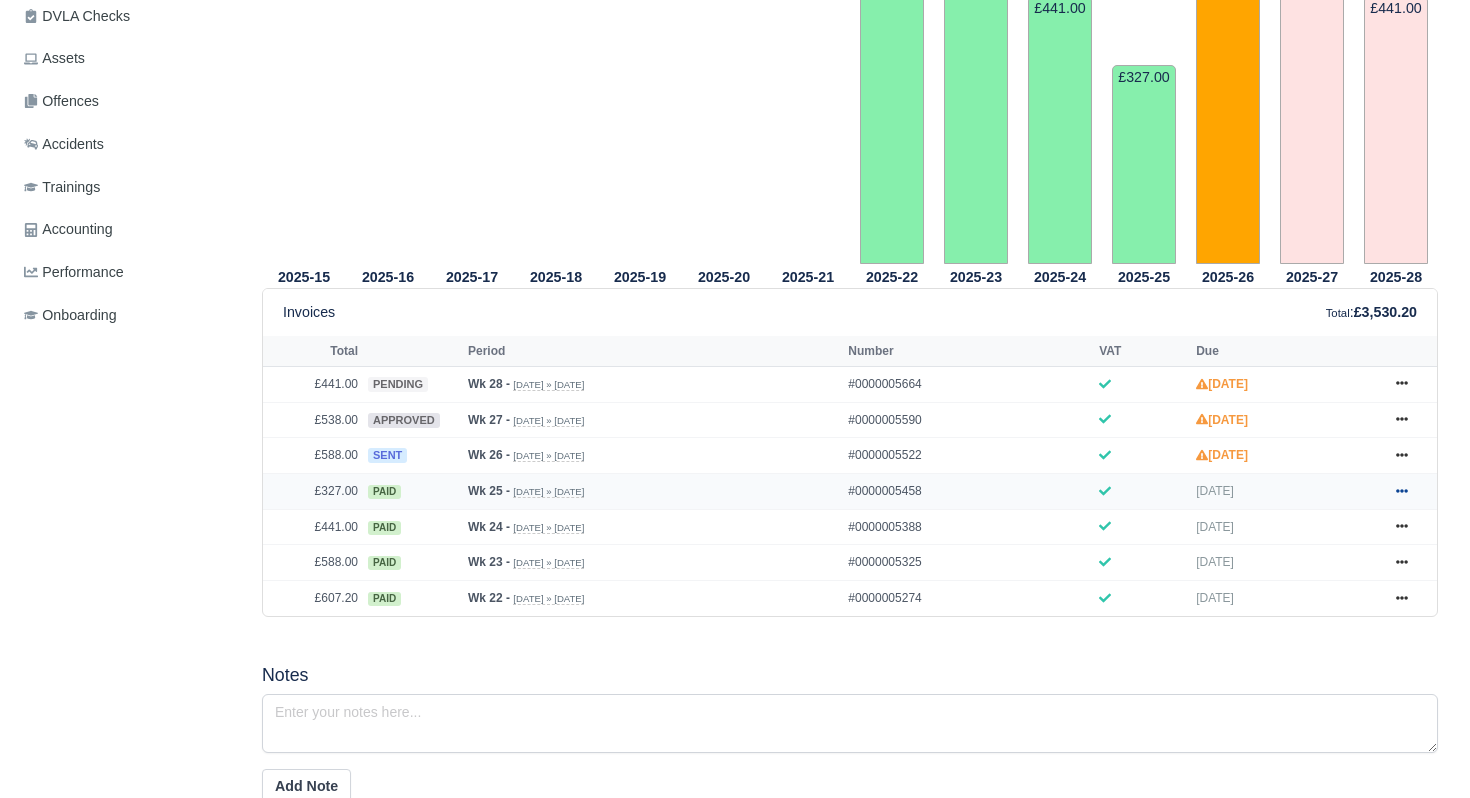 click 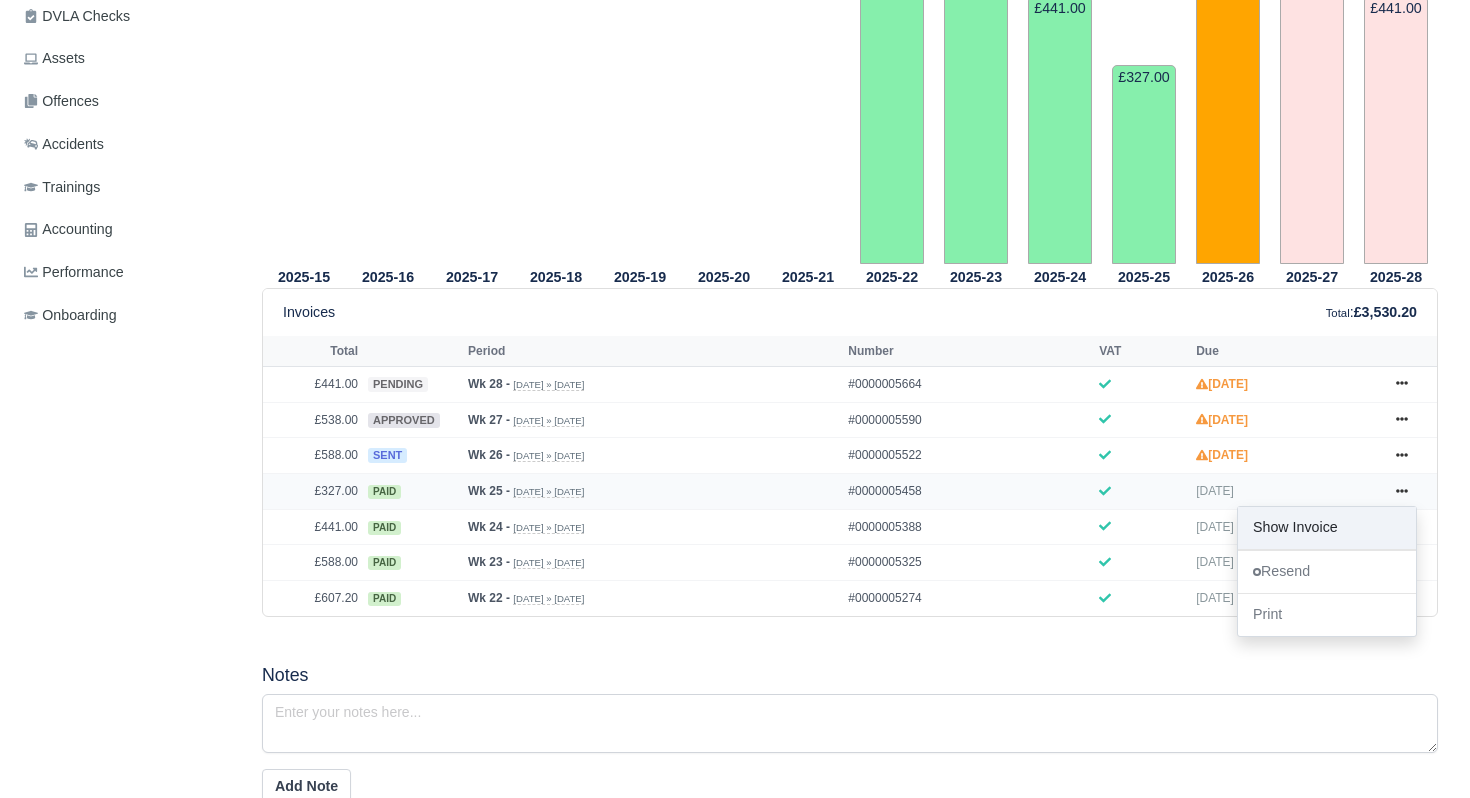 click on "Show Invoice" at bounding box center [1327, 528] 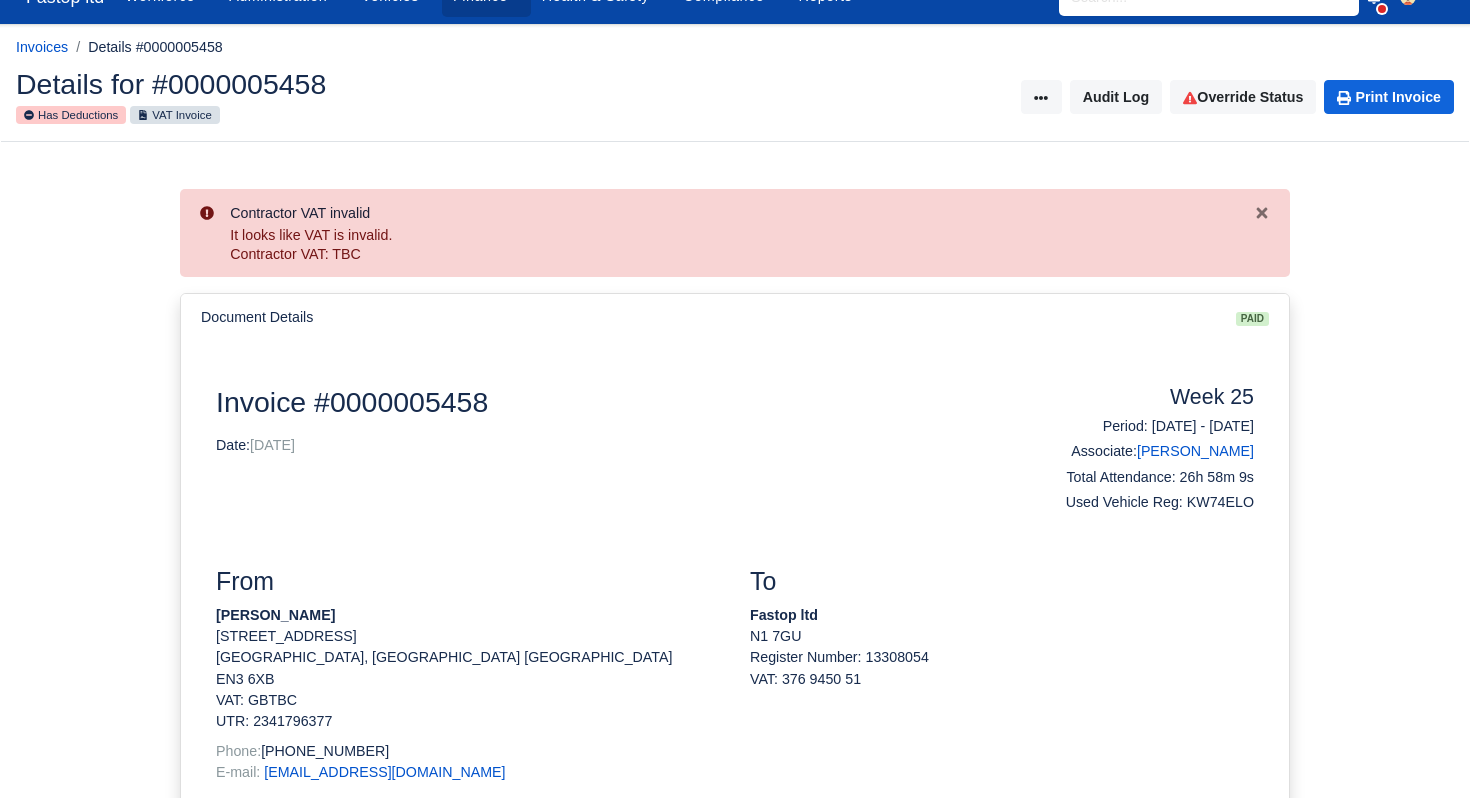 scroll, scrollTop: 0, scrollLeft: 0, axis: both 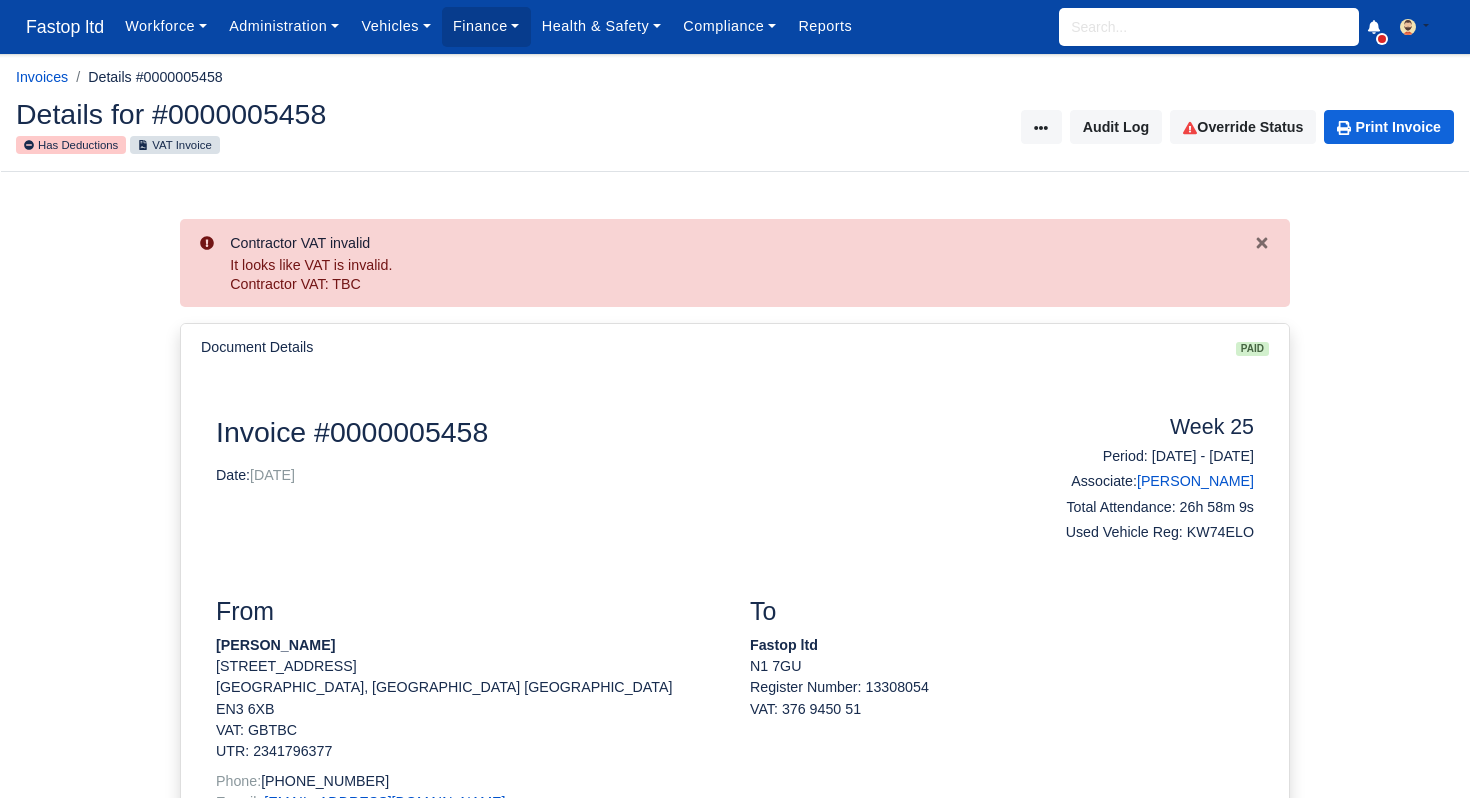 click at bounding box center [1209, 27] 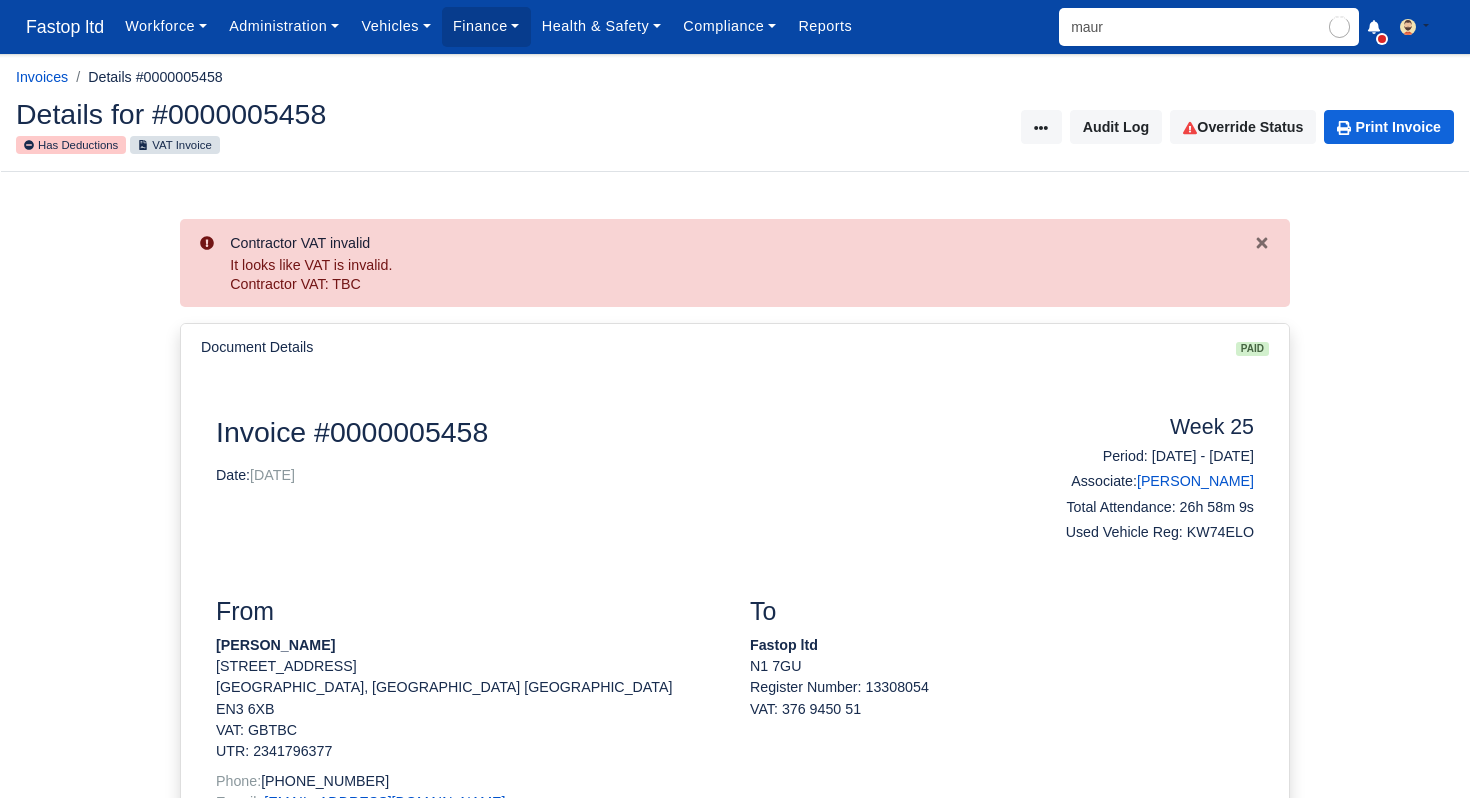 type on "[PERSON_NAME]" 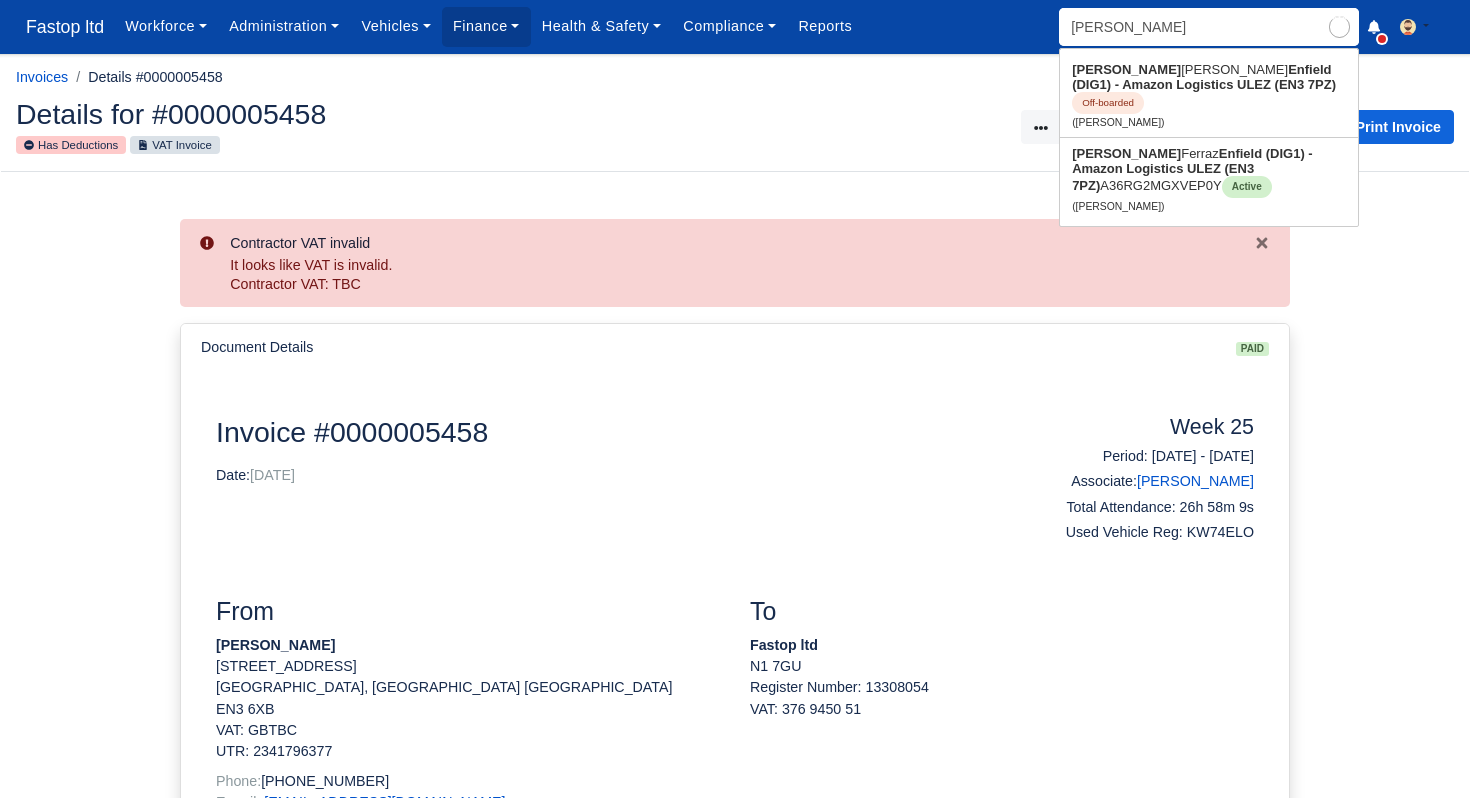 type on "[PERSON_NAME]" 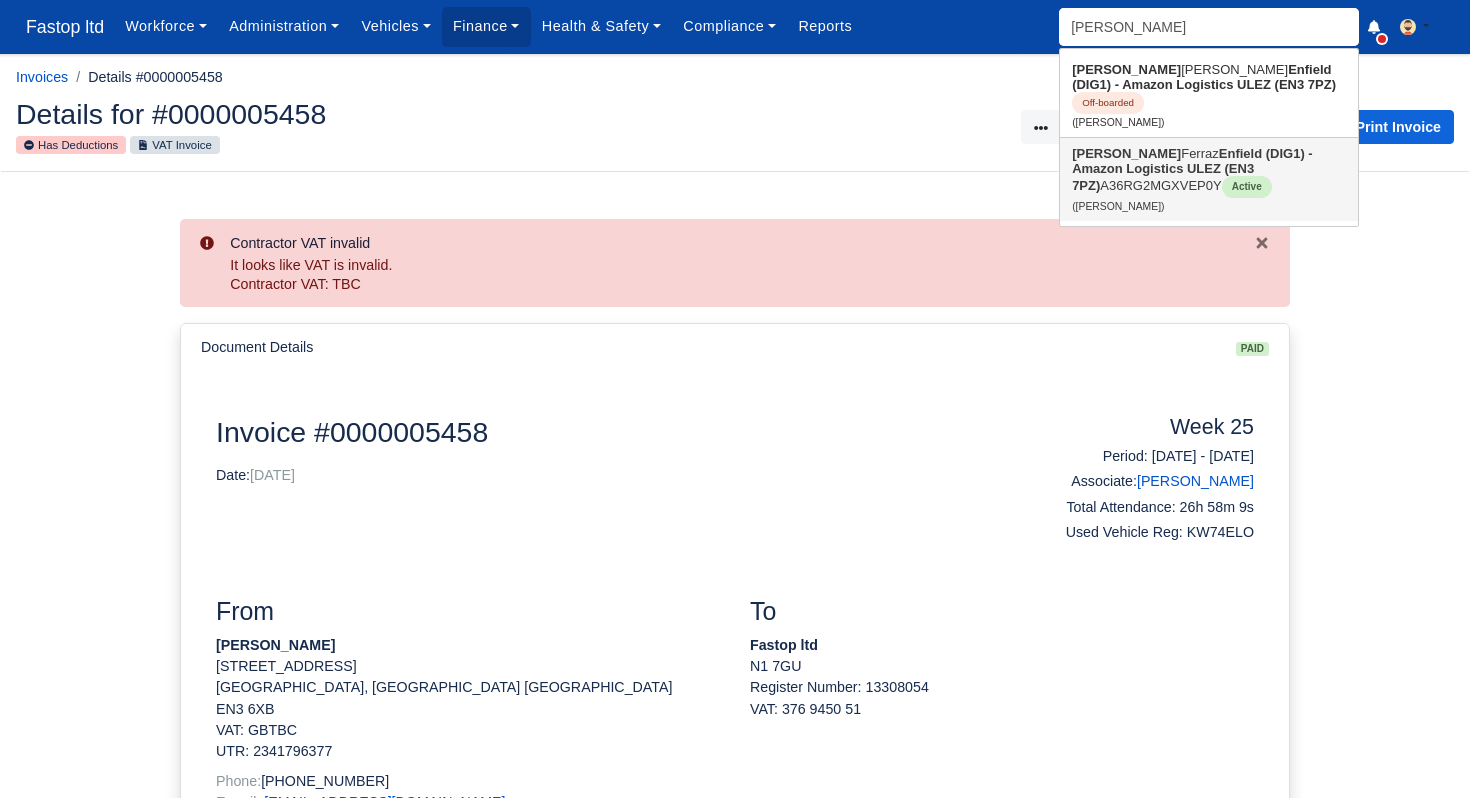 click on "[PERSON_NAME]  Enfield (DIG1) - Amazon Logistics ULEZ (EN3 7PZ)  A36RG2MGXVEP0Y  Active
([PERSON_NAME])" at bounding box center (1209, 179) 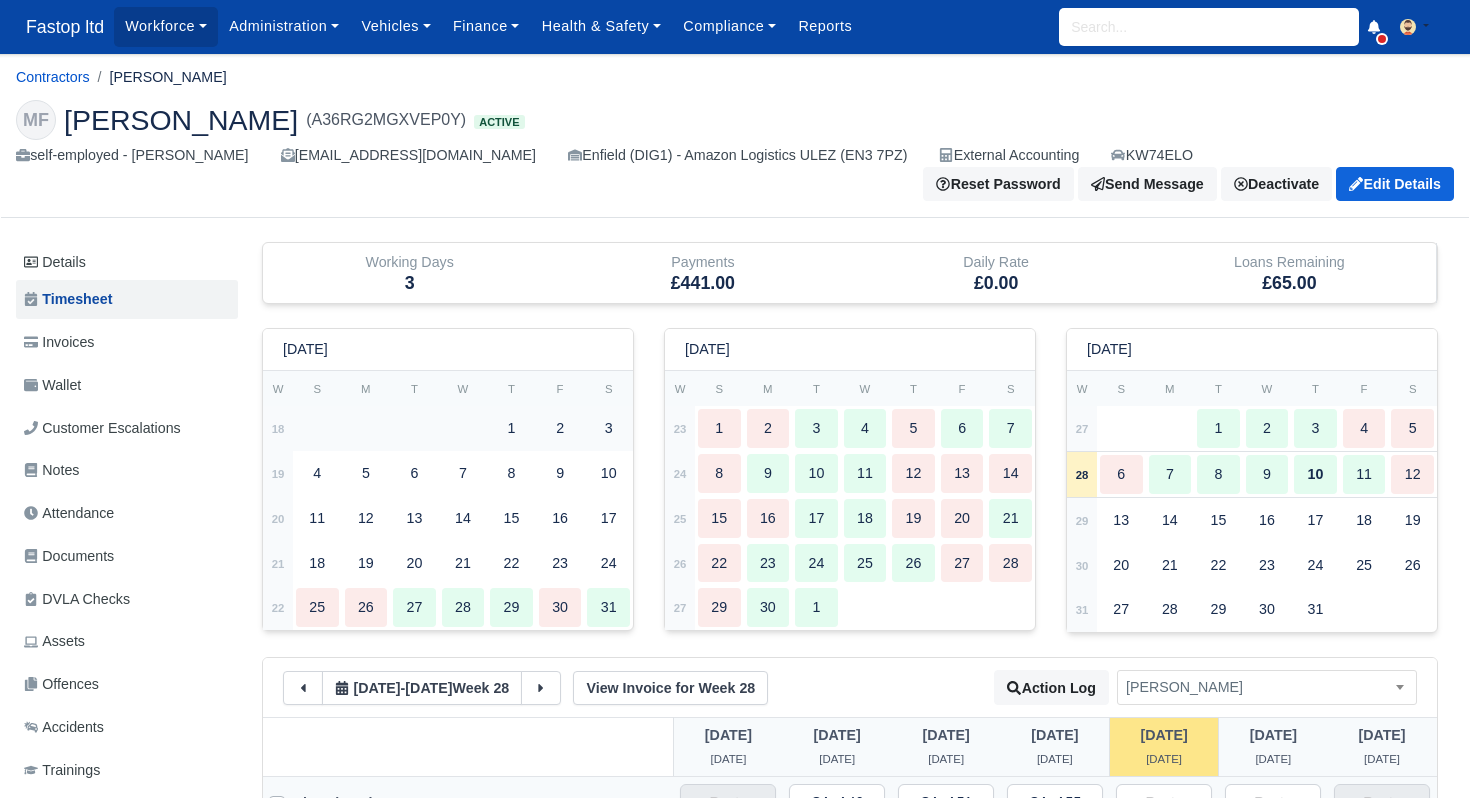 scroll, scrollTop: 0, scrollLeft: 0, axis: both 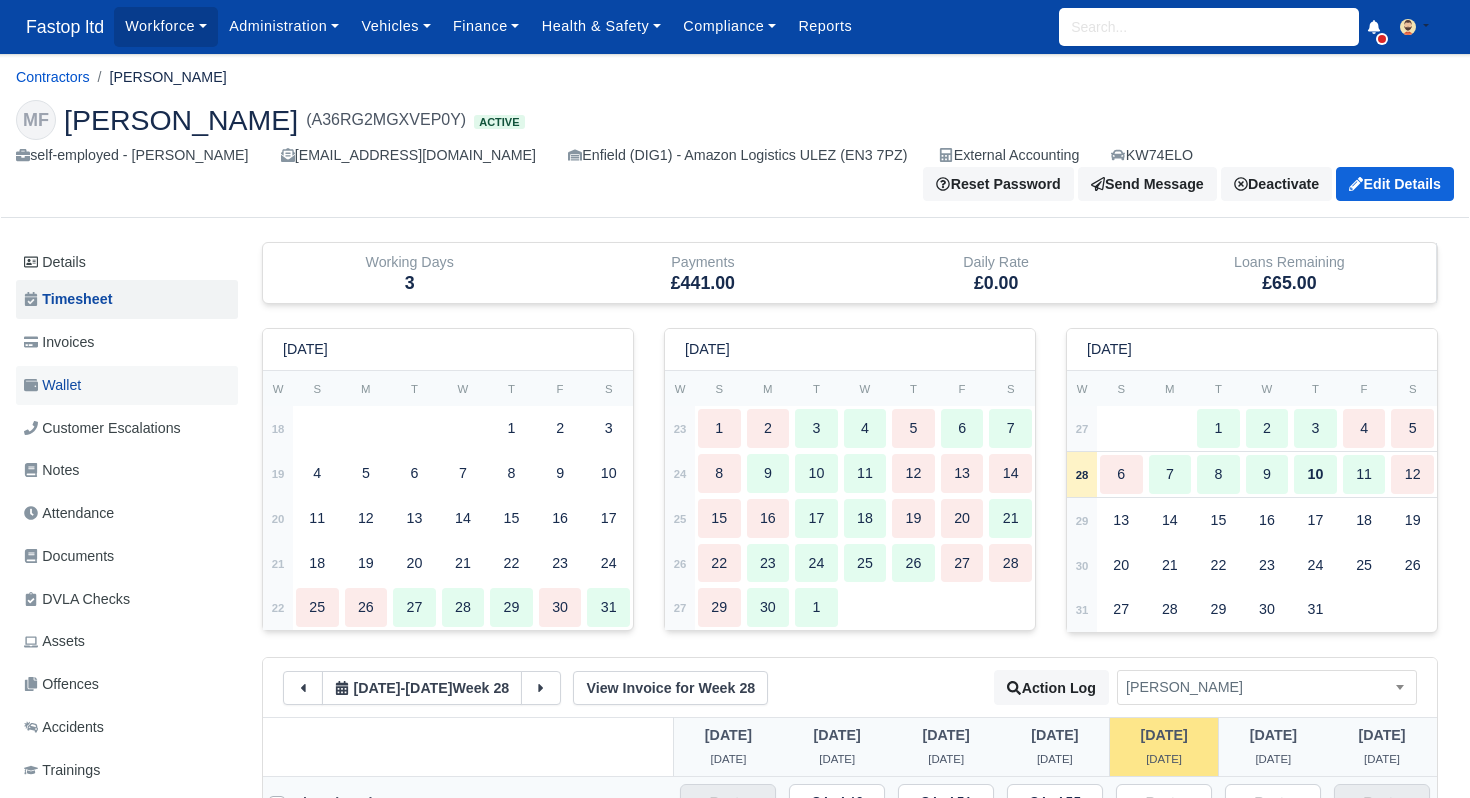 click on "Wallet" at bounding box center [52, 385] 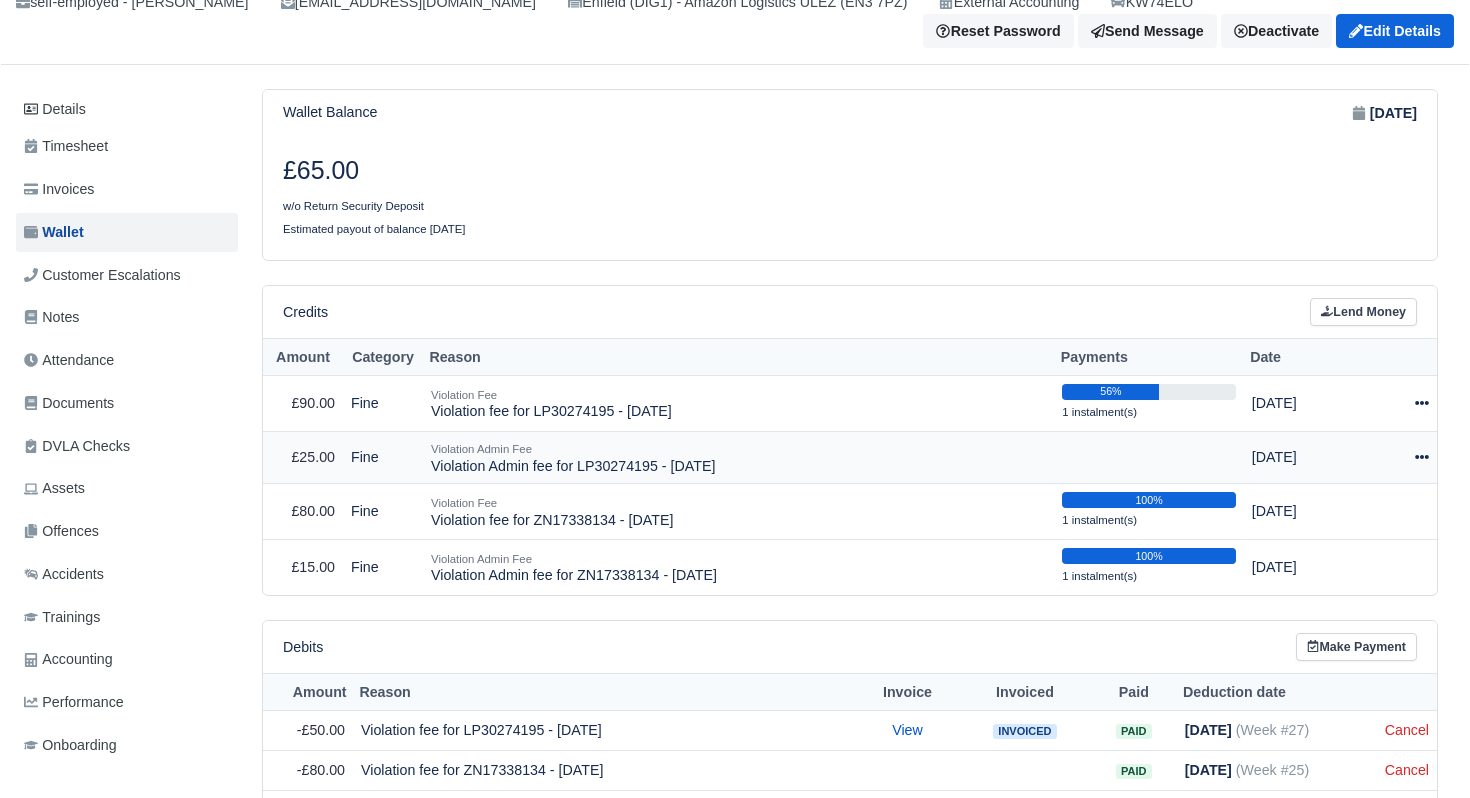 scroll, scrollTop: 197, scrollLeft: 0, axis: vertical 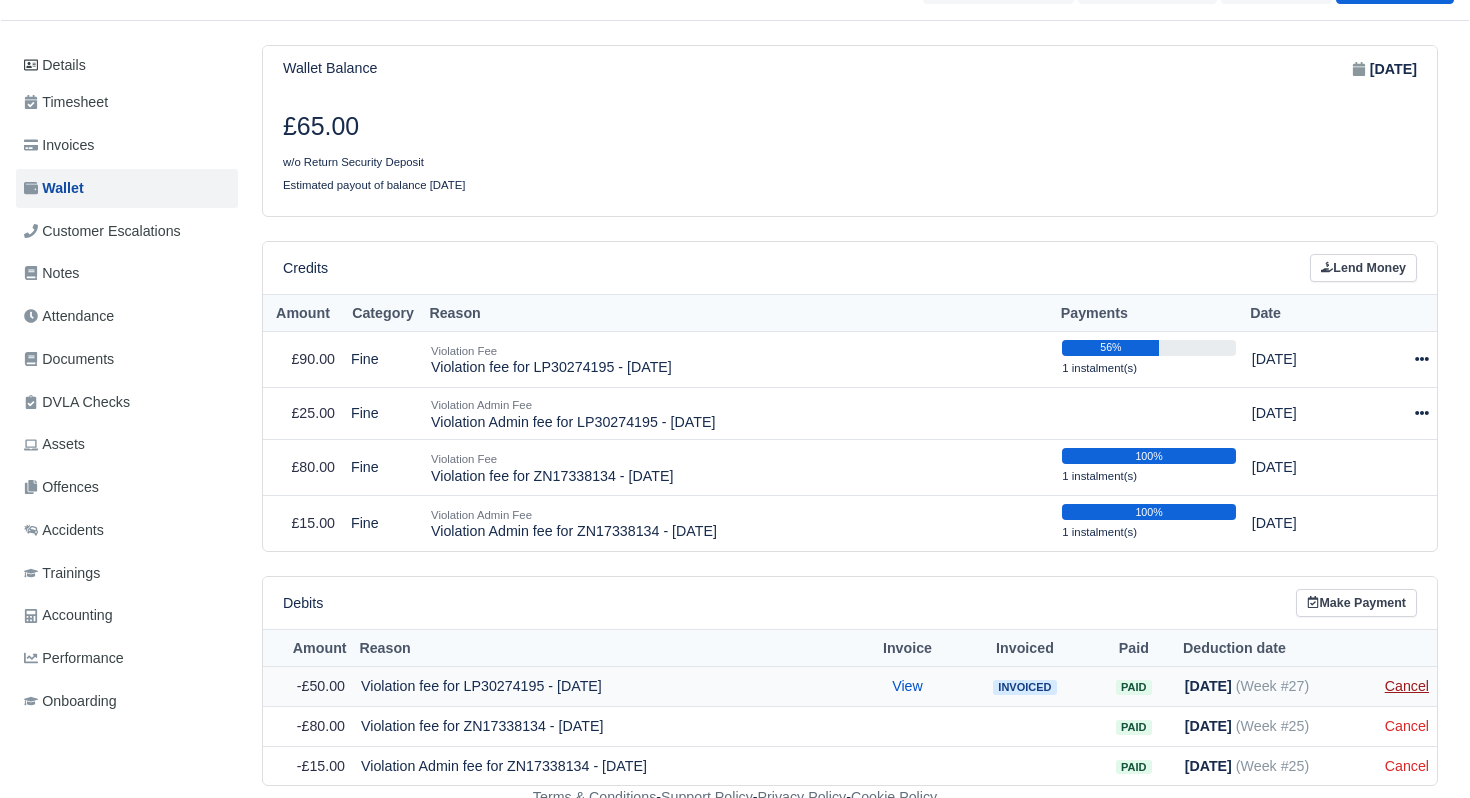 click on "Cancel" at bounding box center [1407, 686] 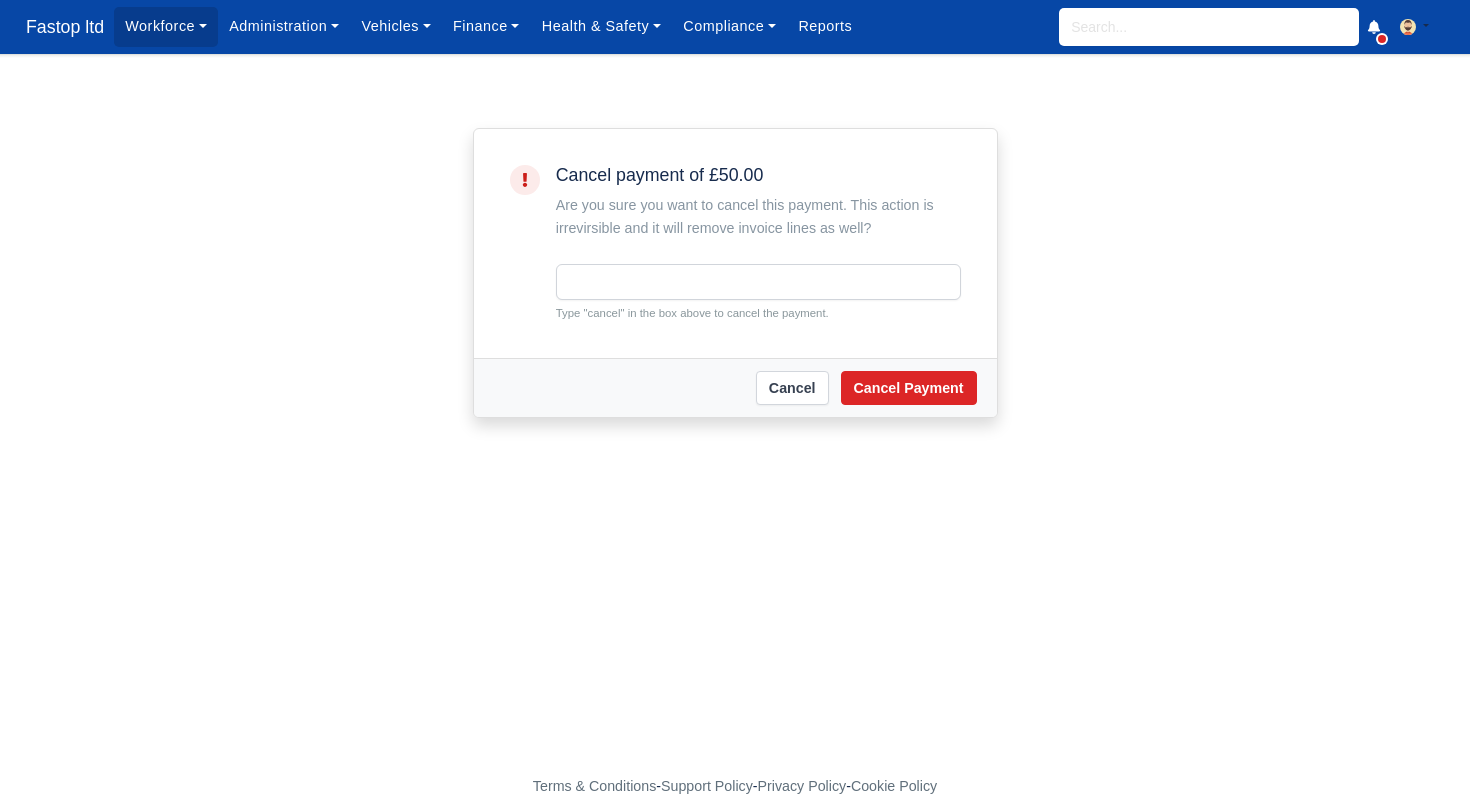 scroll, scrollTop: 0, scrollLeft: 0, axis: both 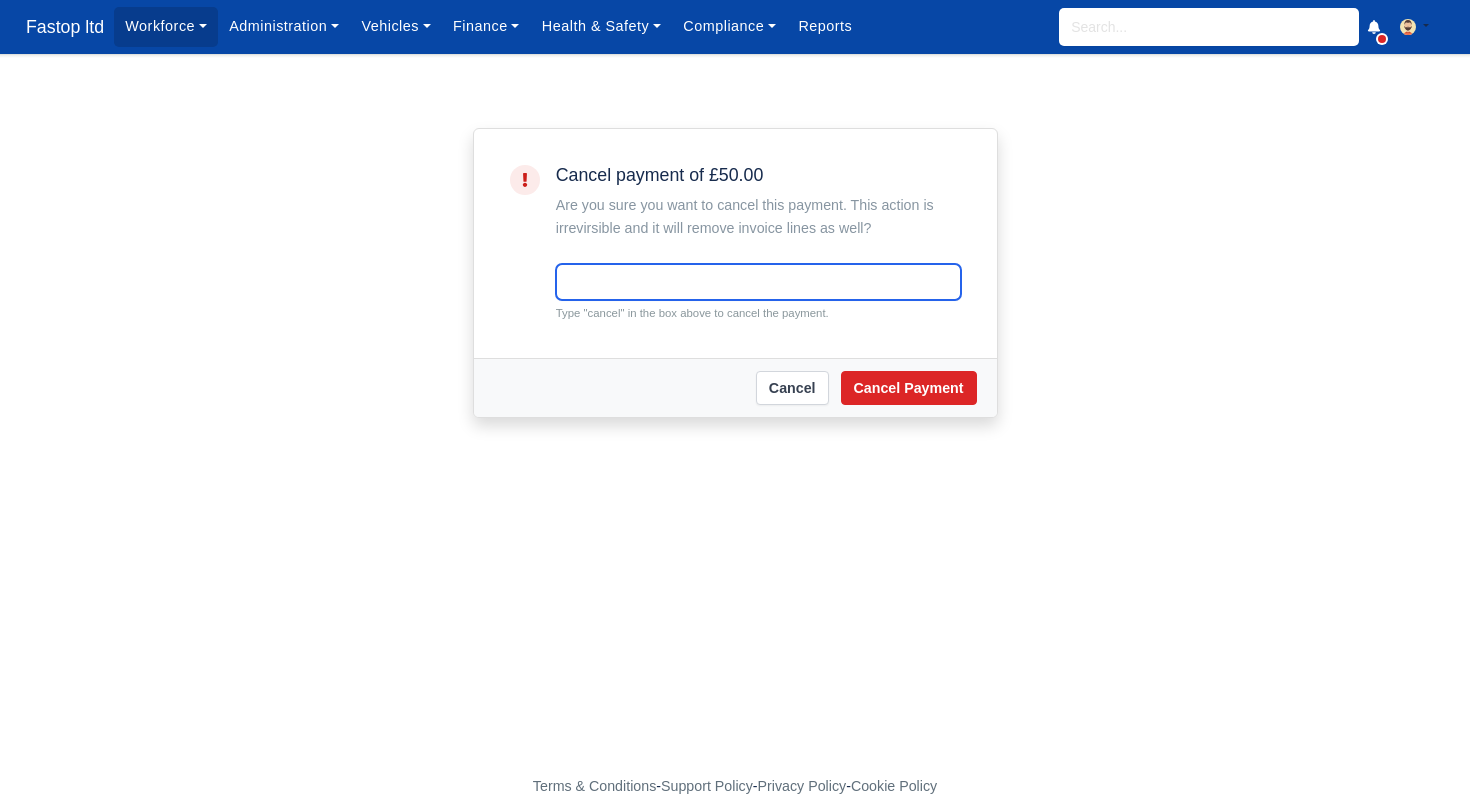 click at bounding box center [758, 282] 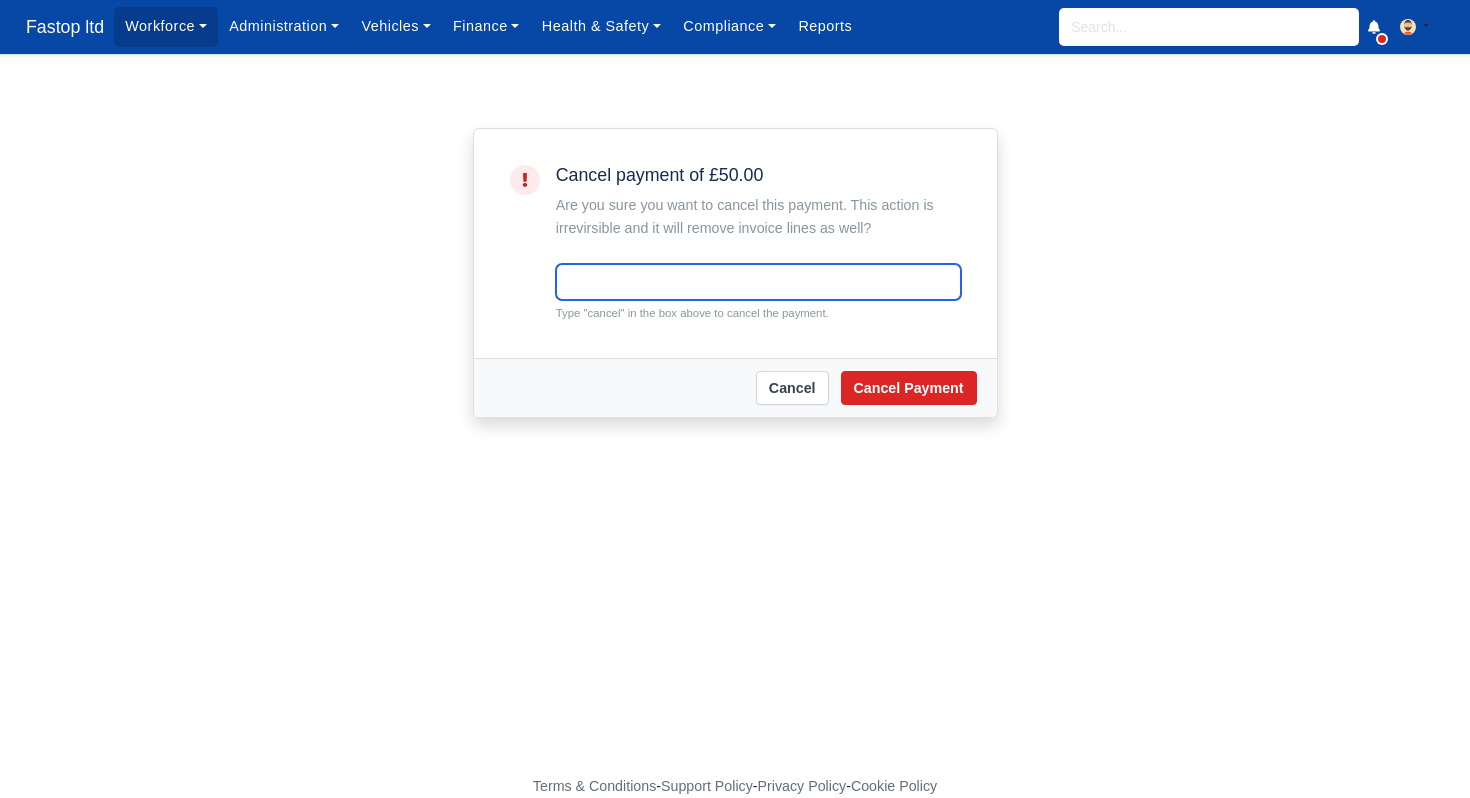 type on "cancel" 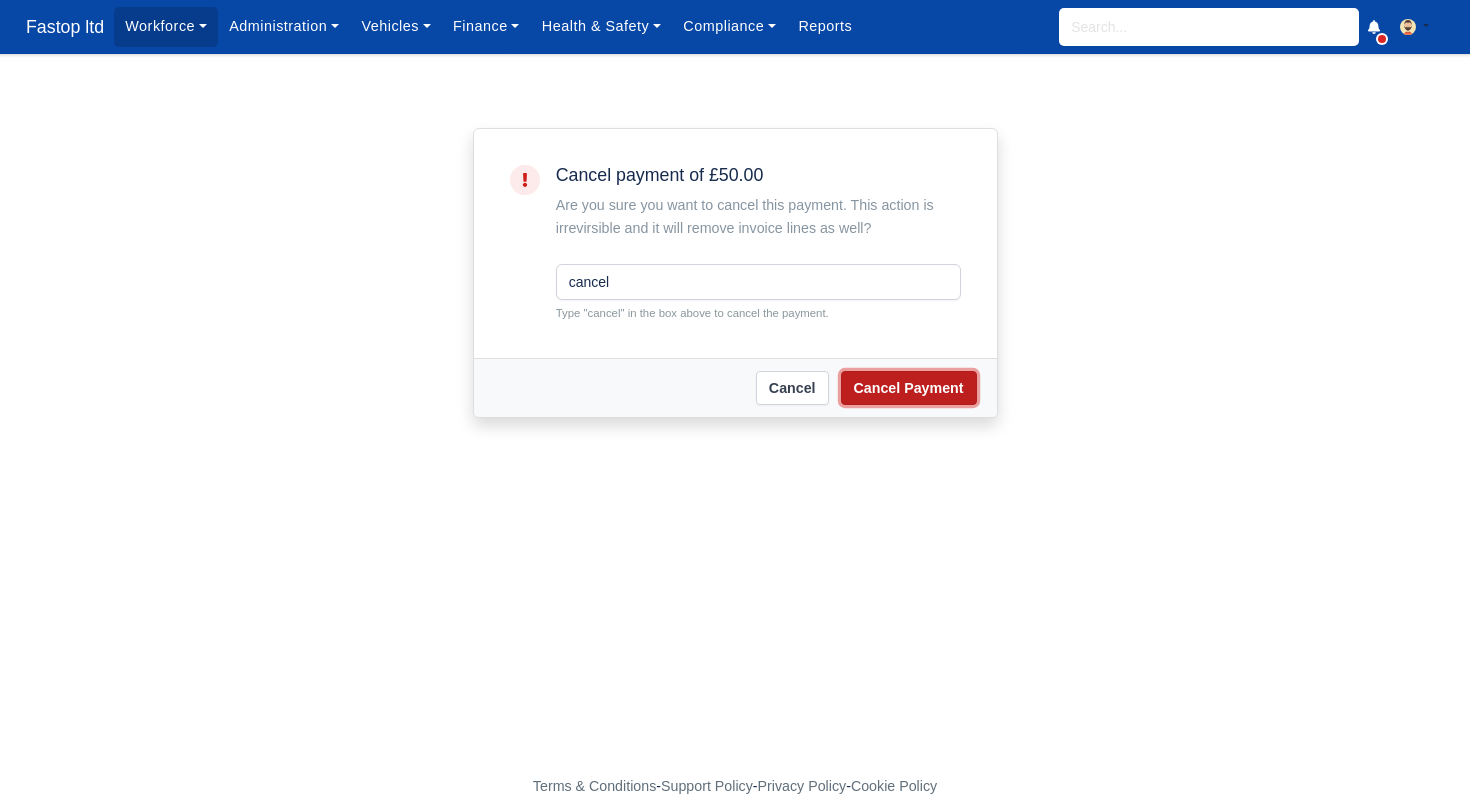 click on "Cancel Payment" at bounding box center [909, 388] 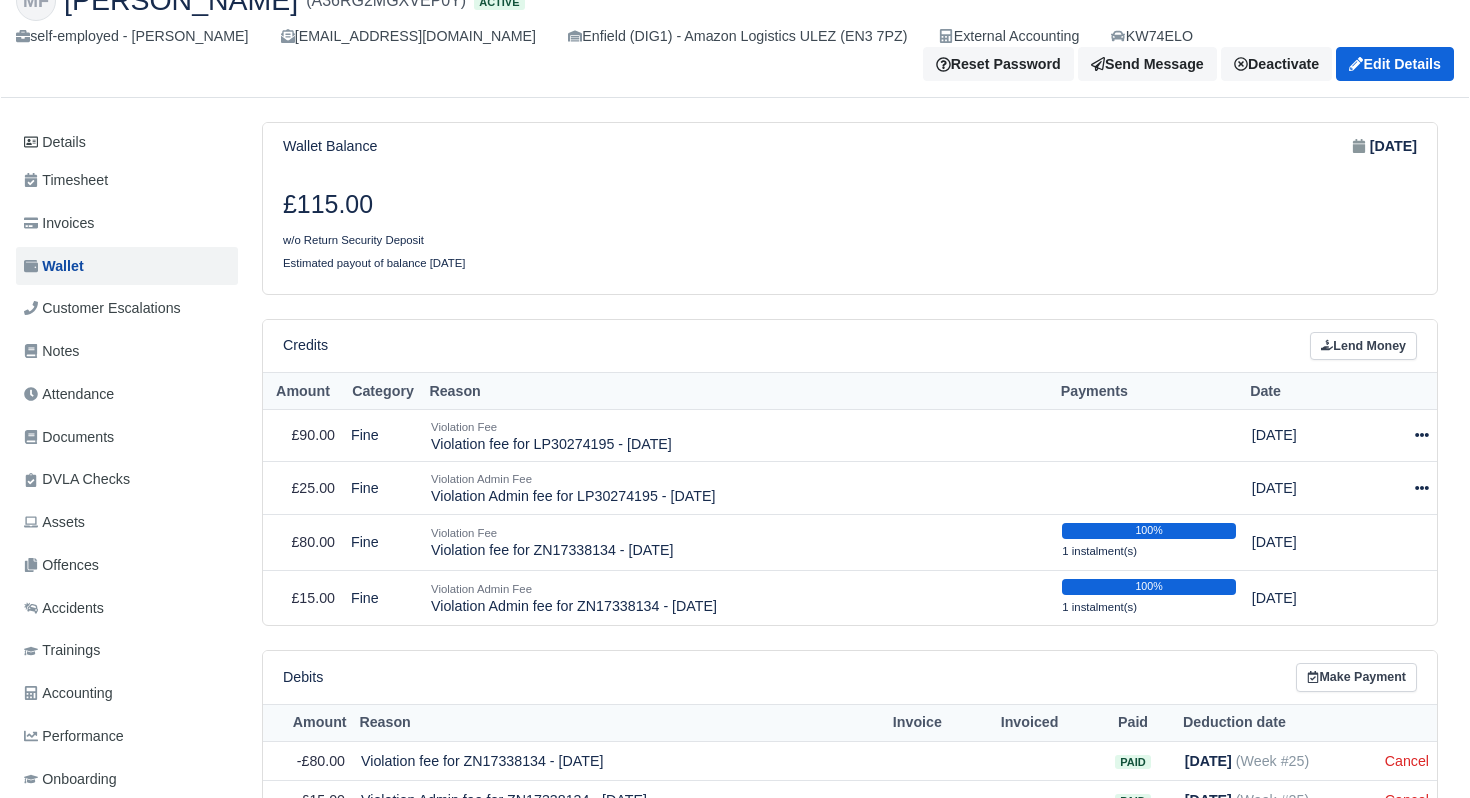 scroll, scrollTop: 186, scrollLeft: 0, axis: vertical 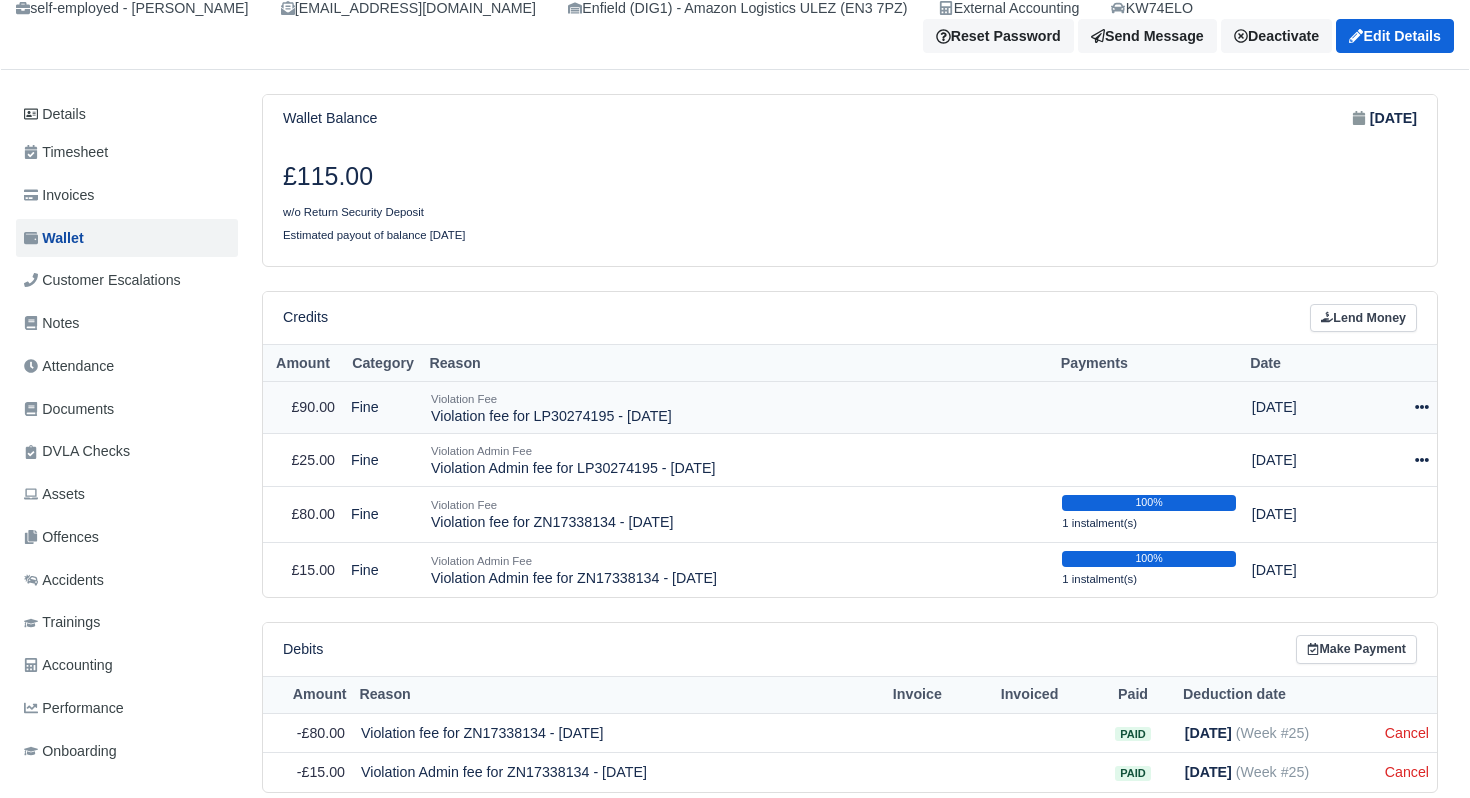 click 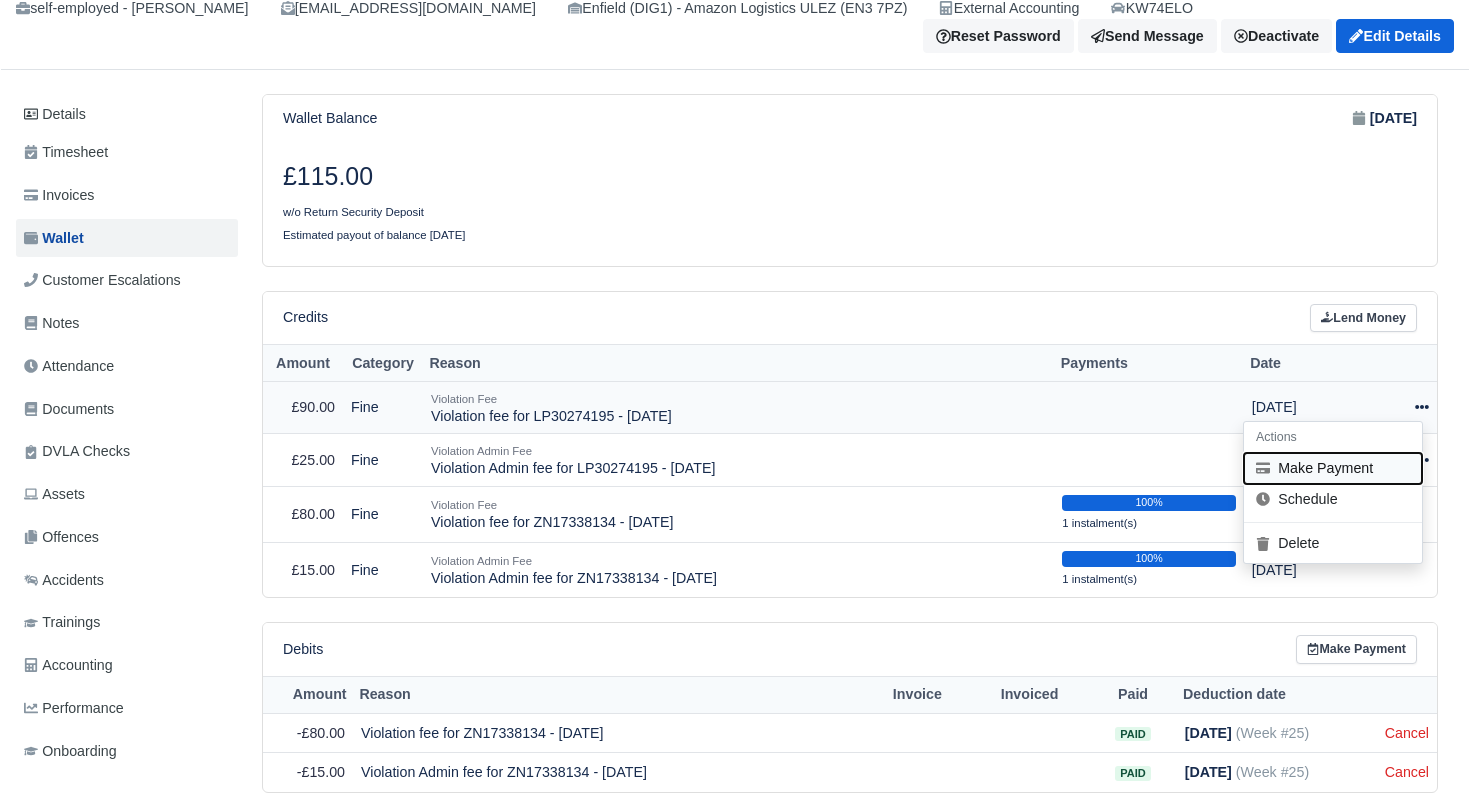 click on "Make Payment" at bounding box center [1333, 468] 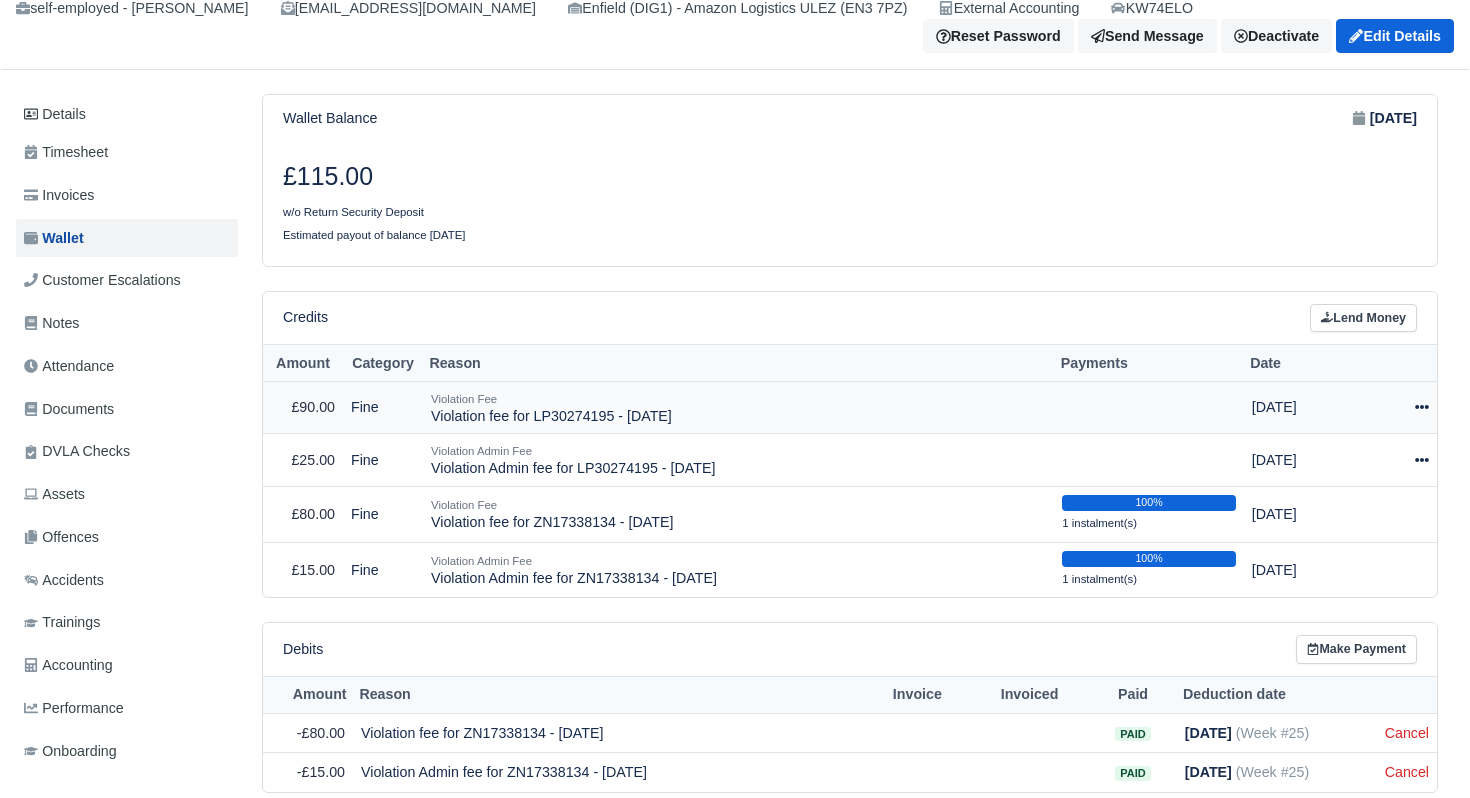 select on "1860" 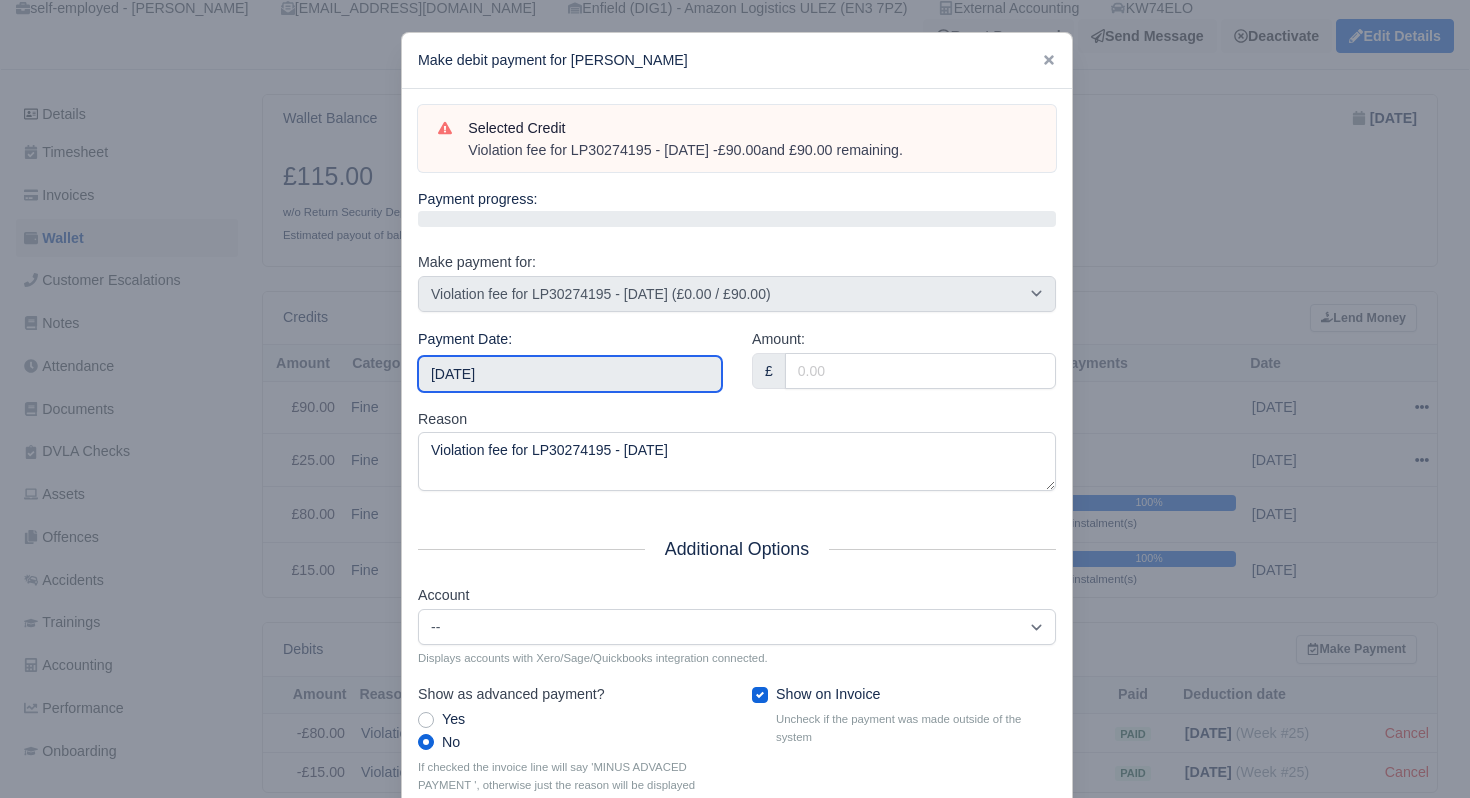 click on "2025-07-12" at bounding box center [570, 374] 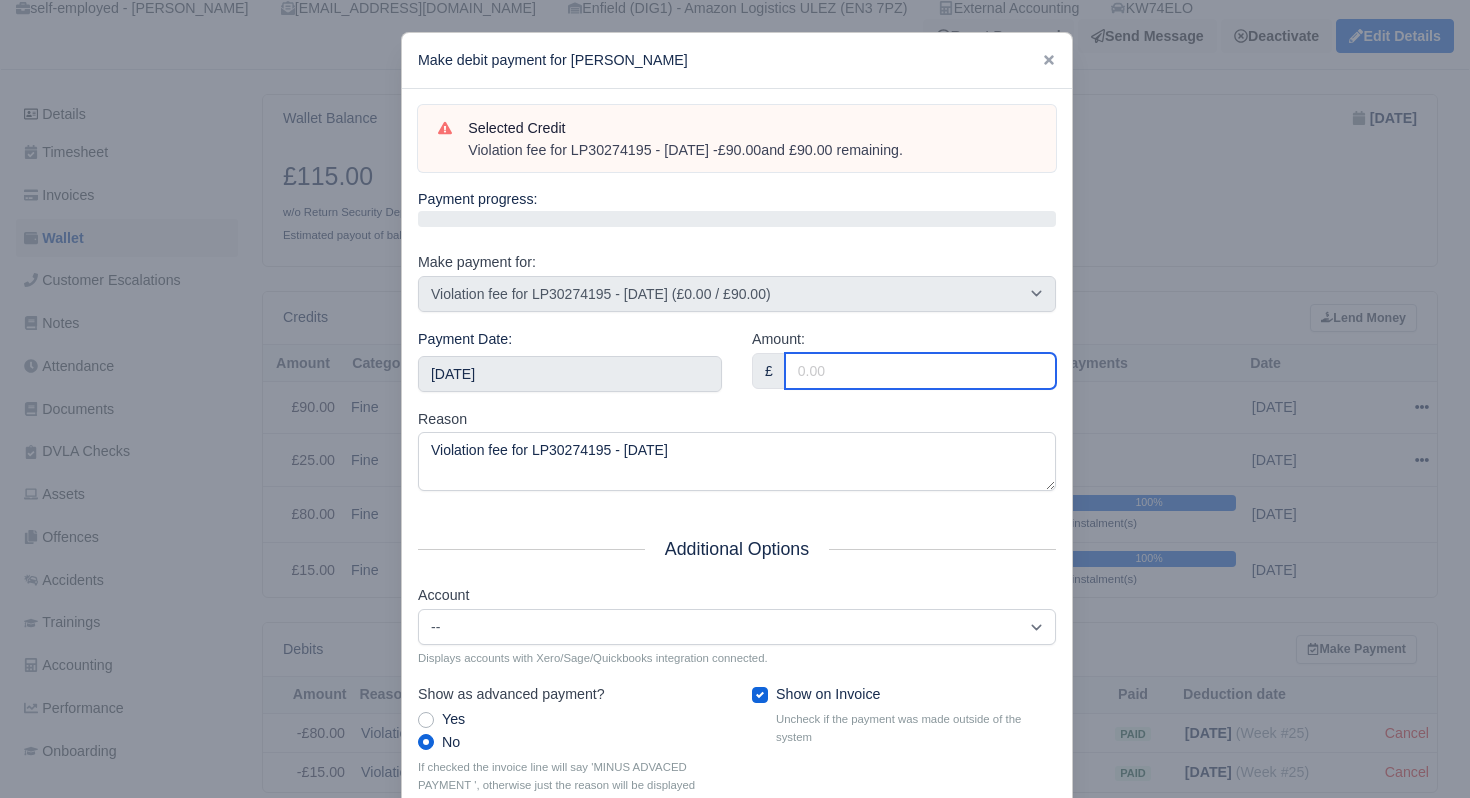 click on "Amount:" at bounding box center [920, 371] 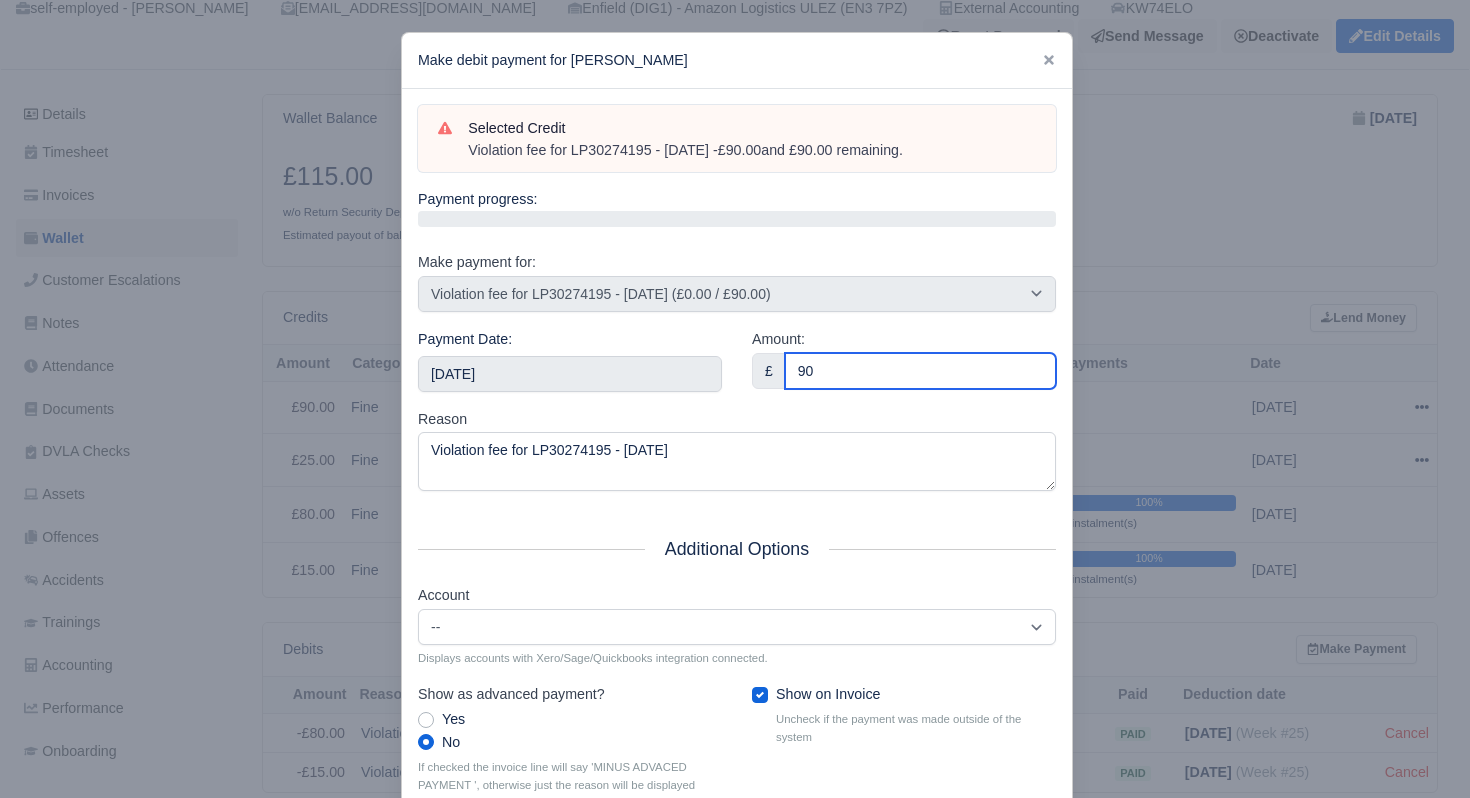 type on "90" 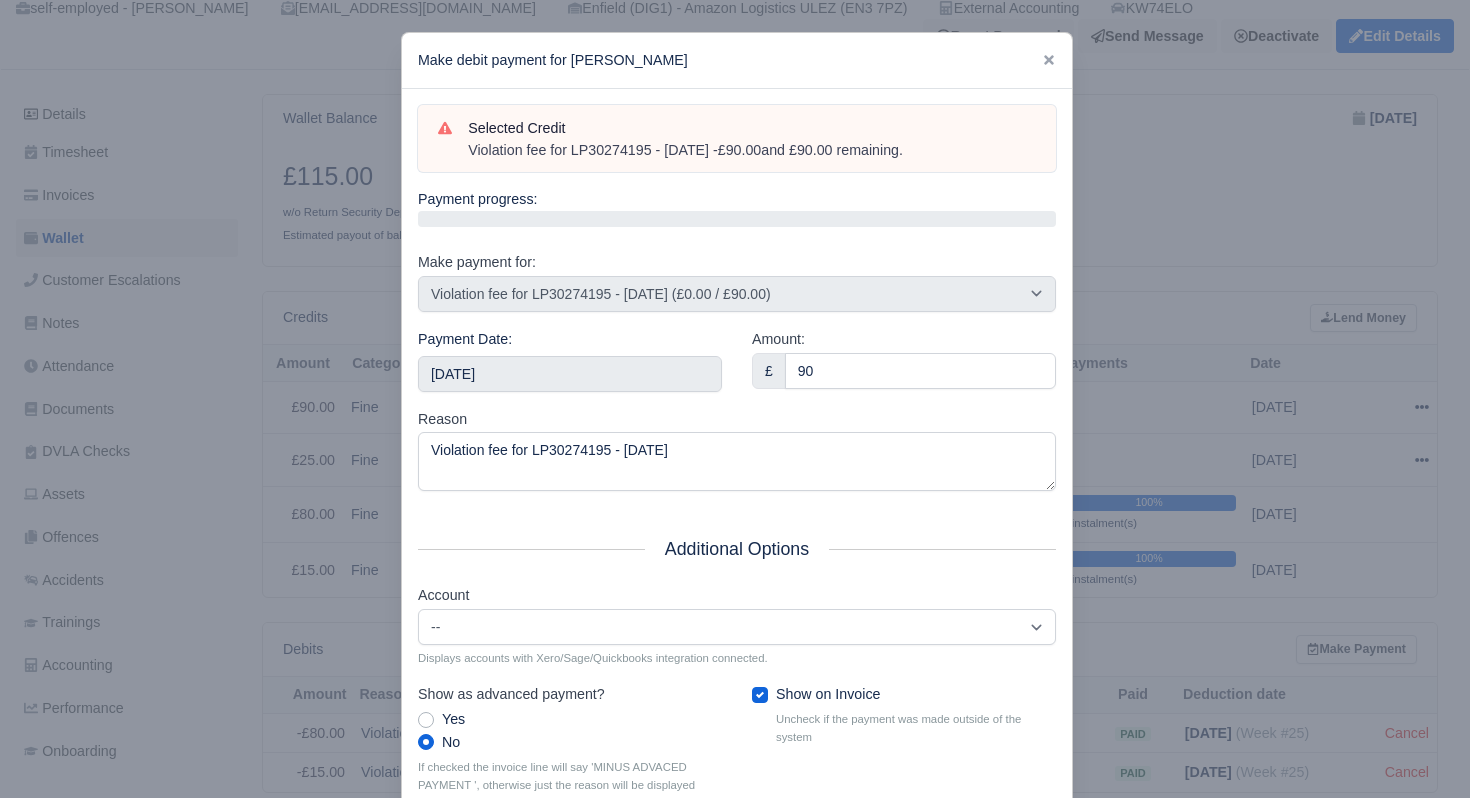 click on "Amount:
£
90" at bounding box center [904, 368] 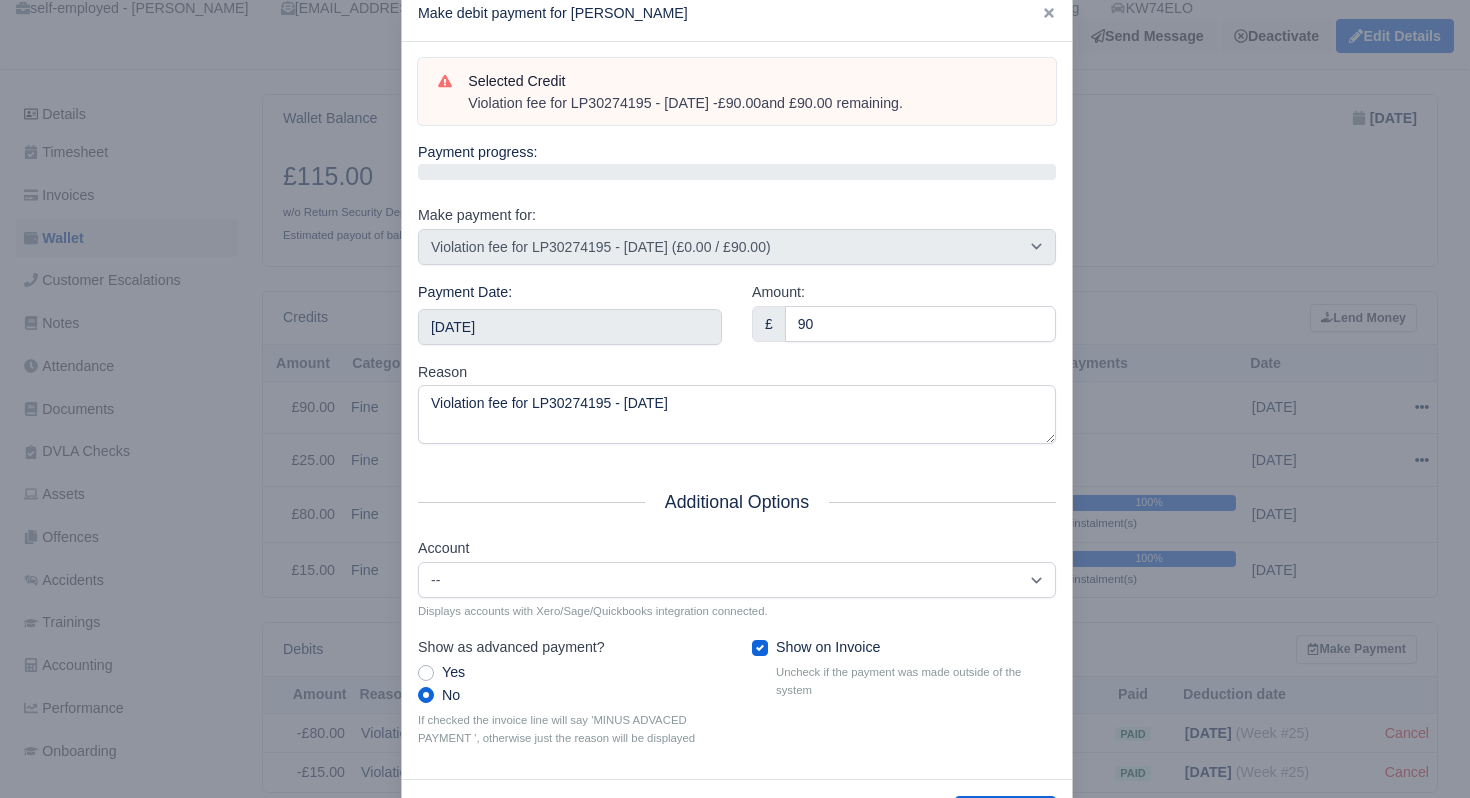 scroll, scrollTop: 89, scrollLeft: 0, axis: vertical 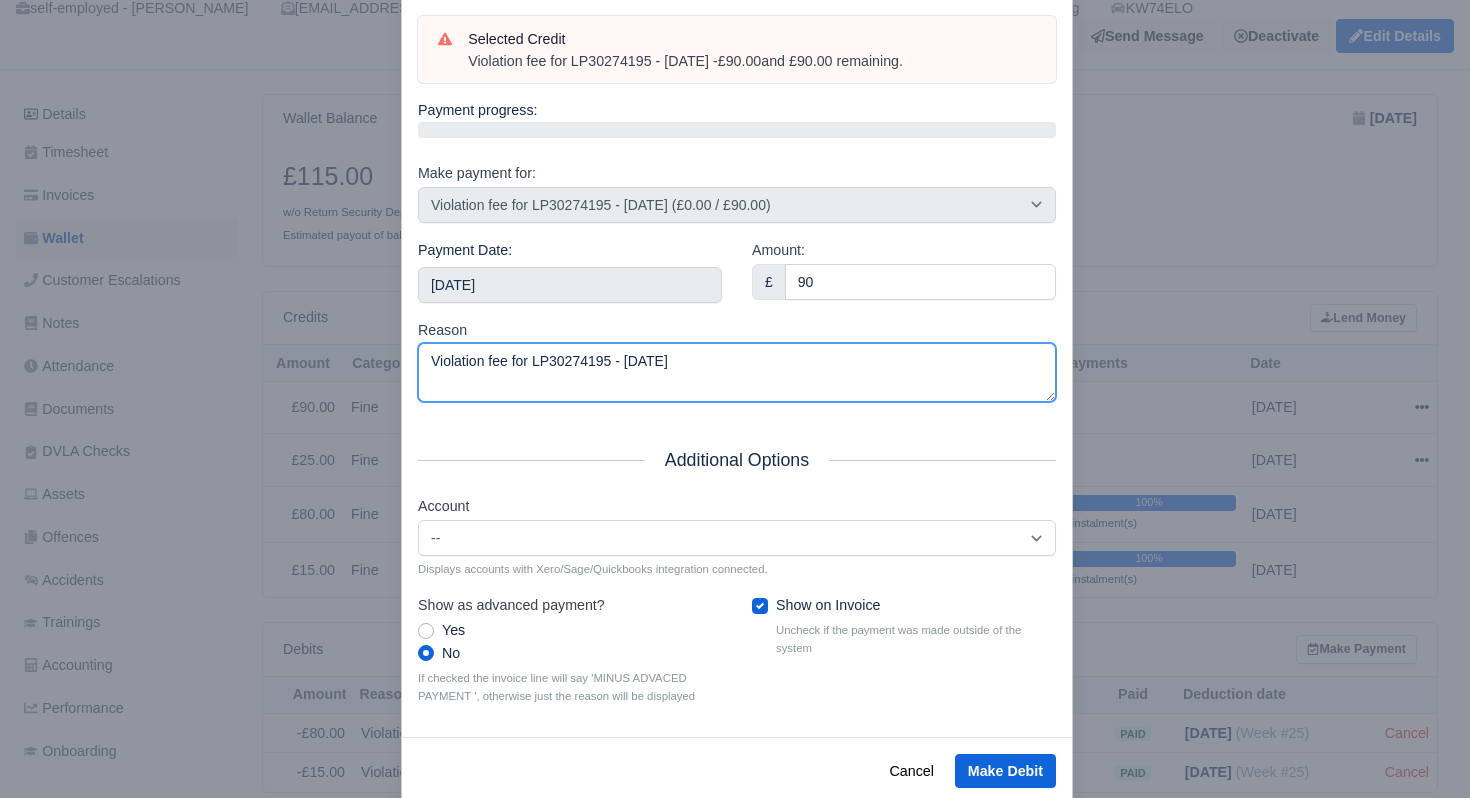 click on "Violation fee for LP30274195 - [DATE]" at bounding box center (737, 372) 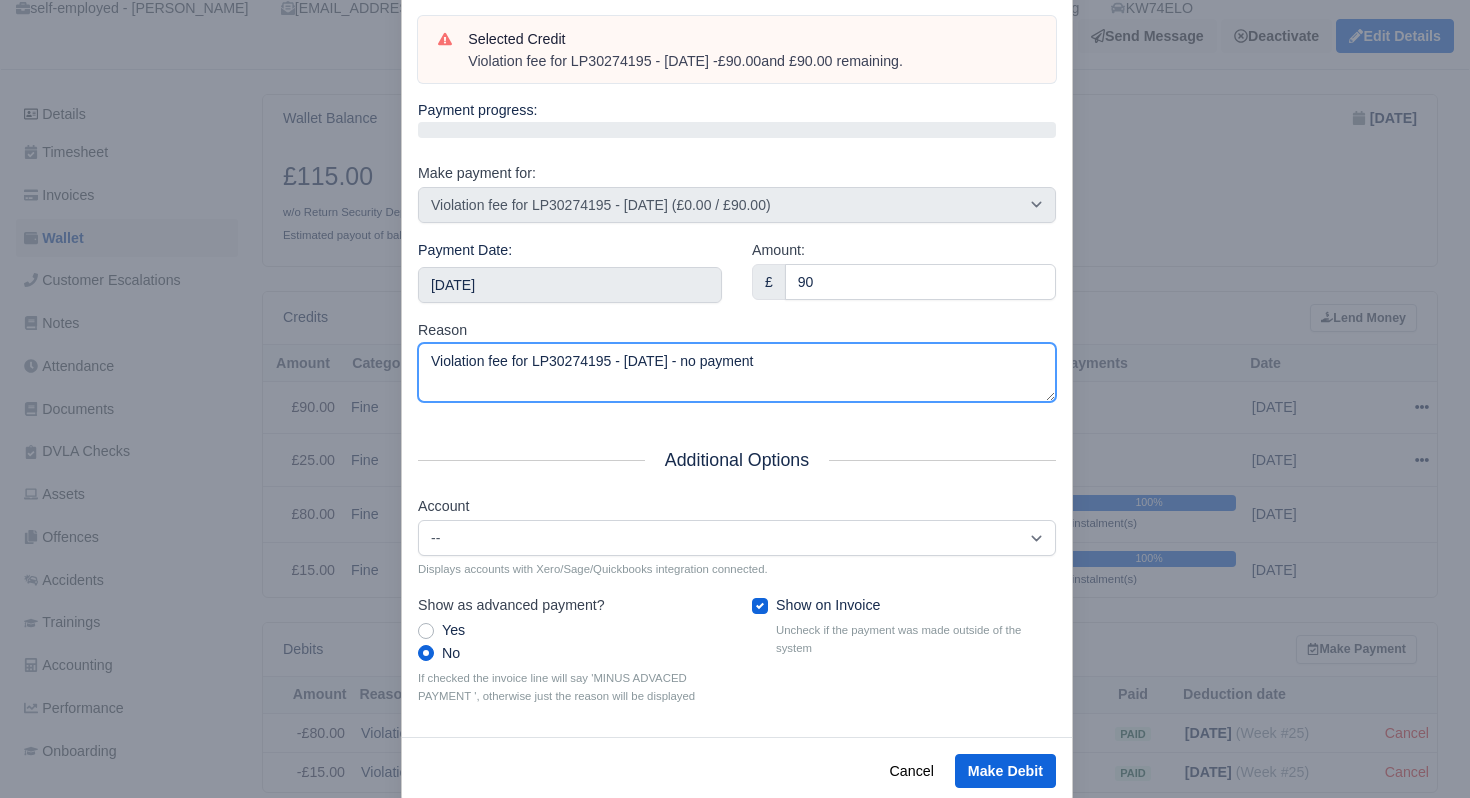 scroll, scrollTop: 129, scrollLeft: 0, axis: vertical 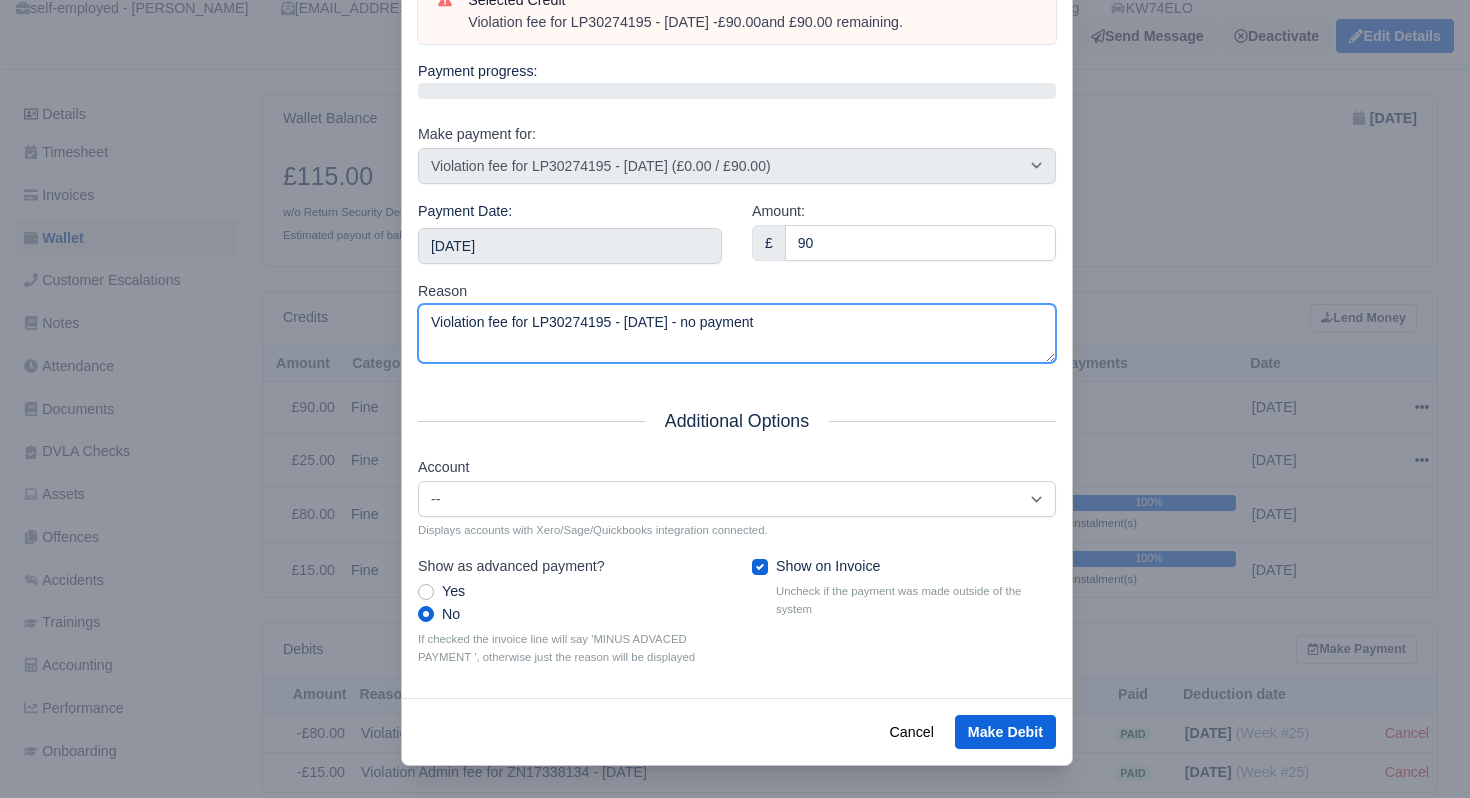 type on "Violation fee for LP30274195 - 17/06/2025 - no payment" 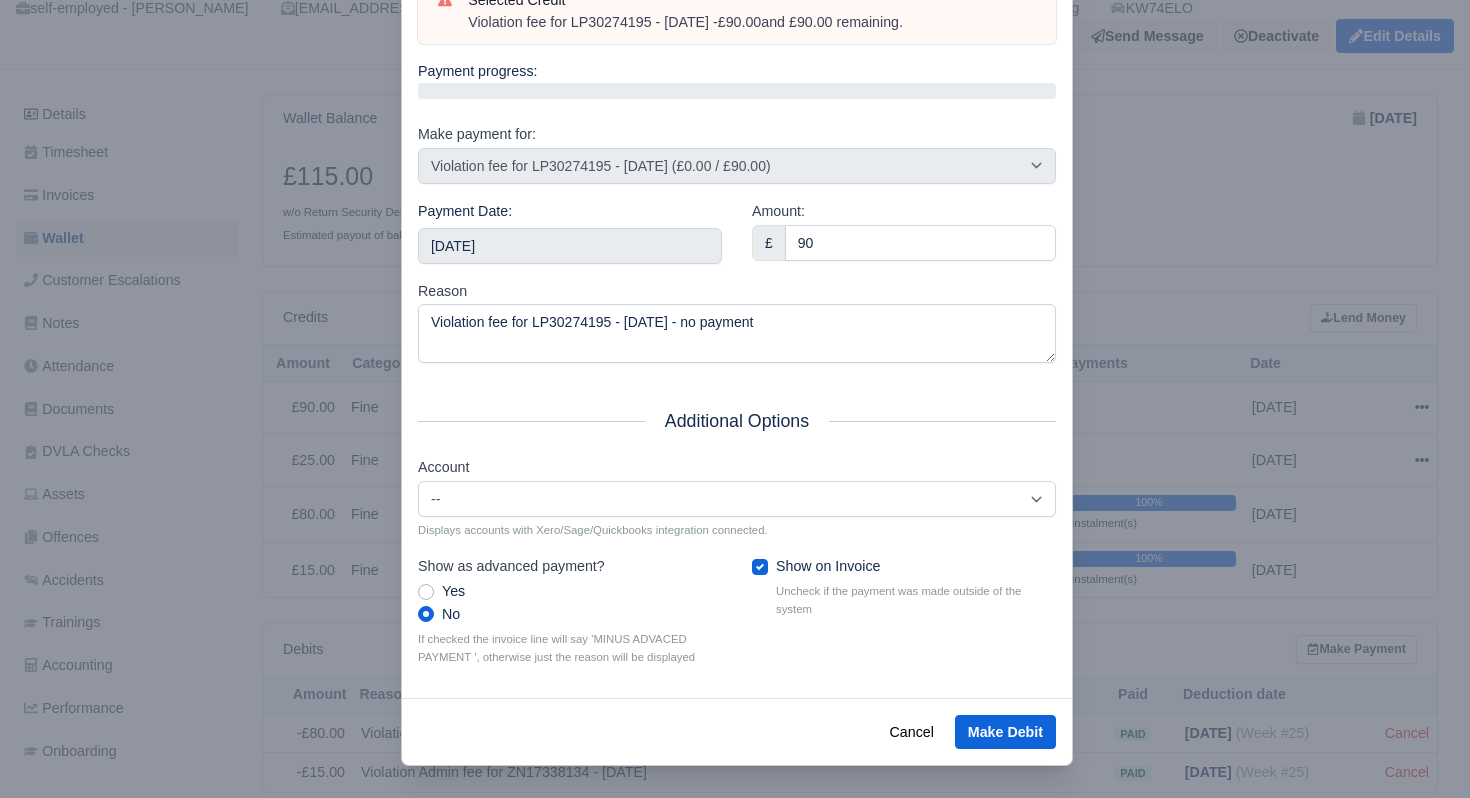 click on "Show on Invoice" at bounding box center (828, 566) 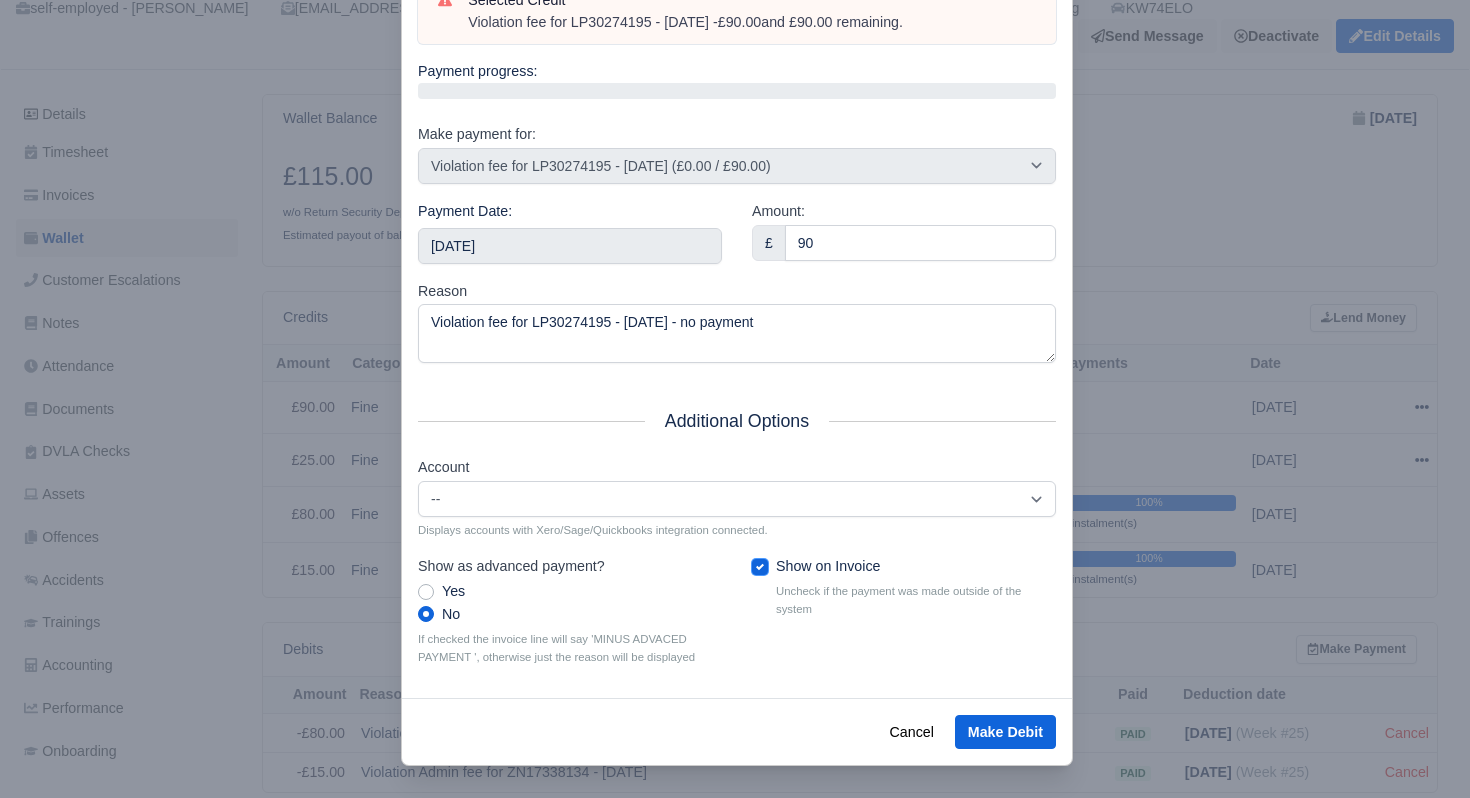 checkbox on "false" 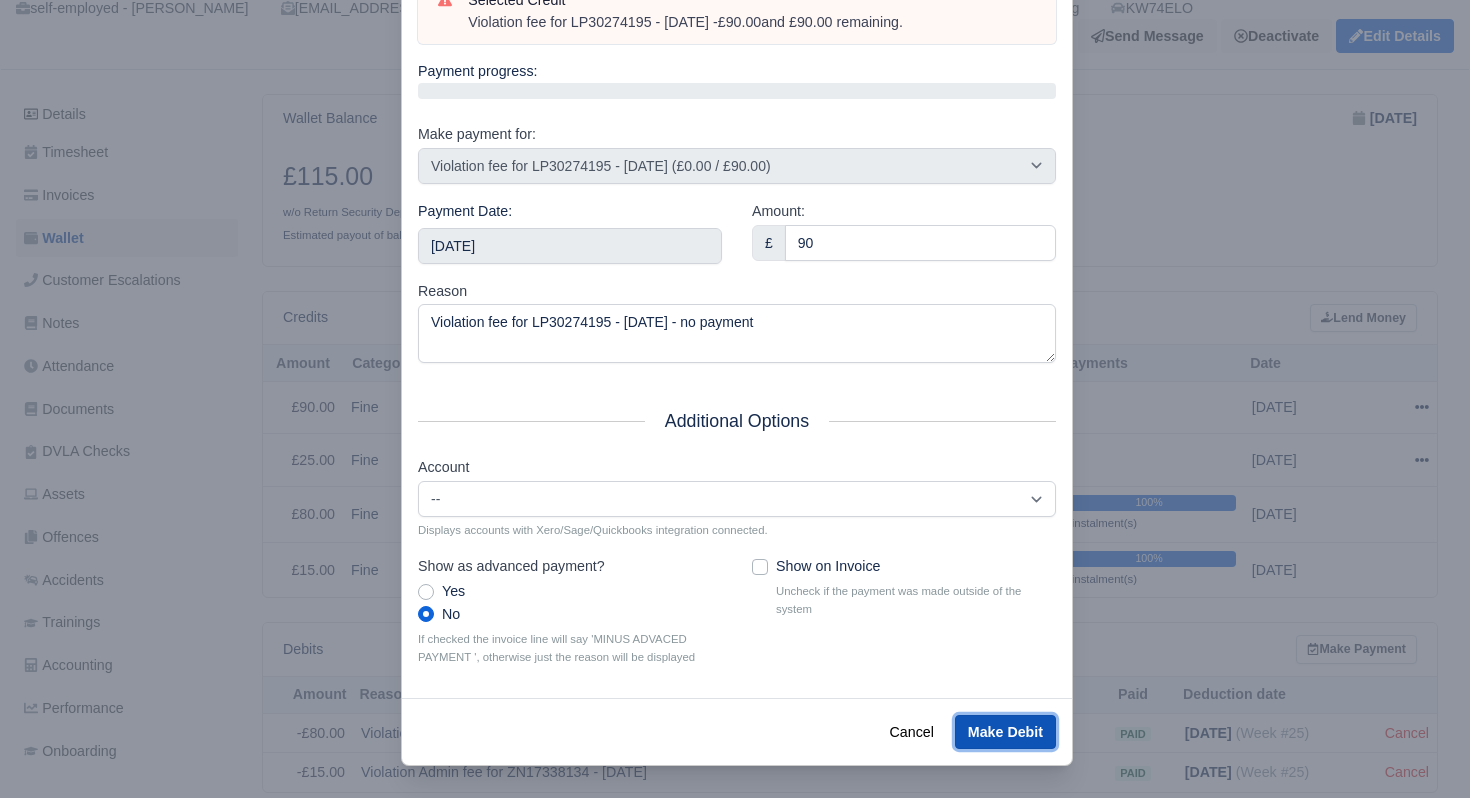 click on "Make Debit" at bounding box center [1005, 732] 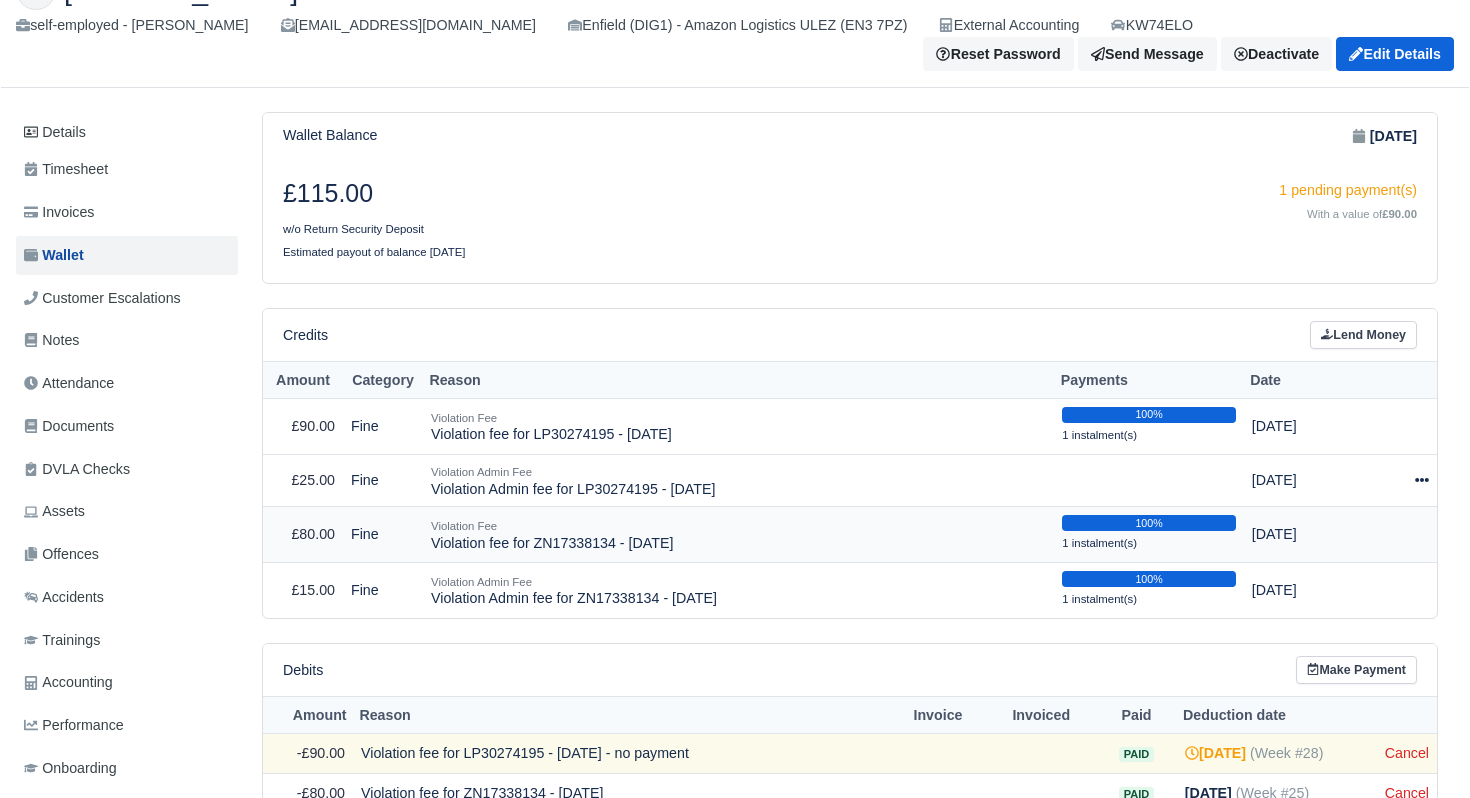 scroll, scrollTop: 197, scrollLeft: 0, axis: vertical 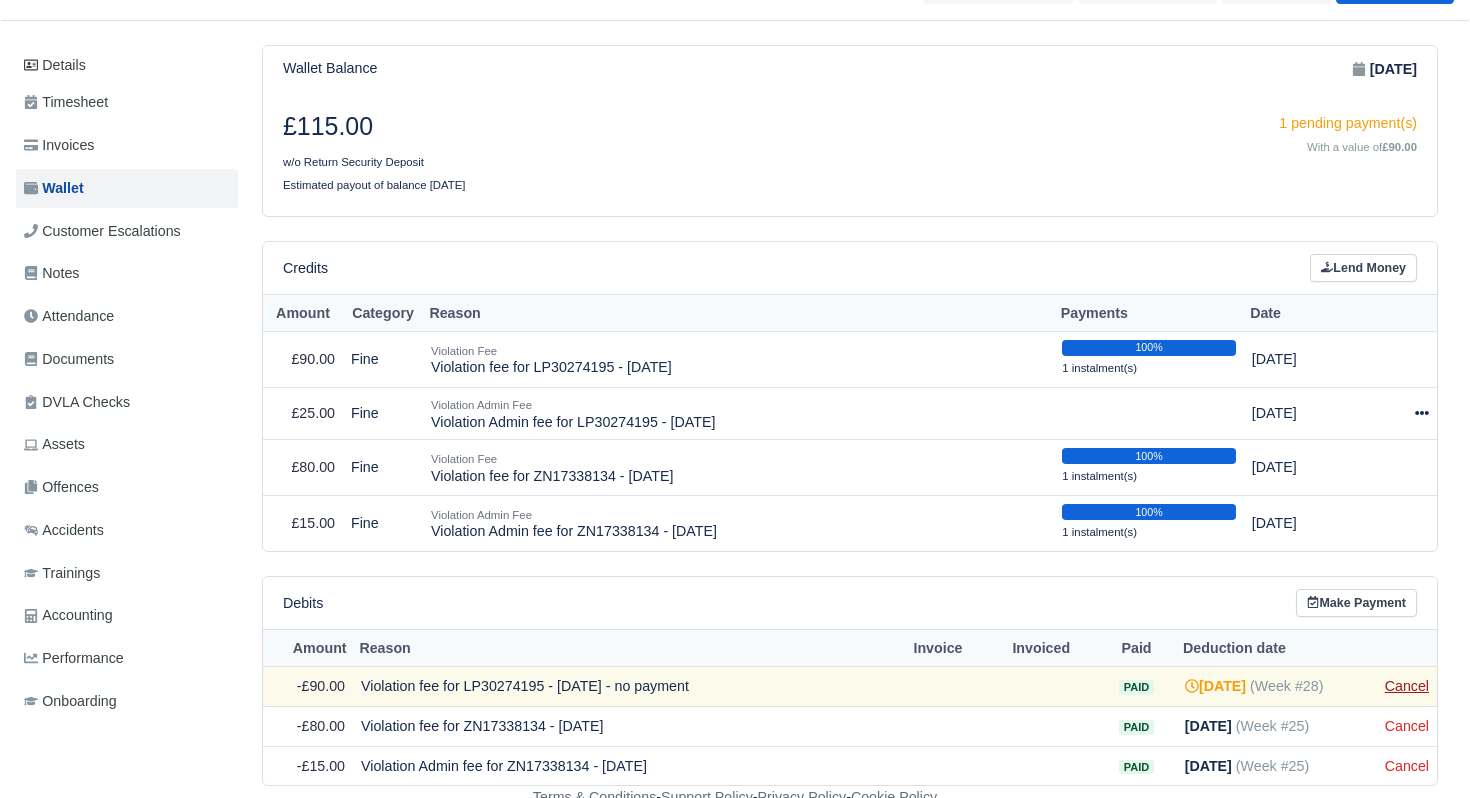 click on "Cancel" at bounding box center [1407, 686] 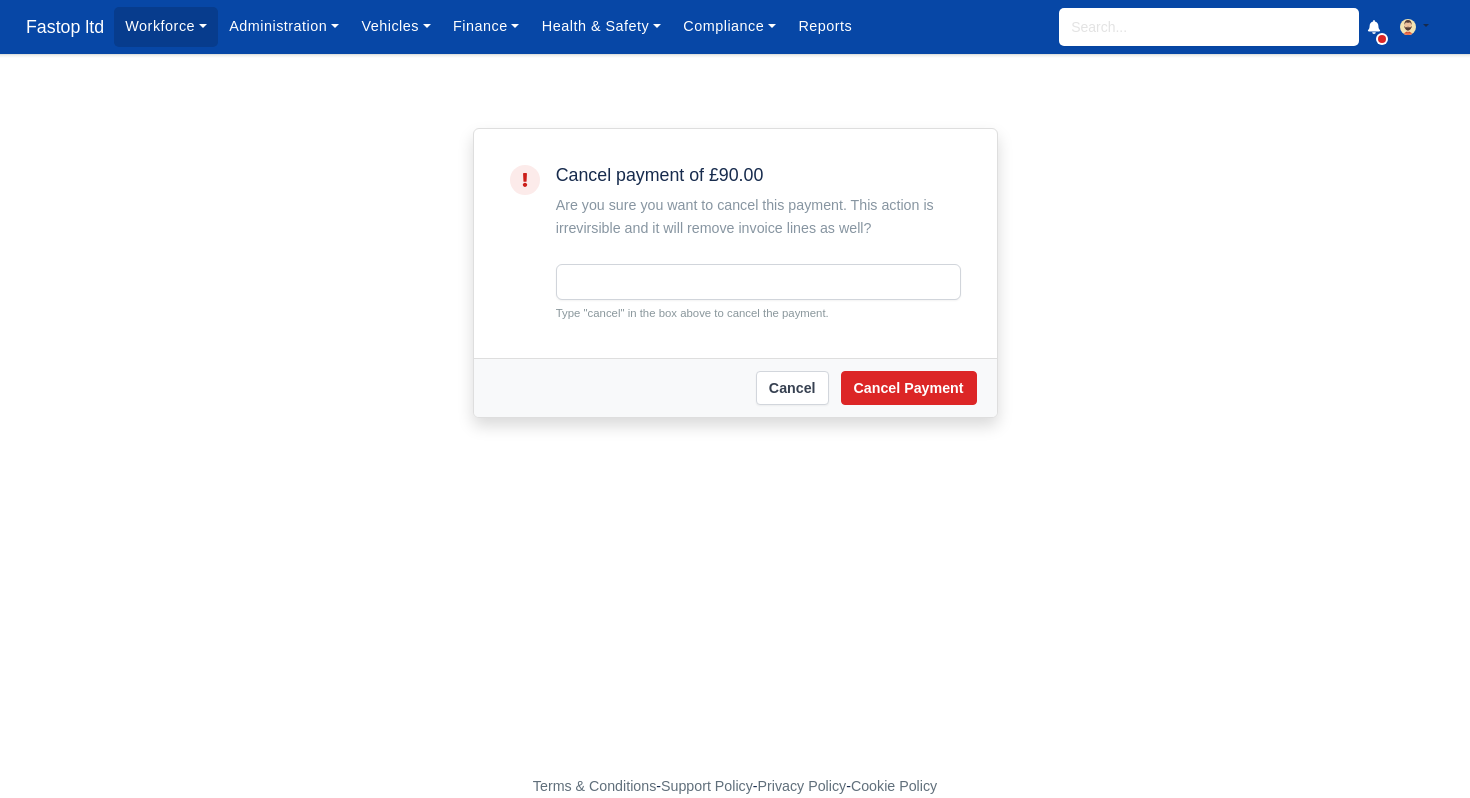 scroll, scrollTop: 0, scrollLeft: 0, axis: both 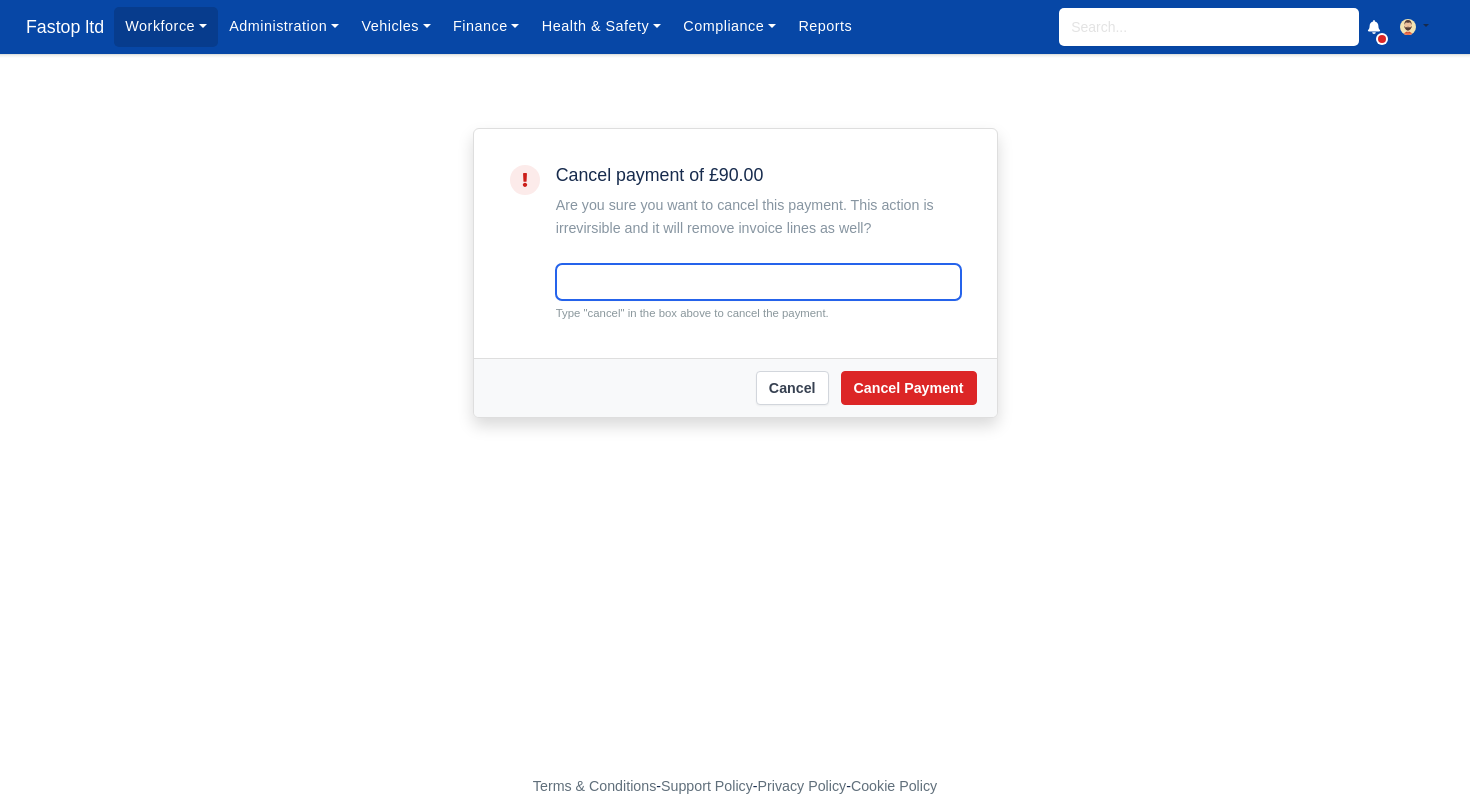 click at bounding box center (758, 282) 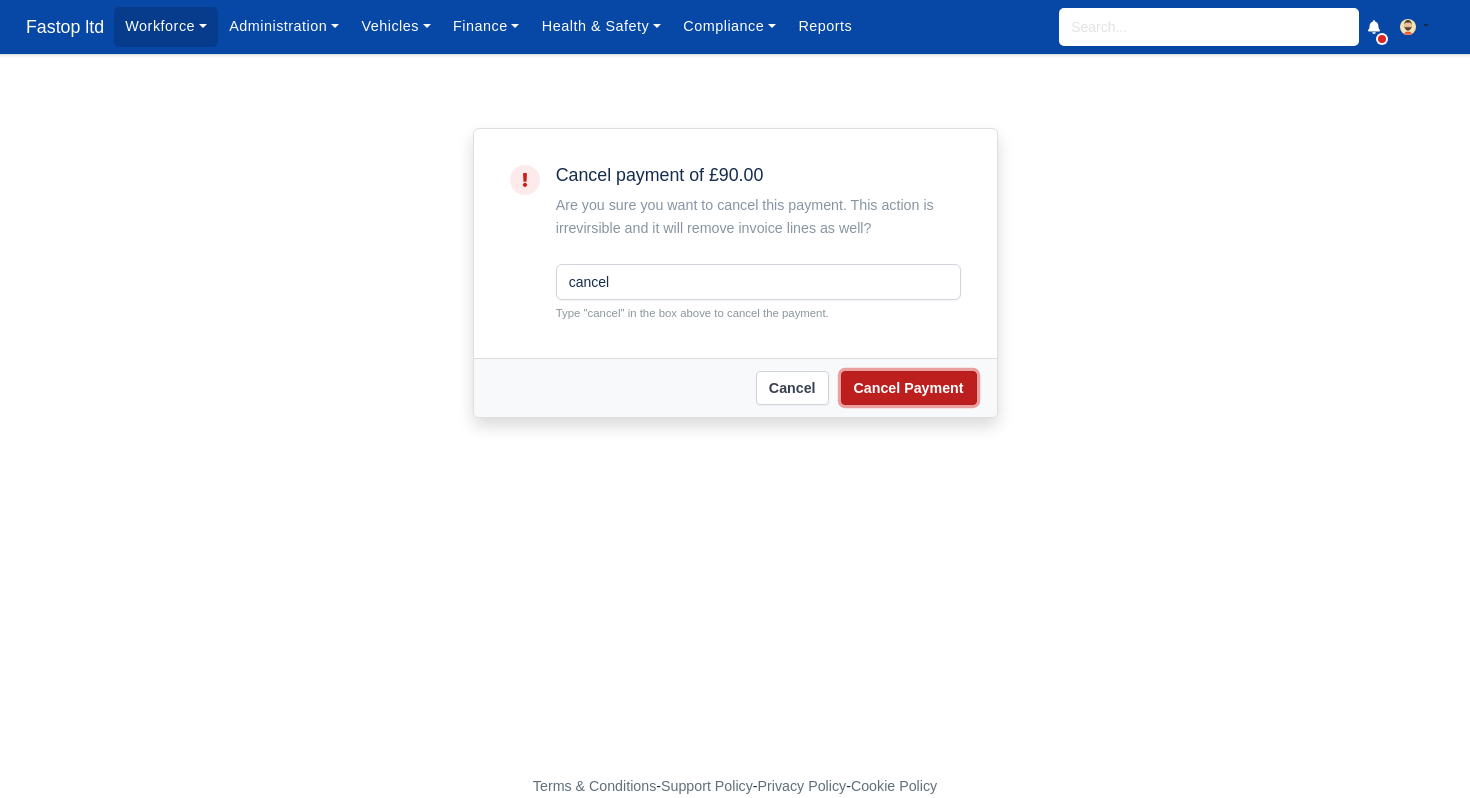 click on "Cancel Payment" at bounding box center (909, 388) 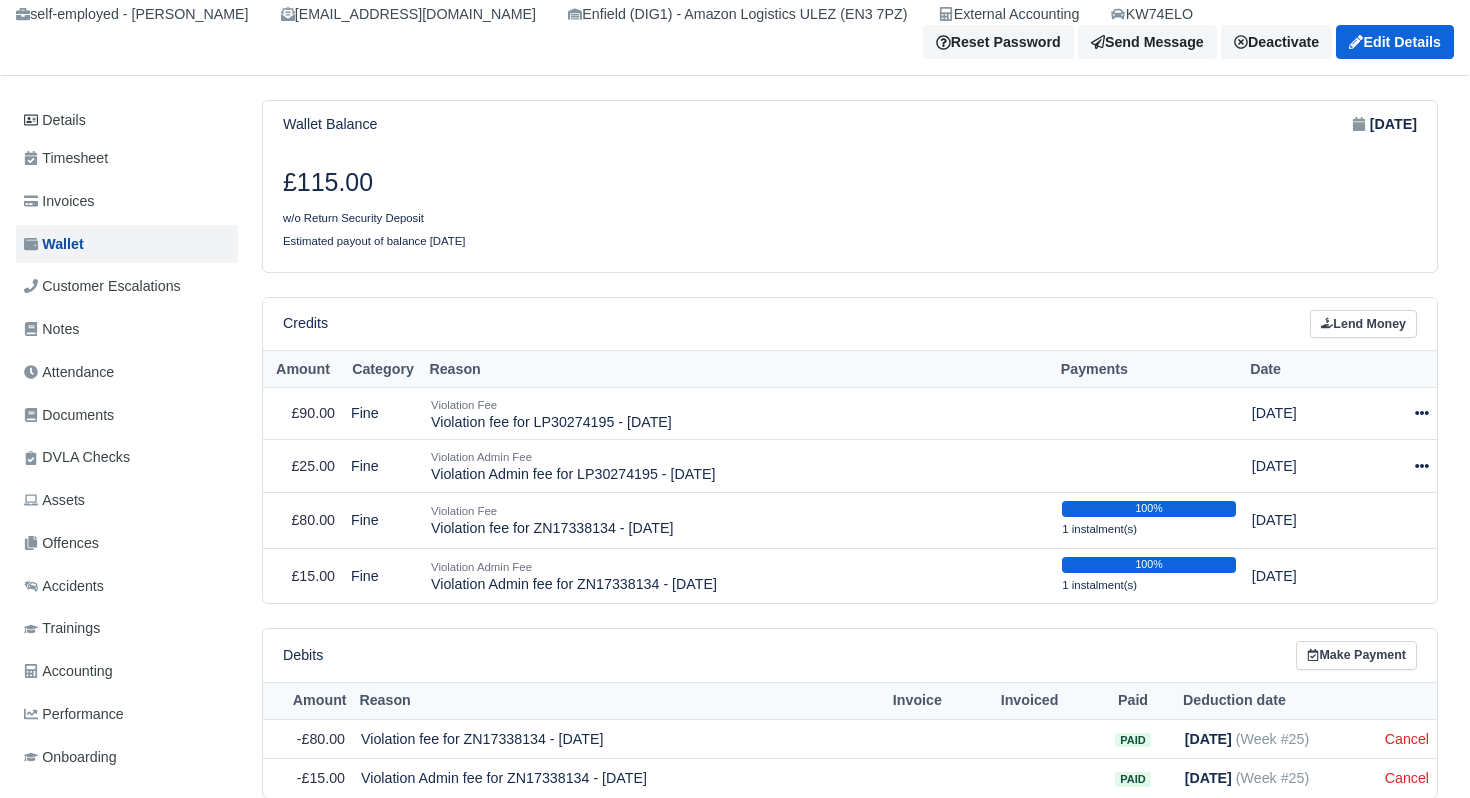 scroll, scrollTop: 182, scrollLeft: 0, axis: vertical 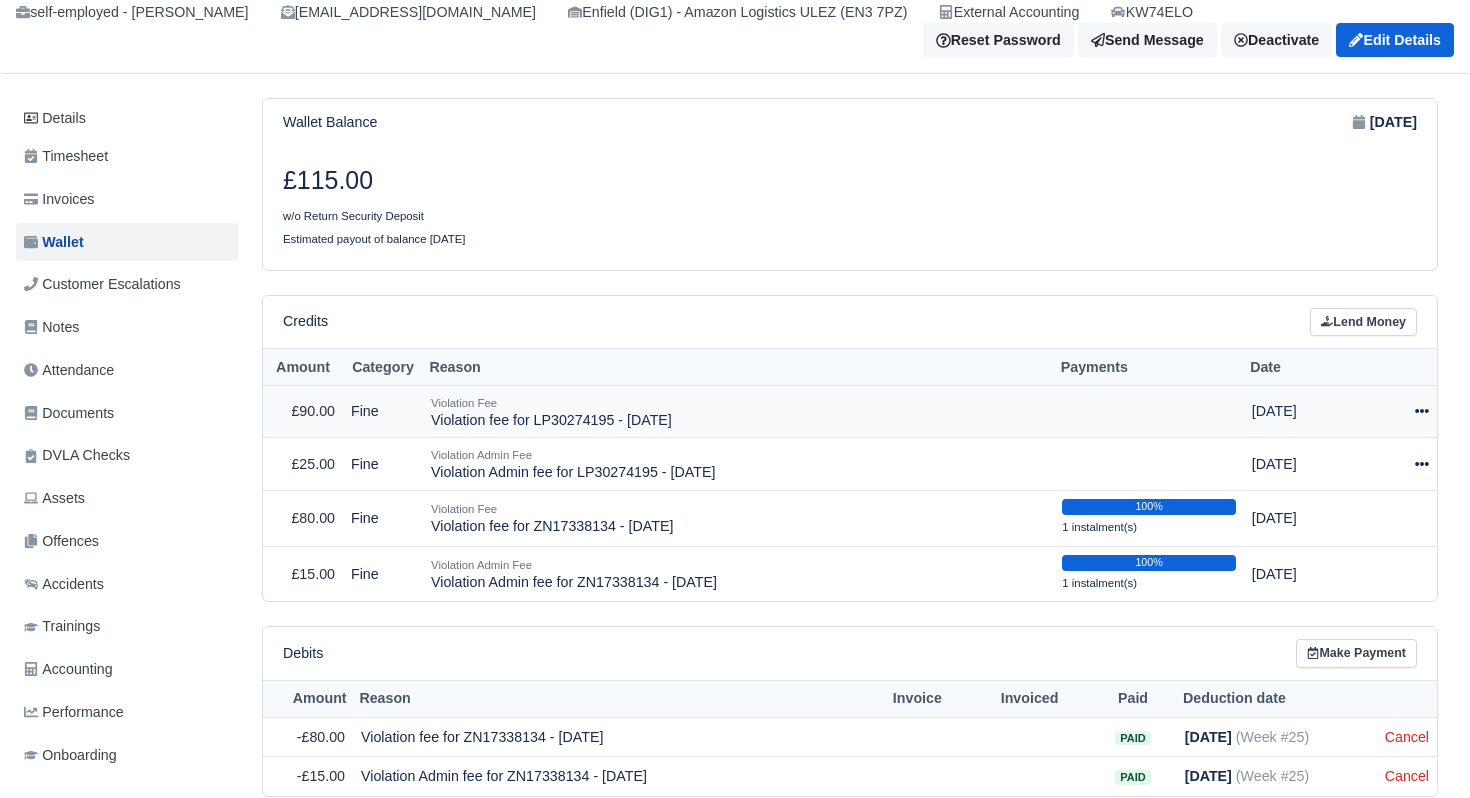 click at bounding box center [1405, 411] 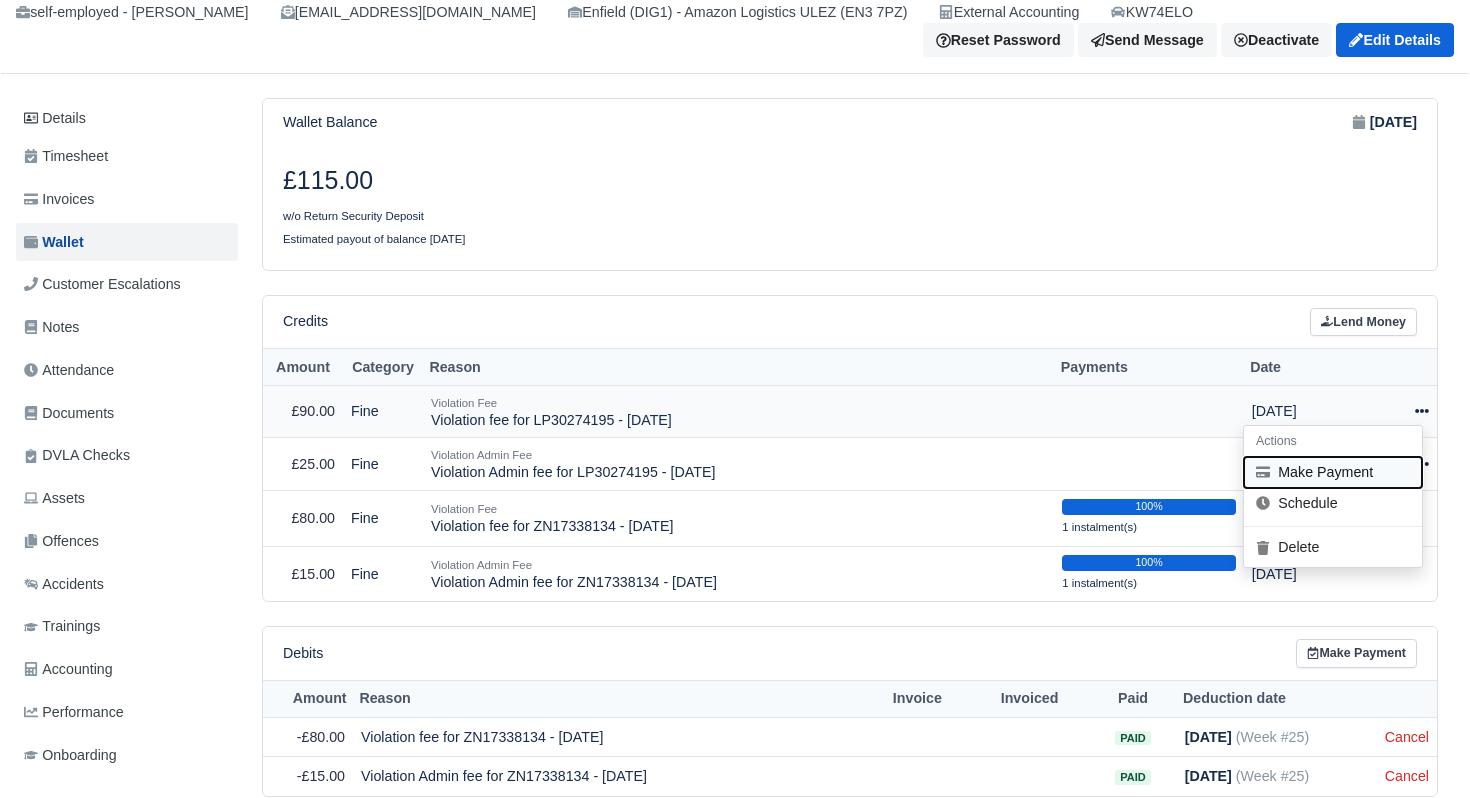 click on "Make Payment" at bounding box center [1333, 472] 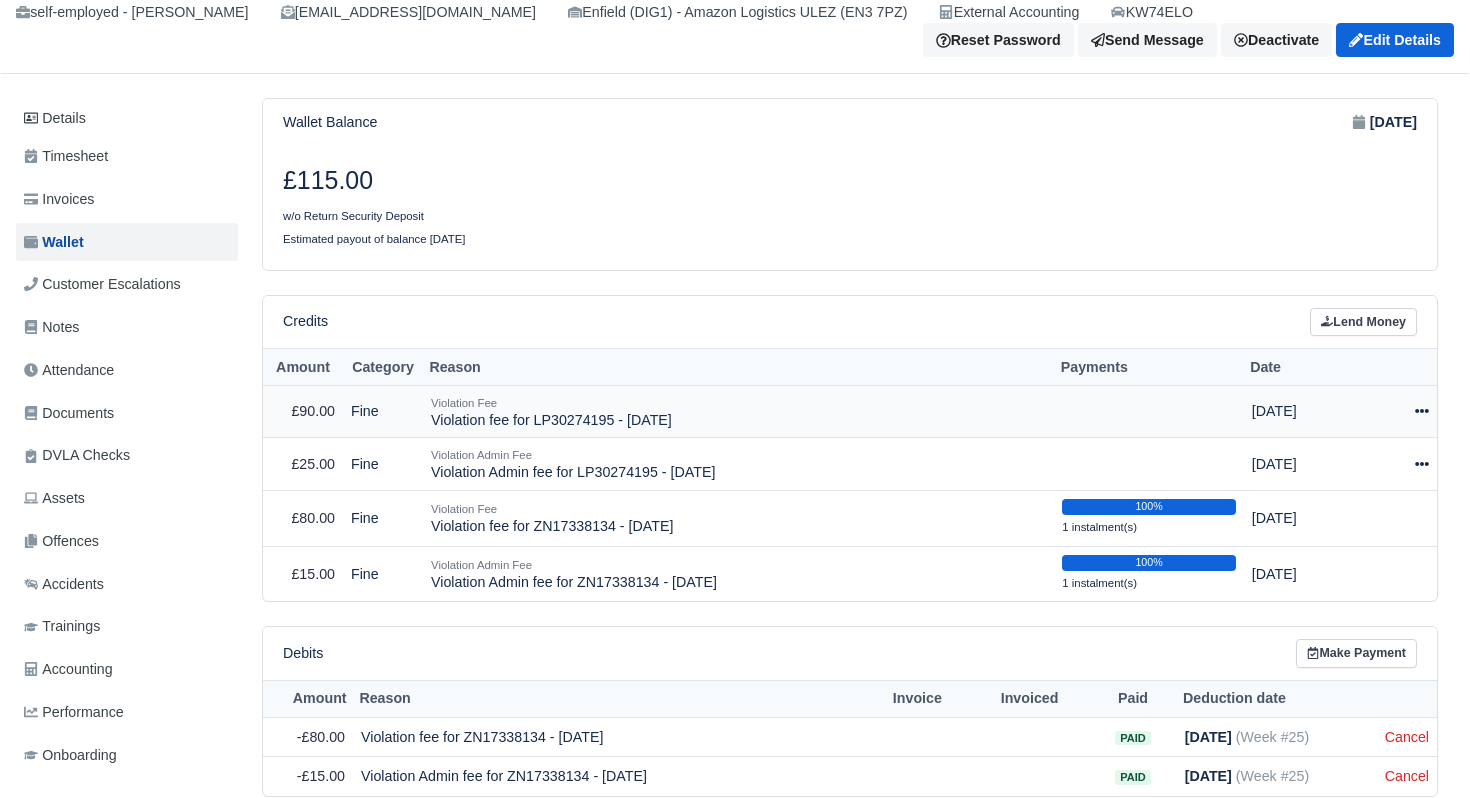 select on "1860" 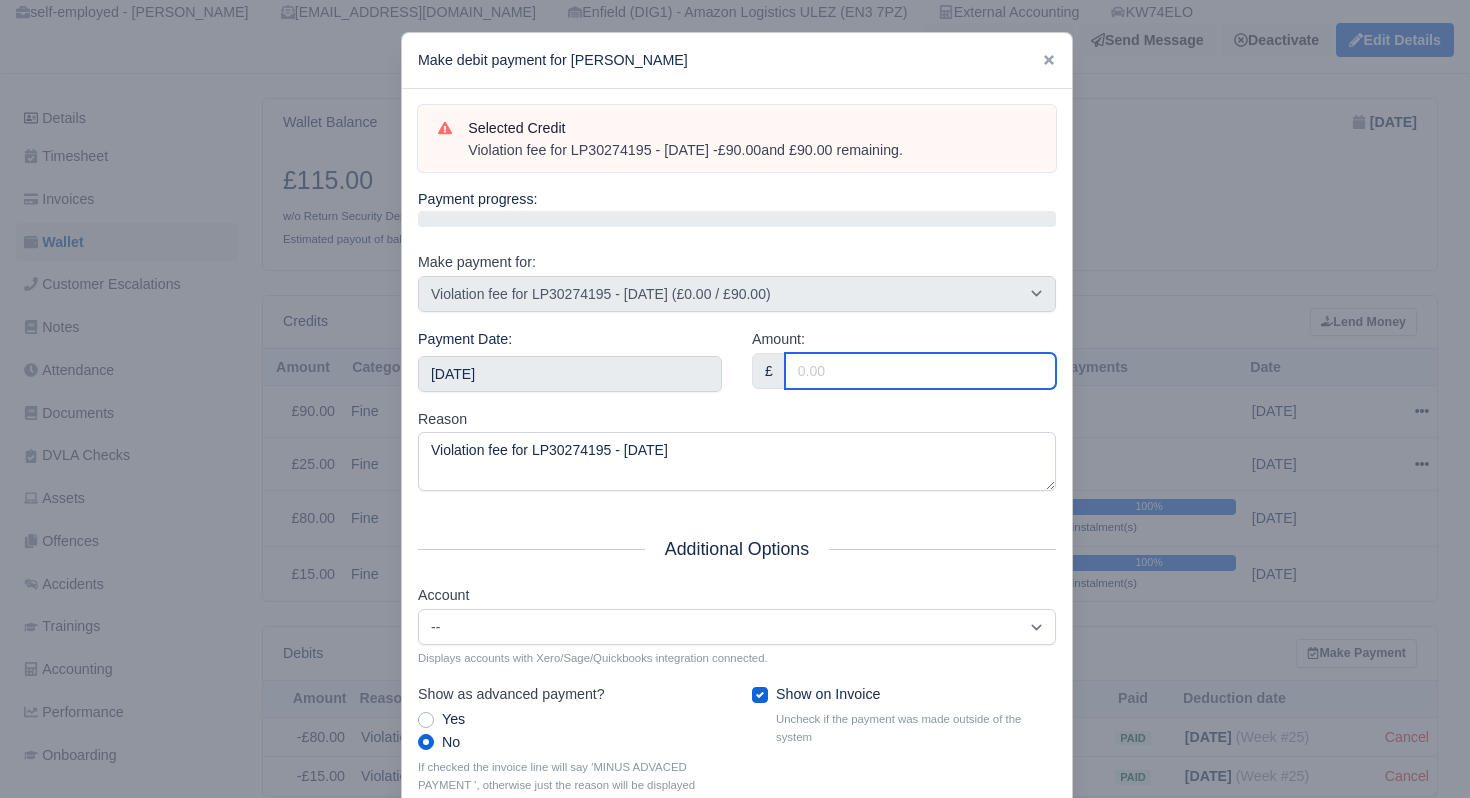click on "Amount:" at bounding box center (920, 371) 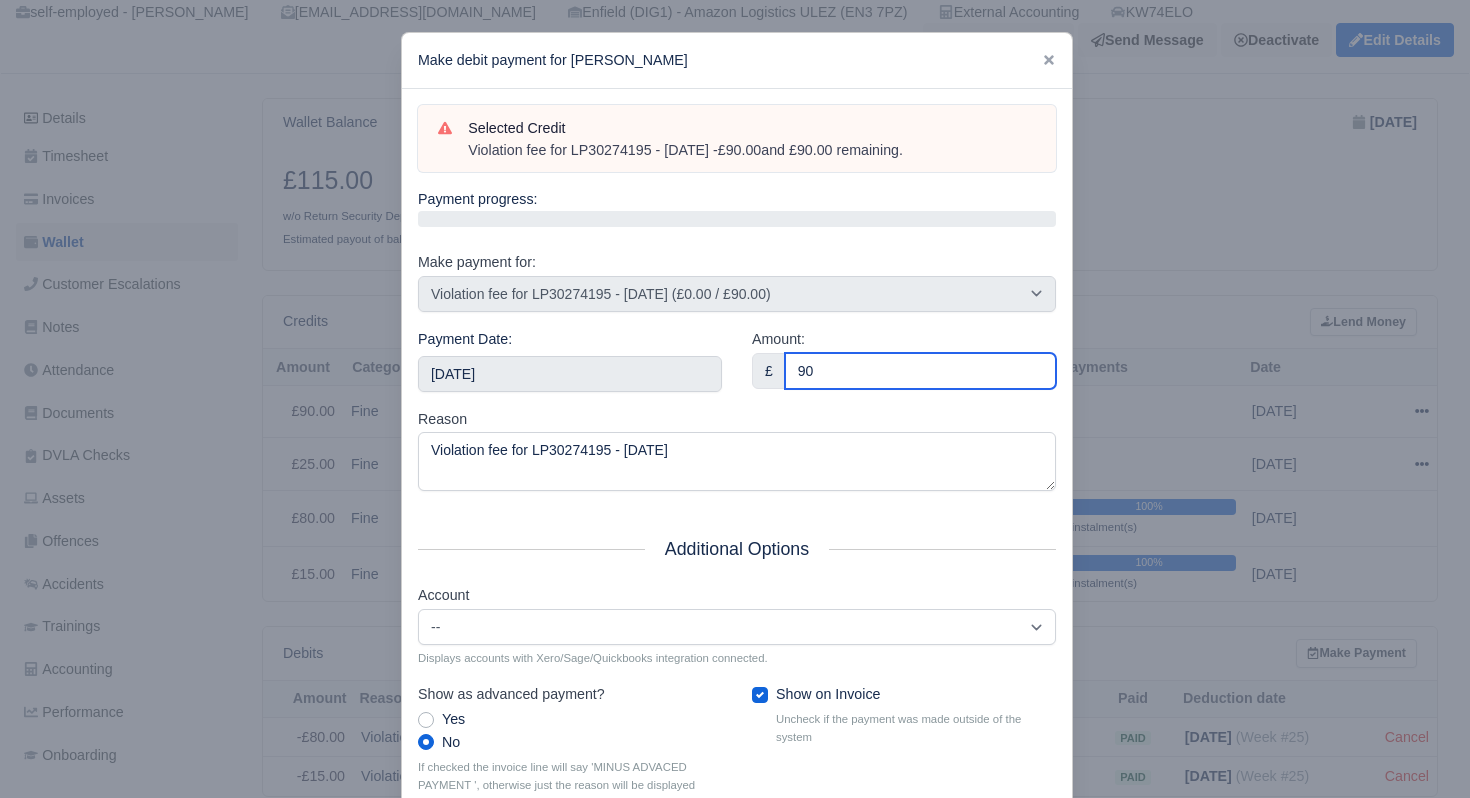 type on "90" 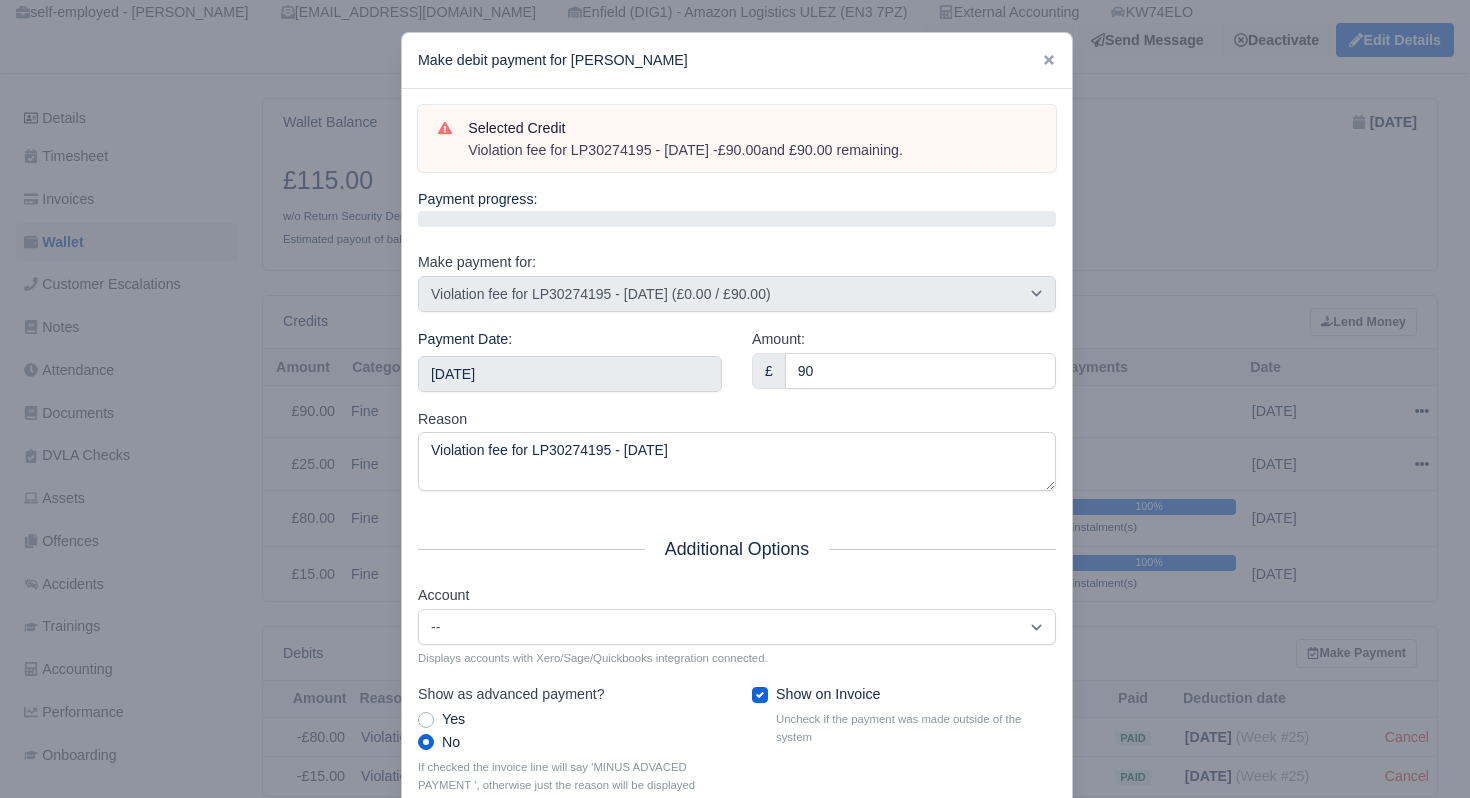 click on "Reason
Violation fee for LP30274195 - 17/06/2025" at bounding box center [737, 450] 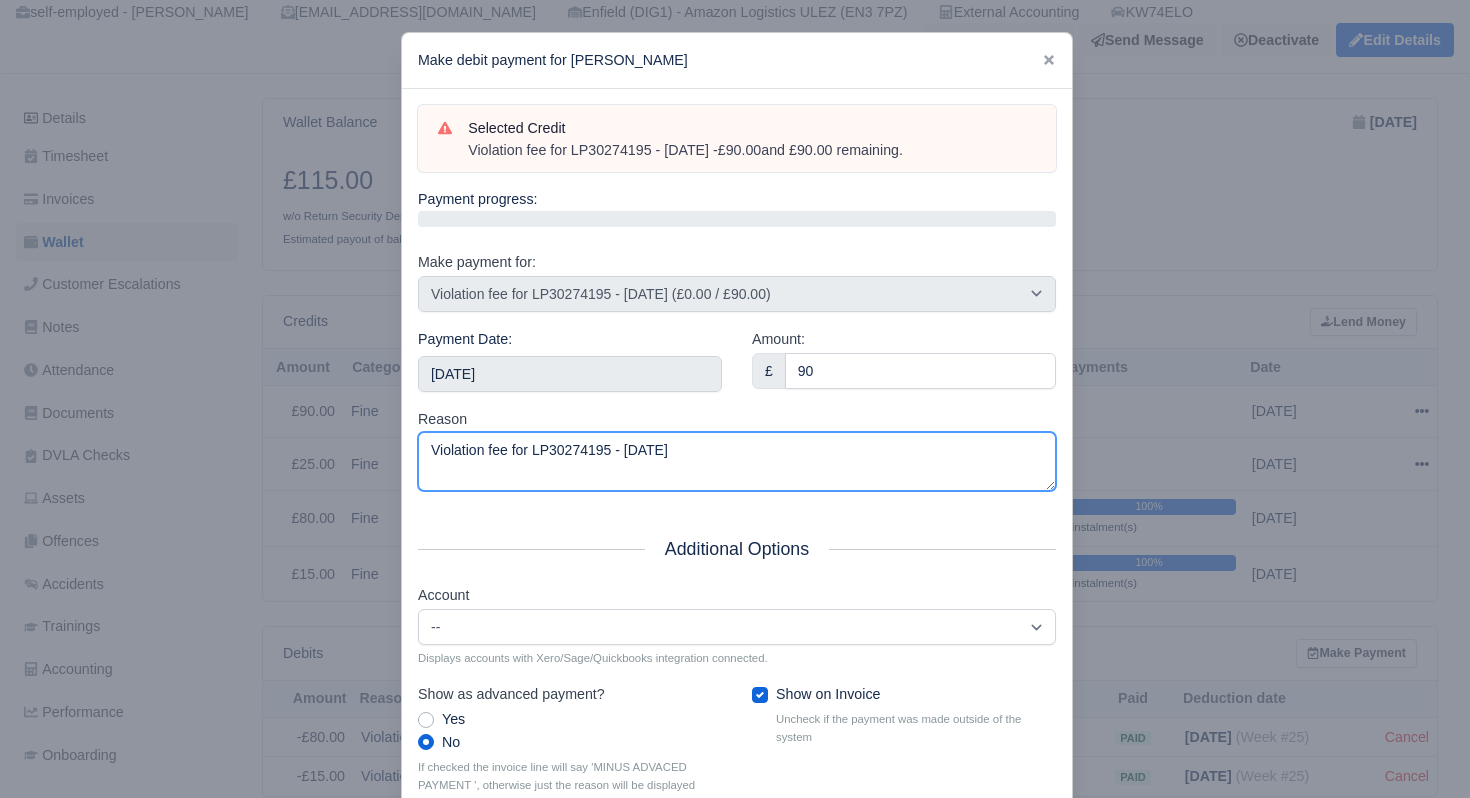 click on "Violation fee for LP30274195 - 17/06/2025" at bounding box center (737, 461) 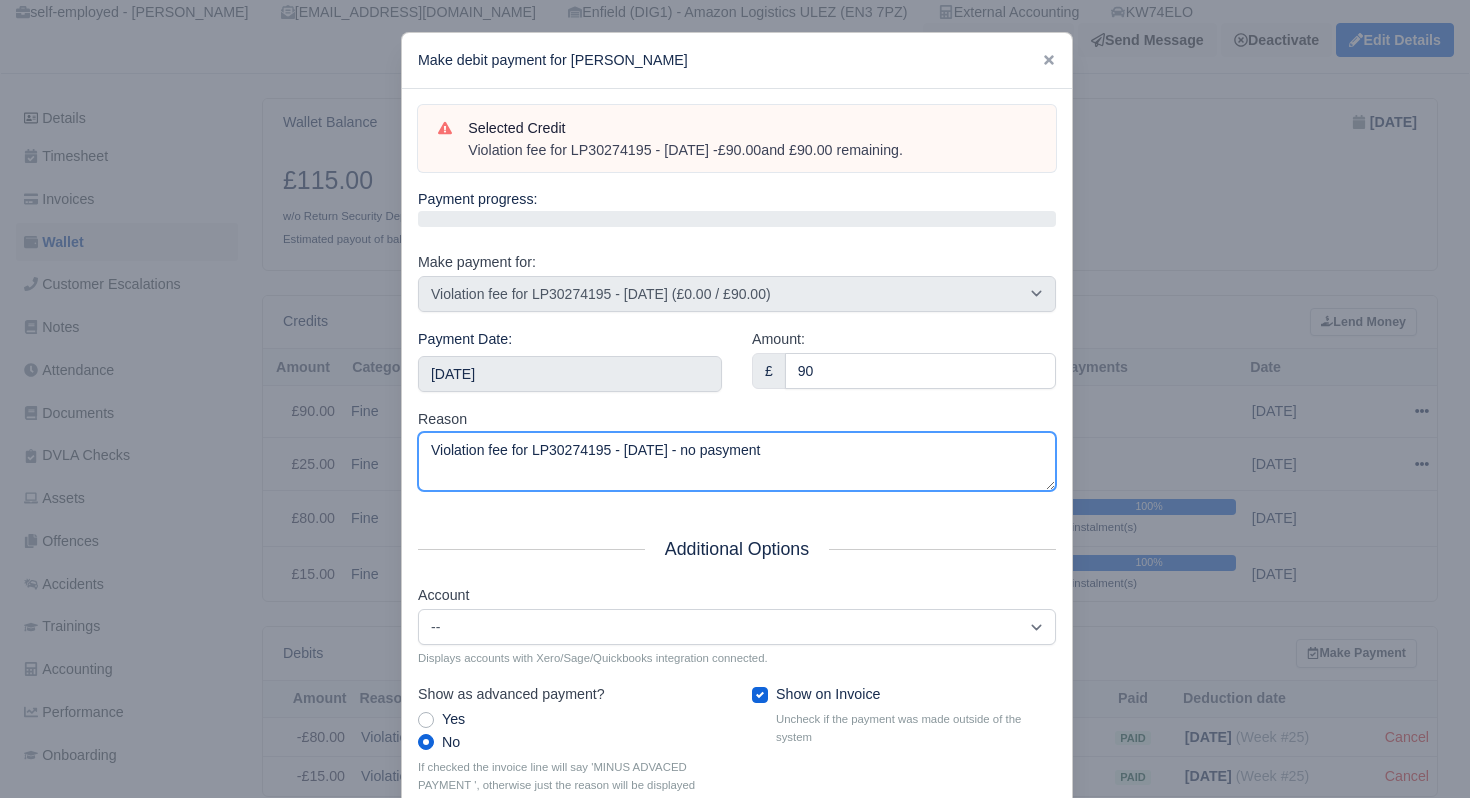 click on "Violation fee for LP30274195 - 17/06/2025 - no pasyment" at bounding box center [737, 461] 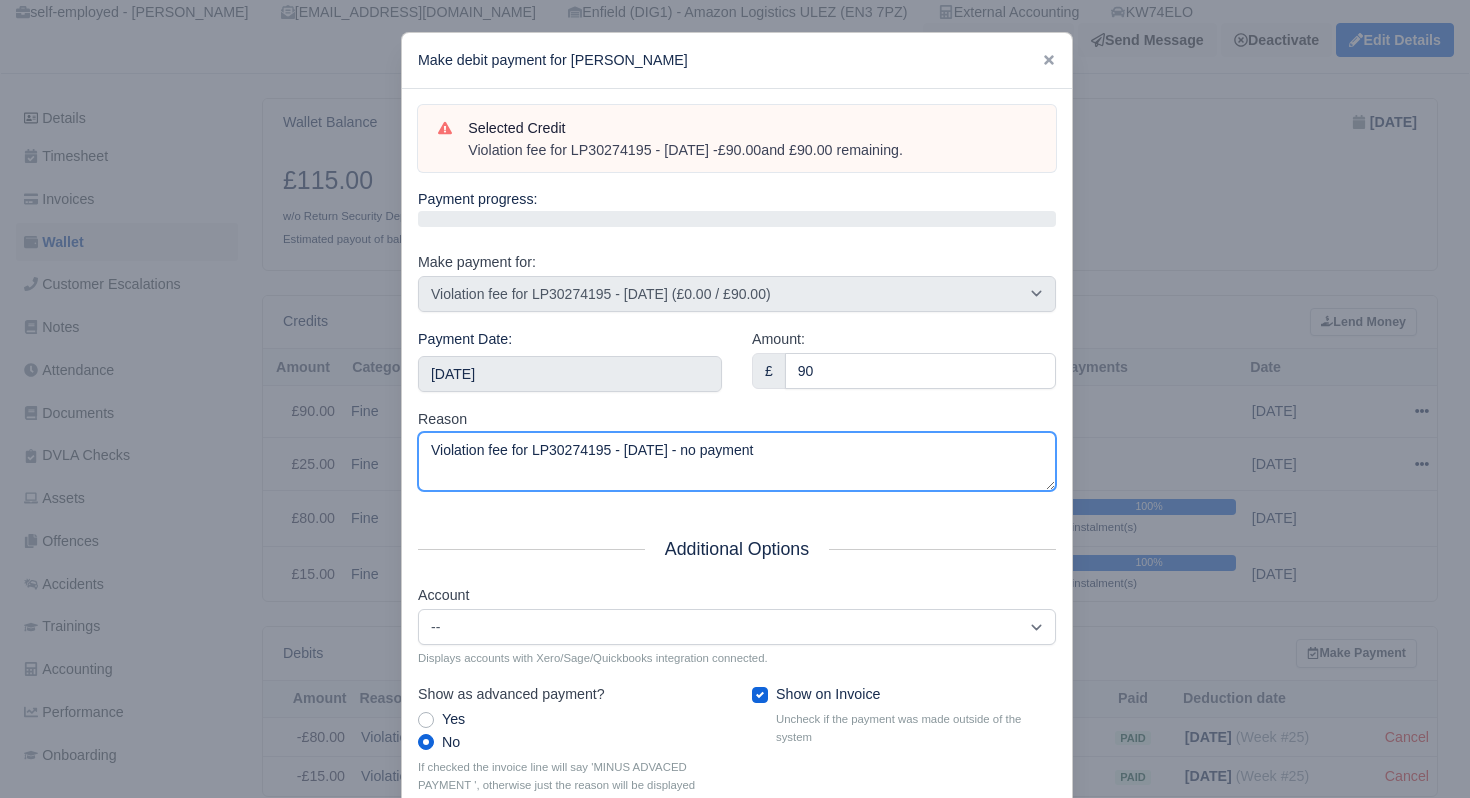 click on "Violation fee for LP30274195 - 17/06/2025 - no payment" at bounding box center (737, 461) 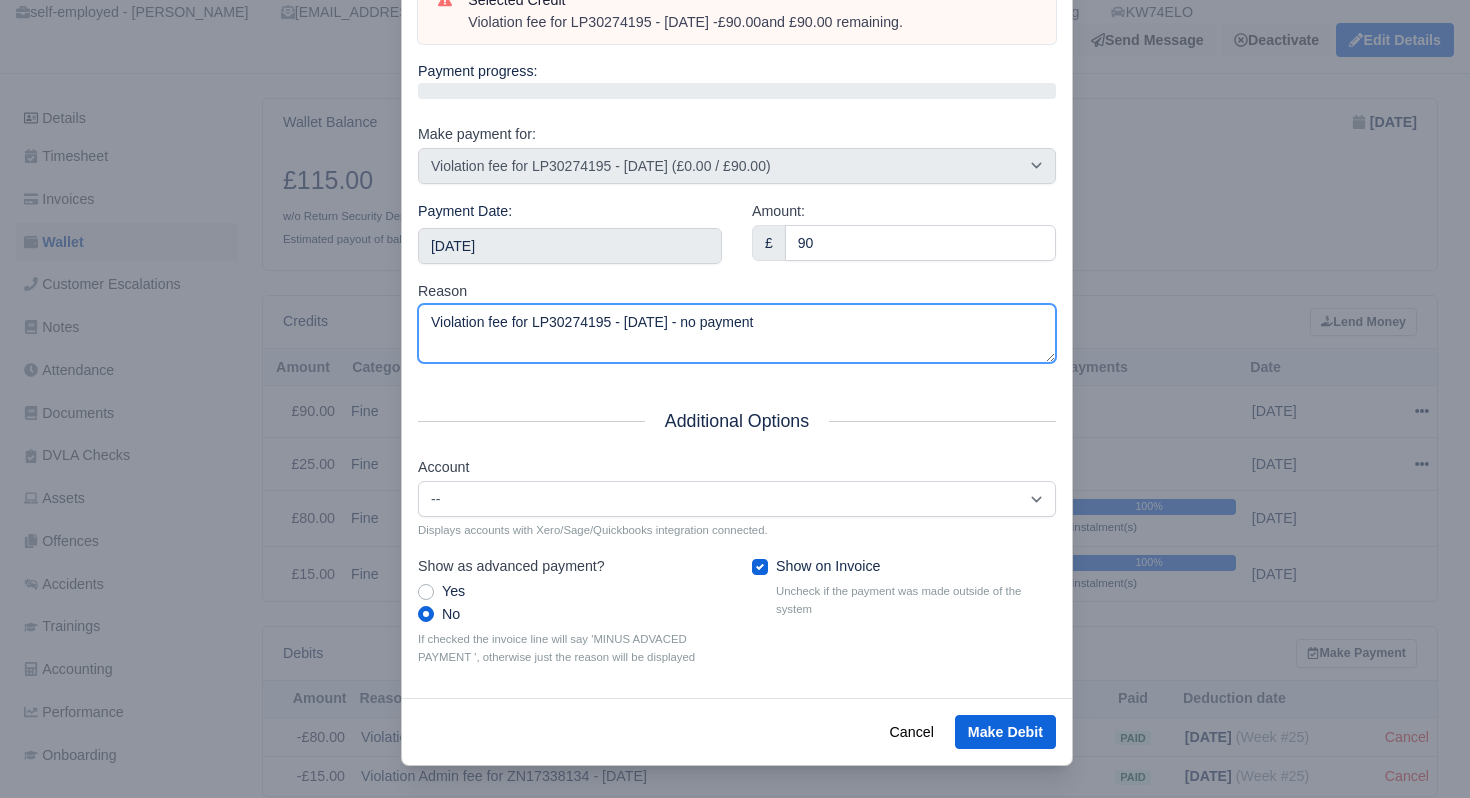 type on "Violation fee for LP30274195 - 17/06/2025 - no payment" 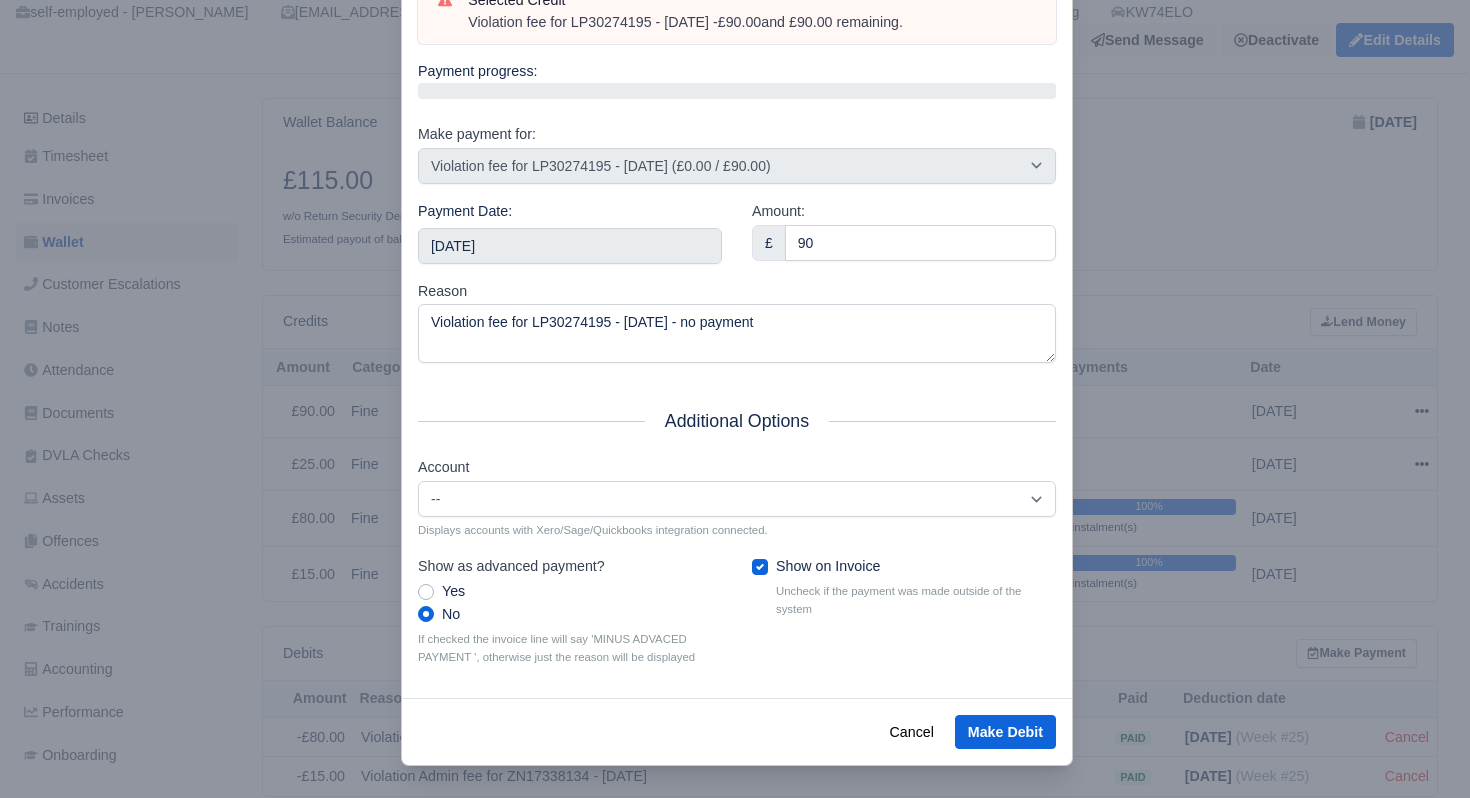 click on "Show on Invoice" at bounding box center [828, 566] 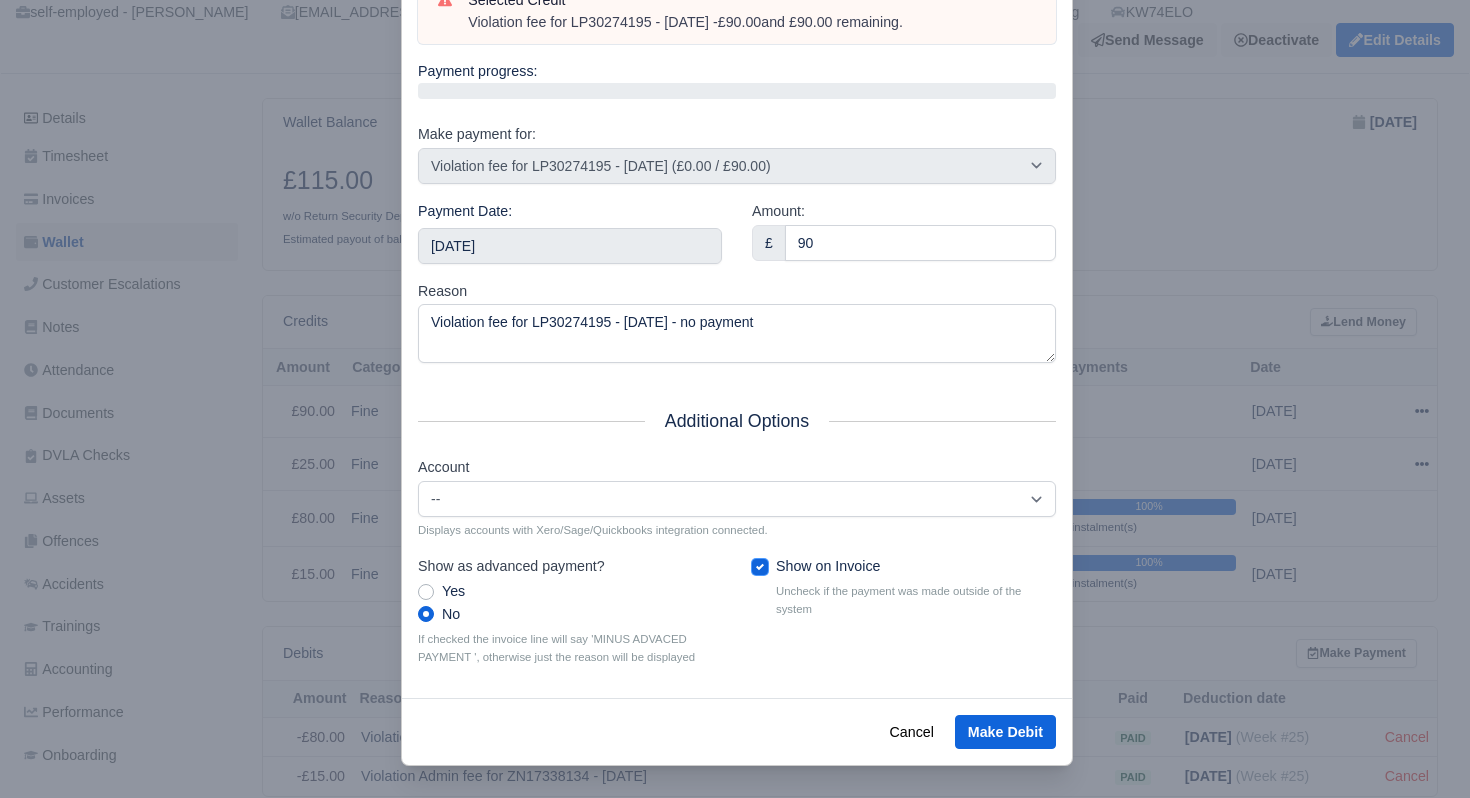 checkbox on "false" 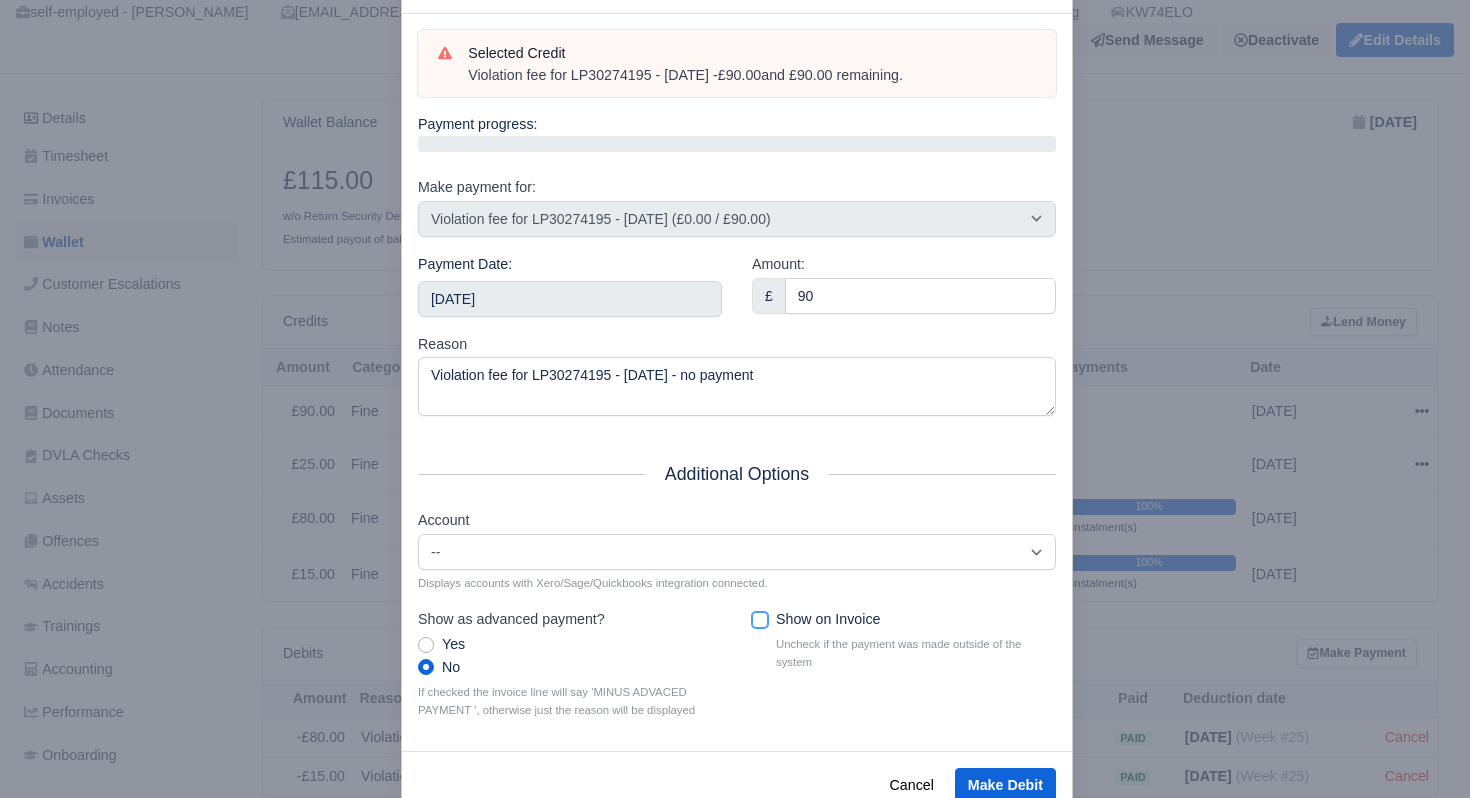 scroll, scrollTop: 56, scrollLeft: 0, axis: vertical 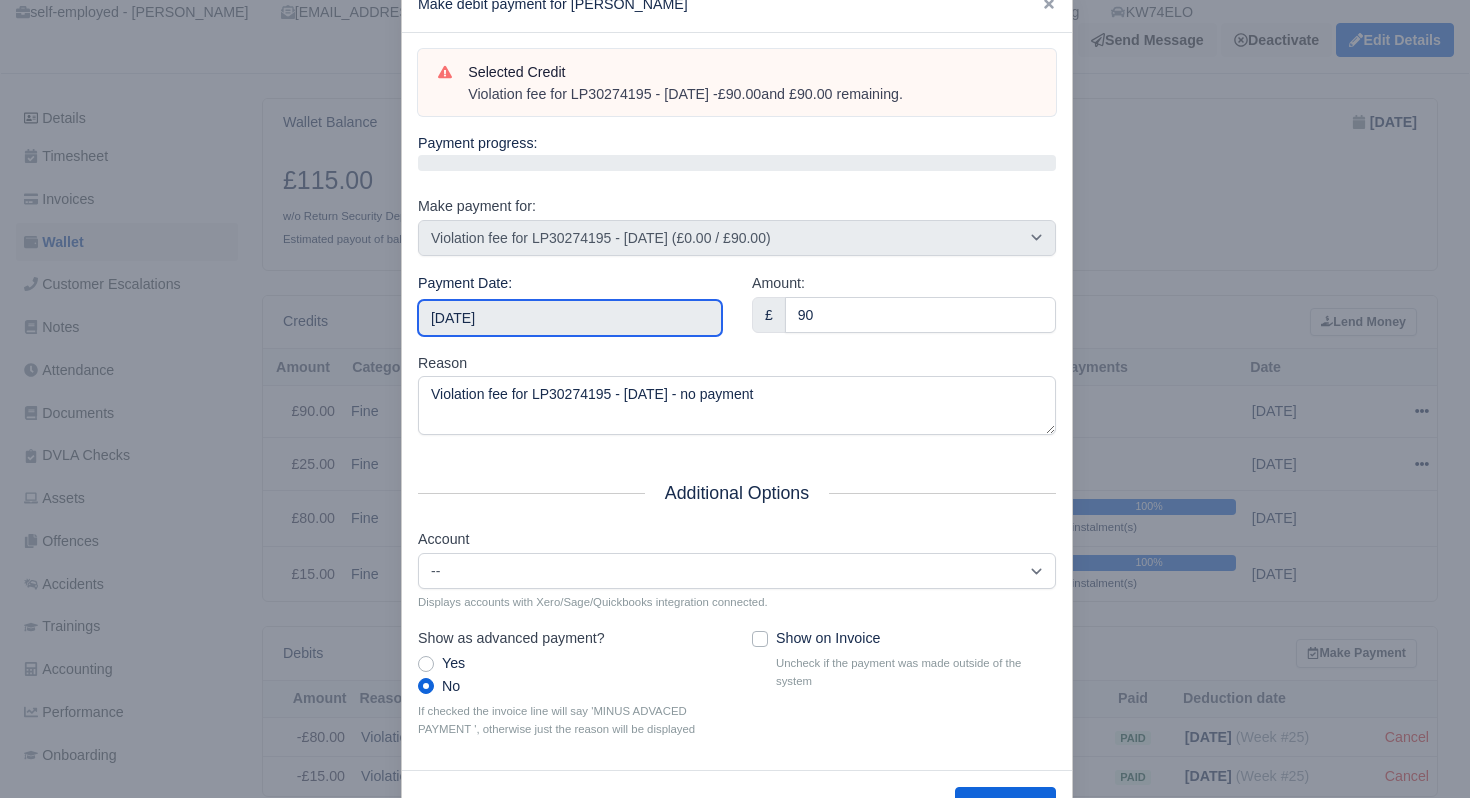 click on "[DATE]" at bounding box center (570, 318) 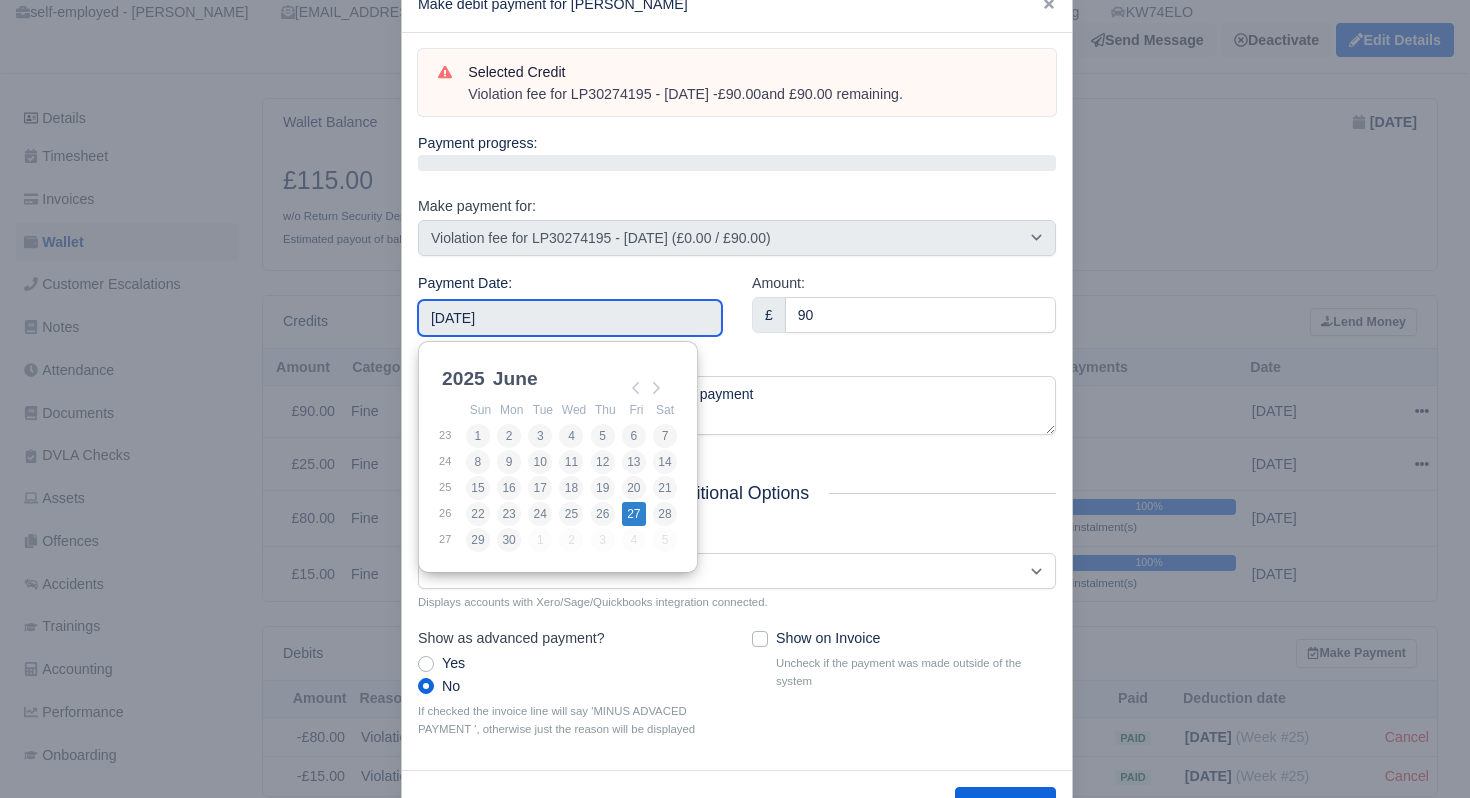 type on "[DATE]" 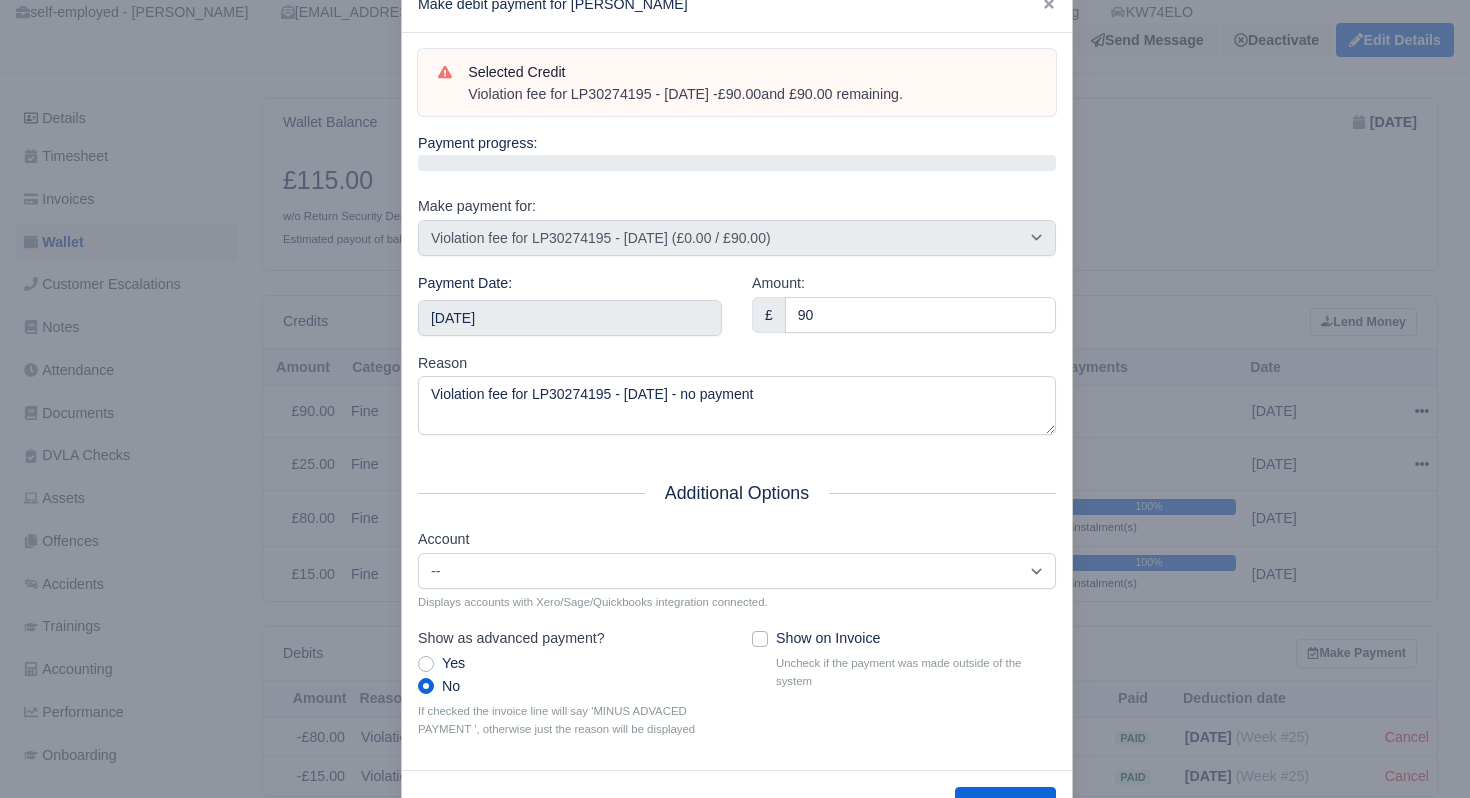 scroll, scrollTop: 129, scrollLeft: 0, axis: vertical 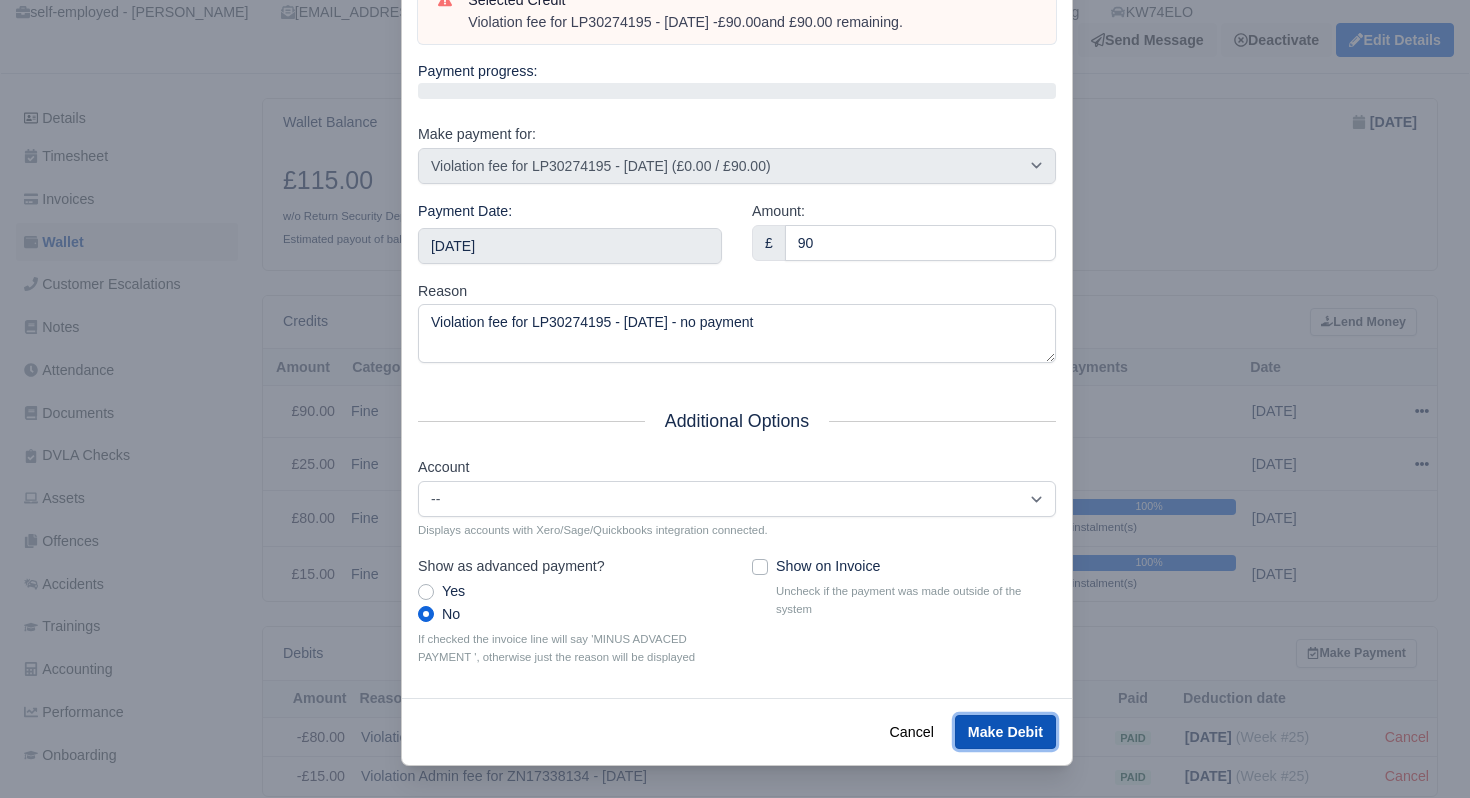 click on "Make Debit" at bounding box center [1005, 732] 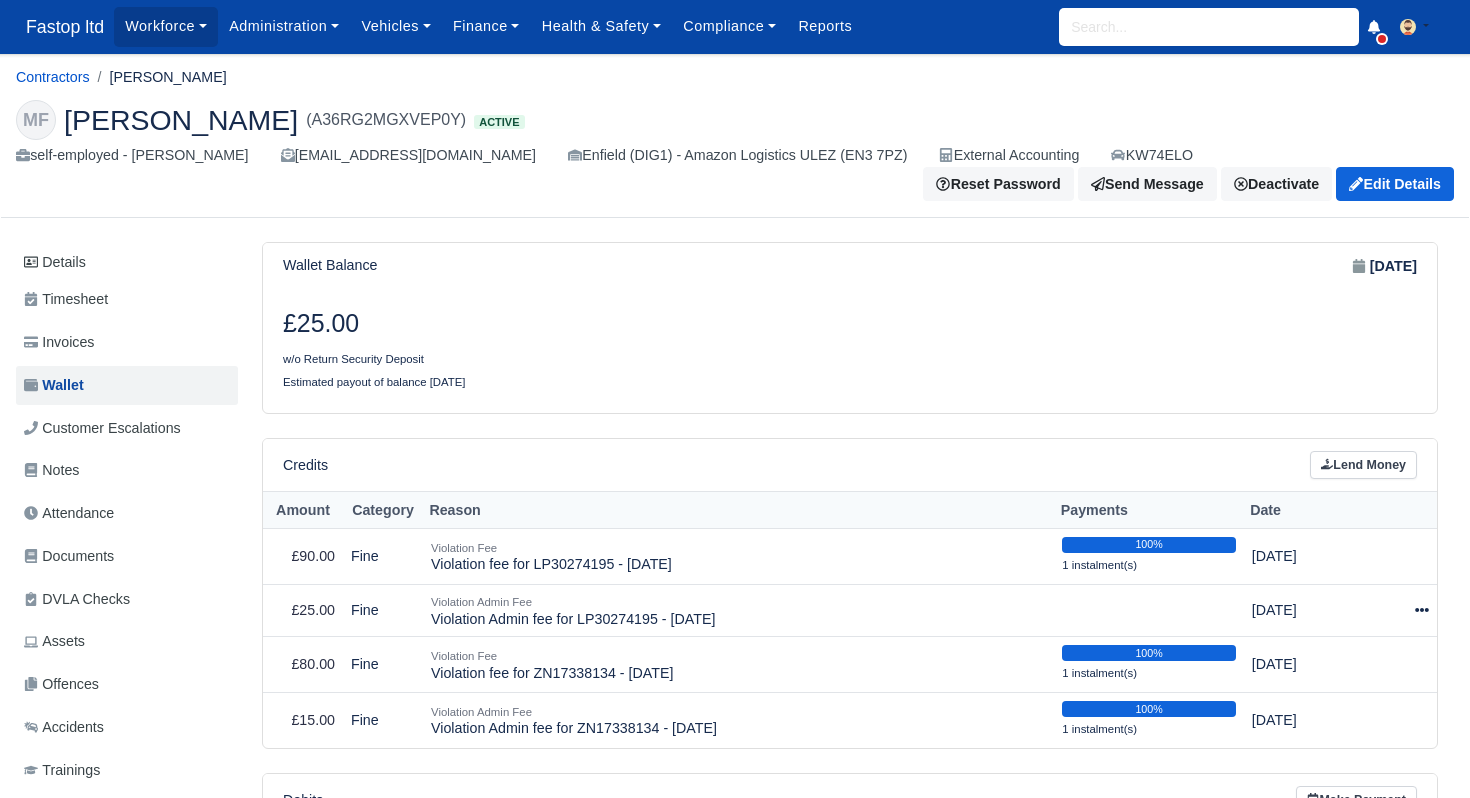 scroll, scrollTop: 0, scrollLeft: 0, axis: both 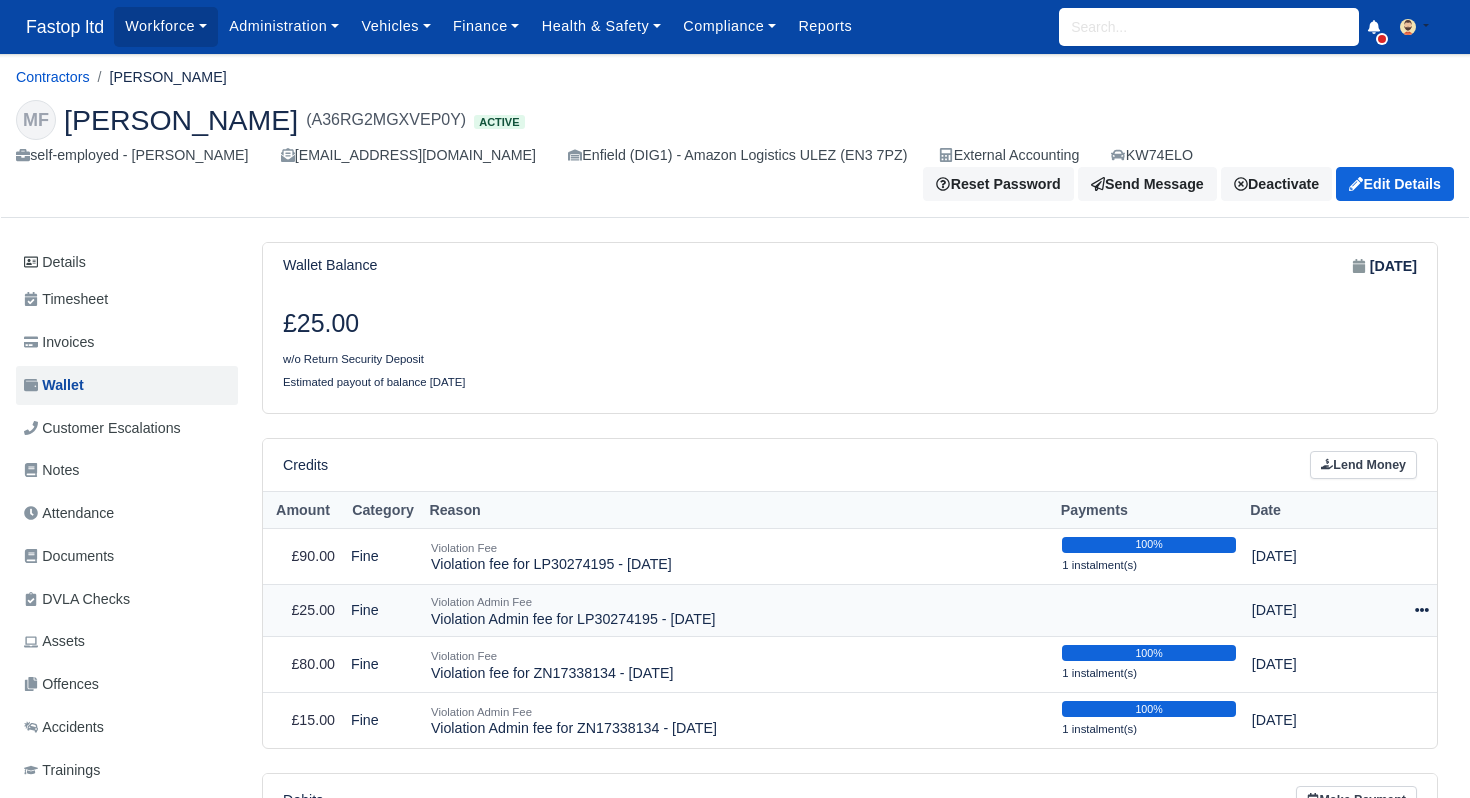 click 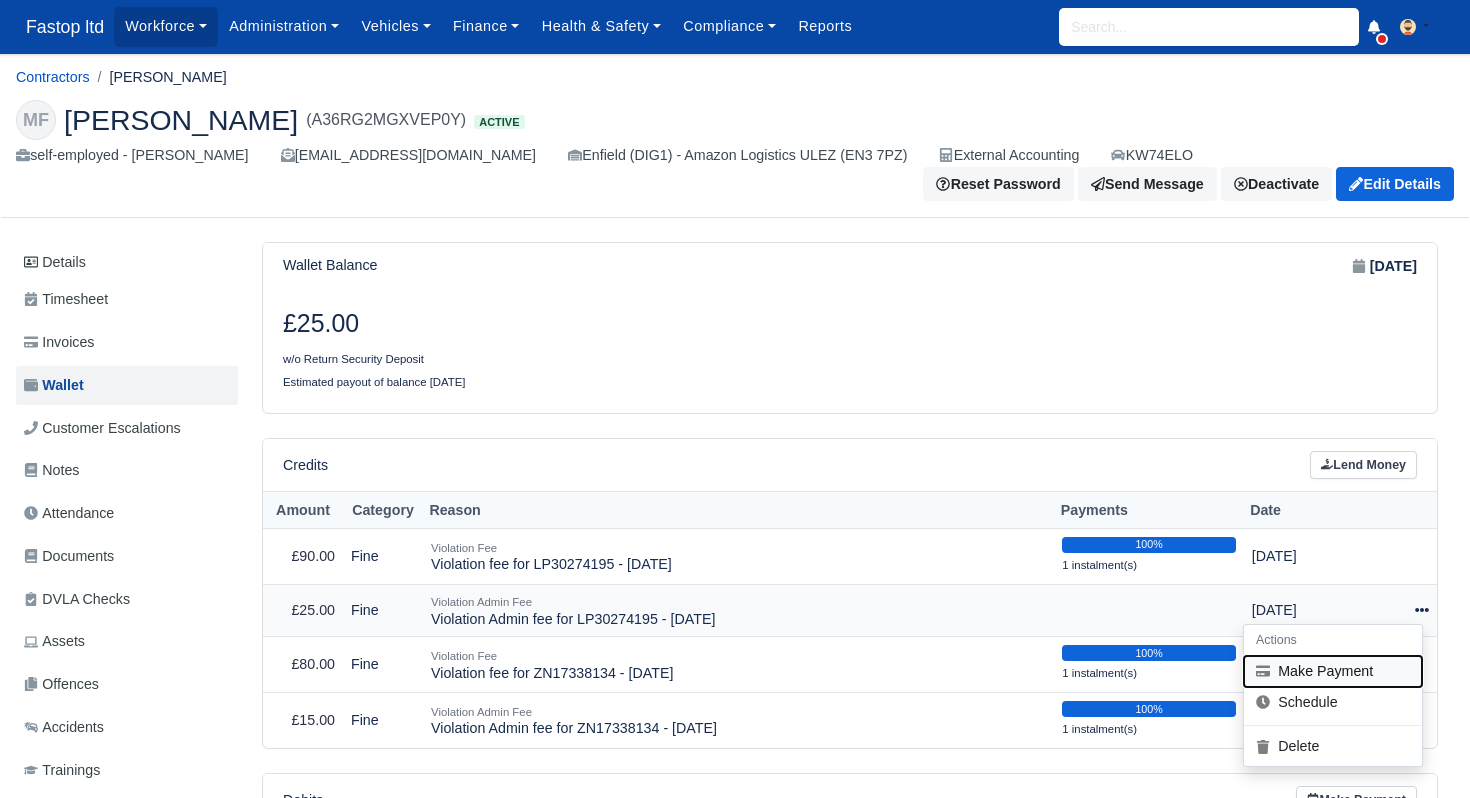 click on "Make Payment" at bounding box center [1333, 671] 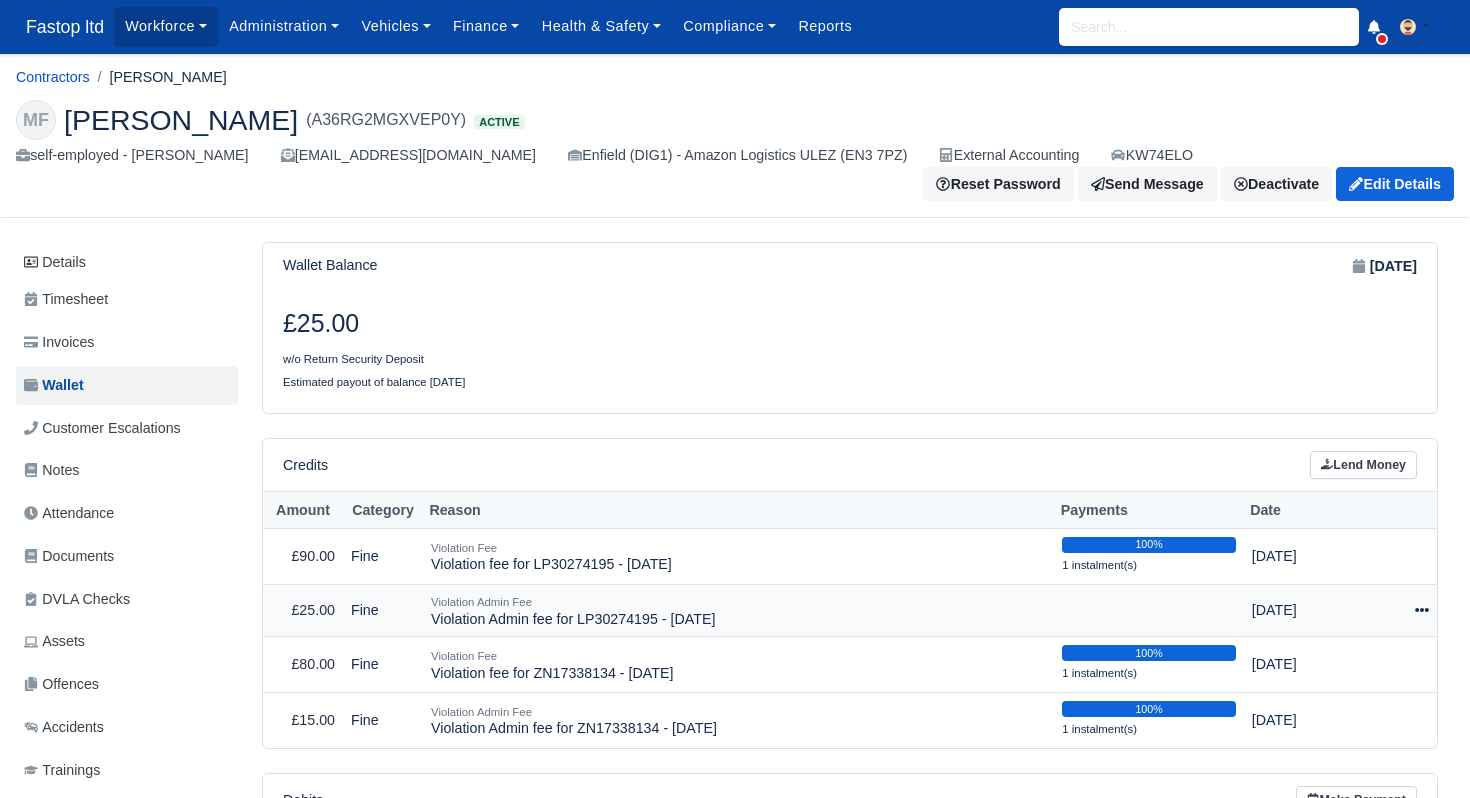 select on "1861" 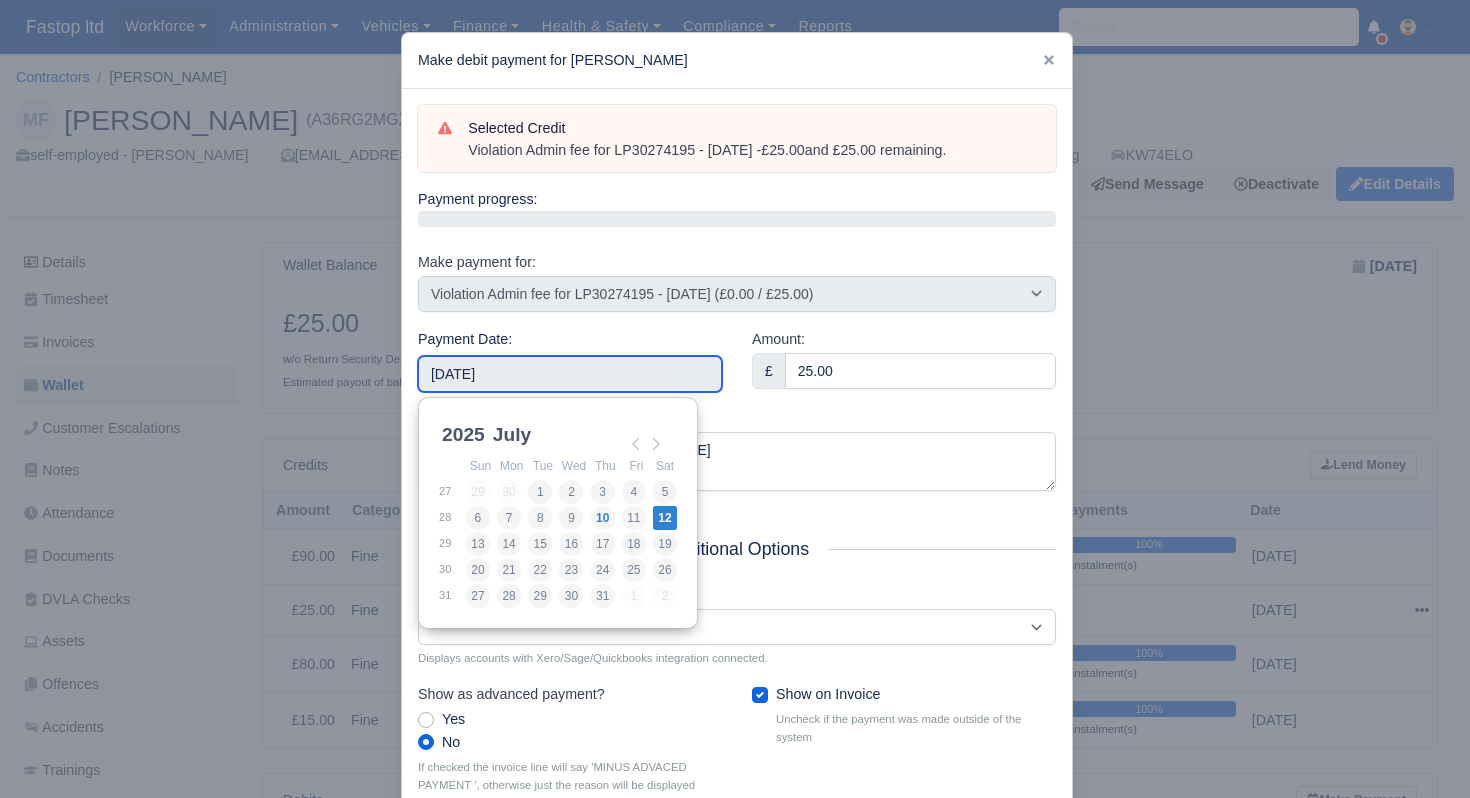 click on "[DATE]" at bounding box center (570, 374) 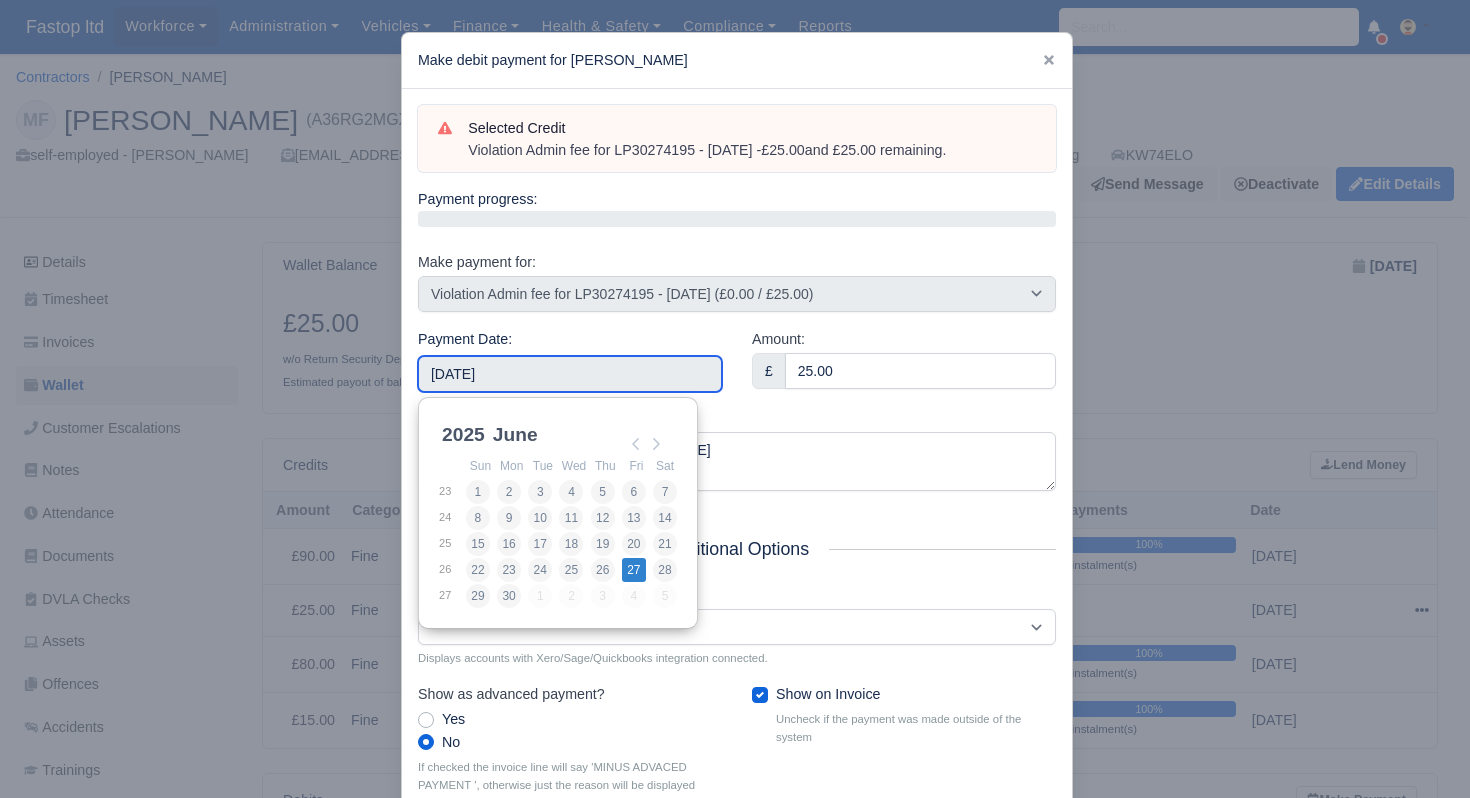 type on "[DATE]" 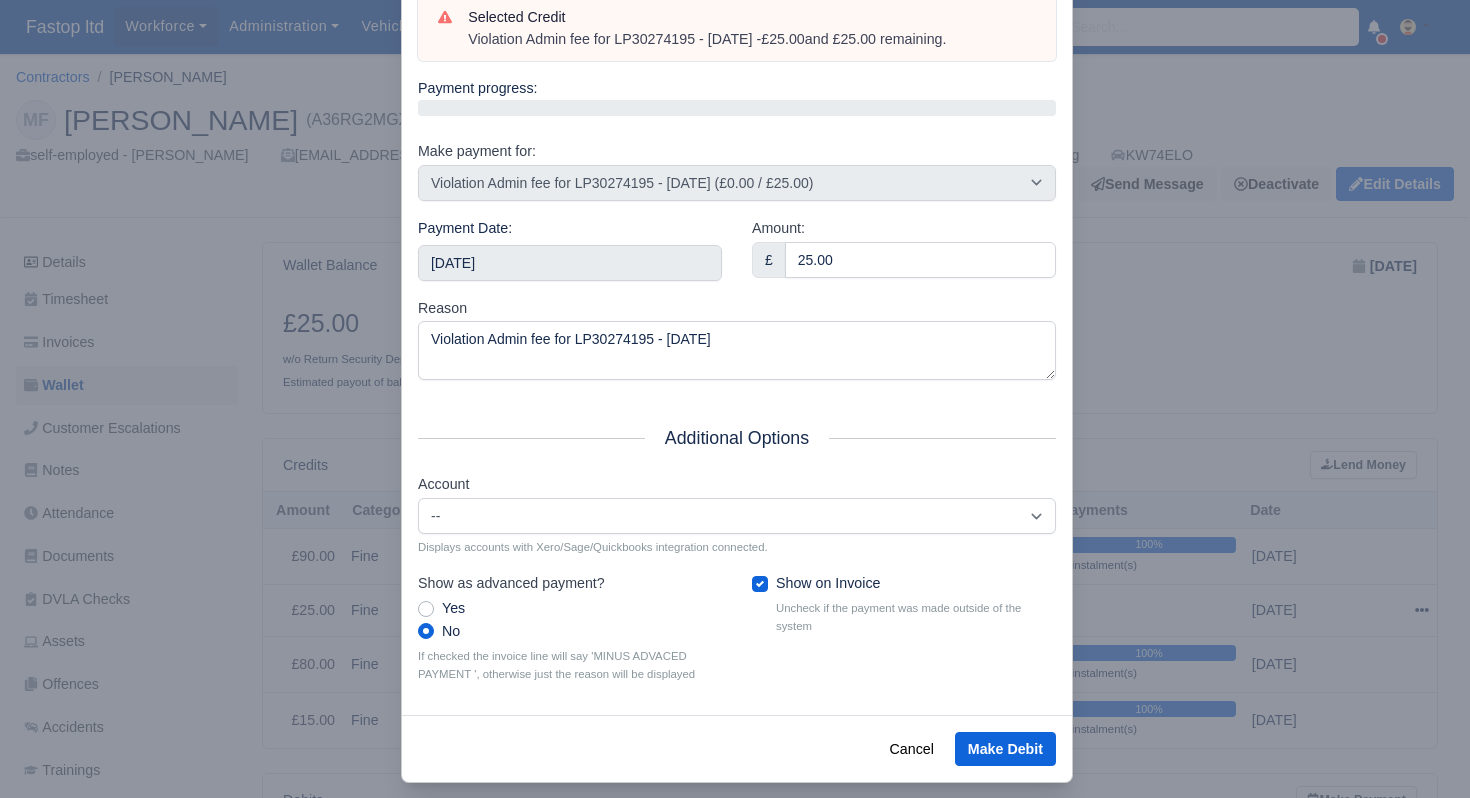 scroll, scrollTop: 111, scrollLeft: 0, axis: vertical 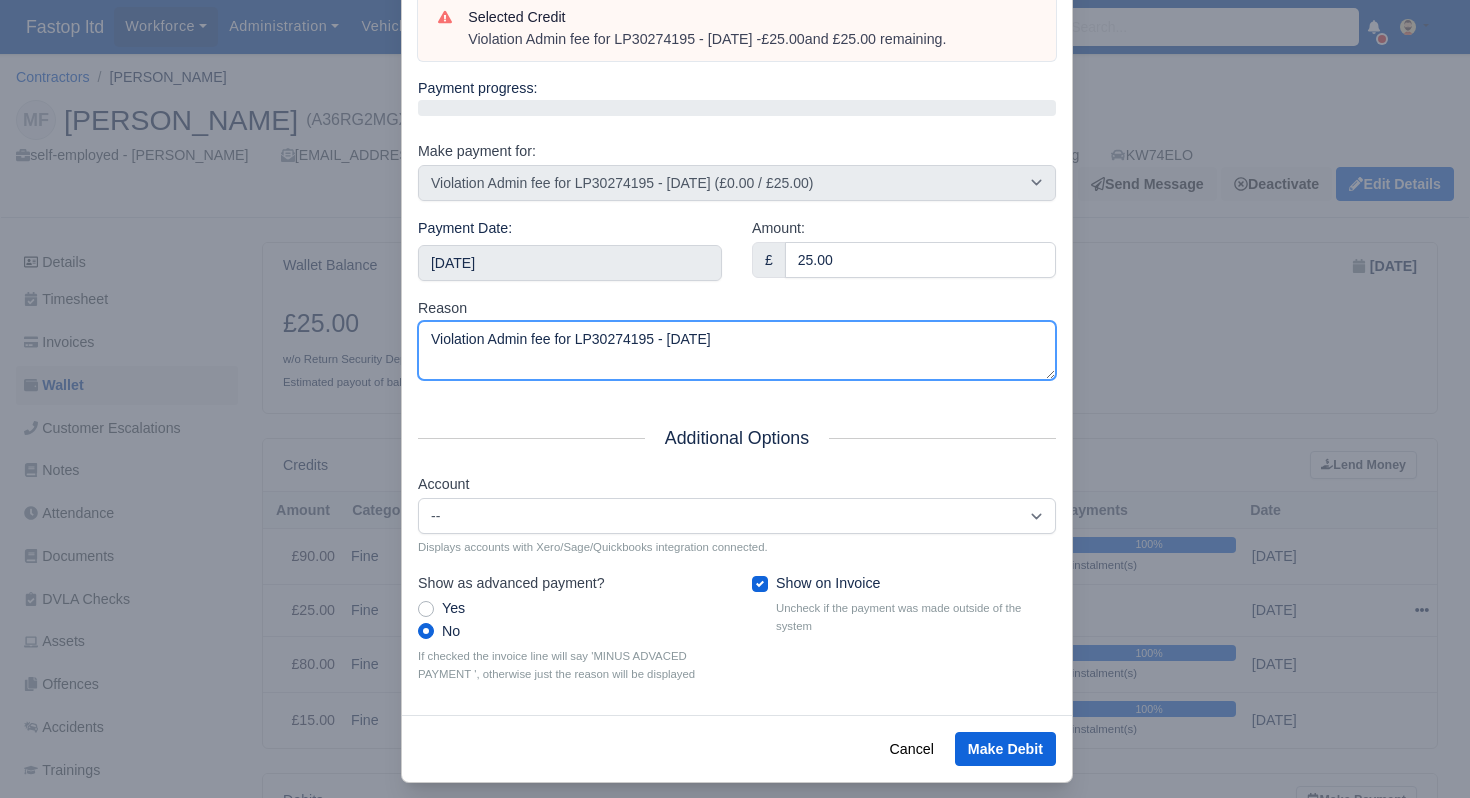 click on "Violation Admin fee for LP30274195 - [DATE]" at bounding box center (737, 350) 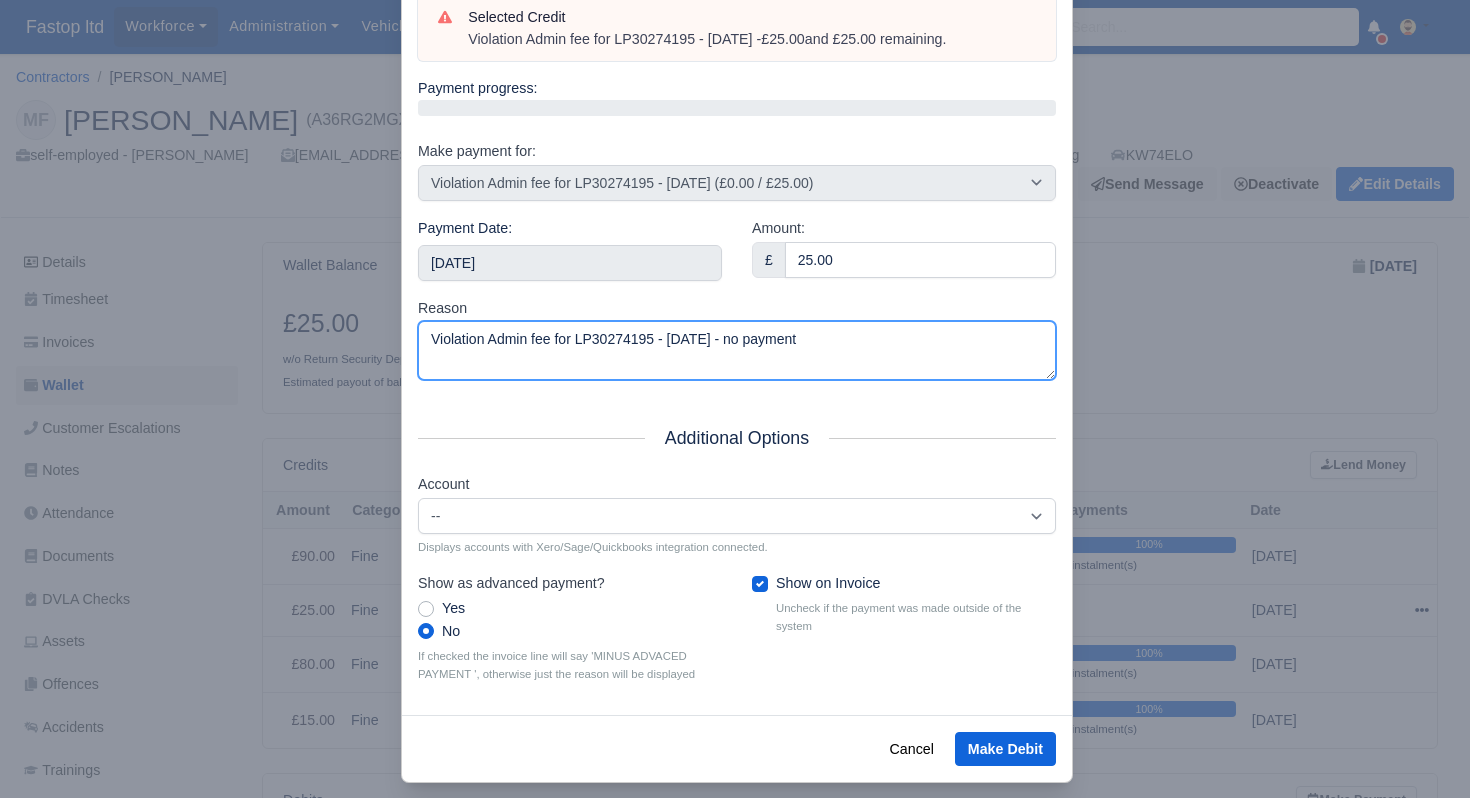 type on "Violation Admin fee for LP30274195 - [DATE] - no payment" 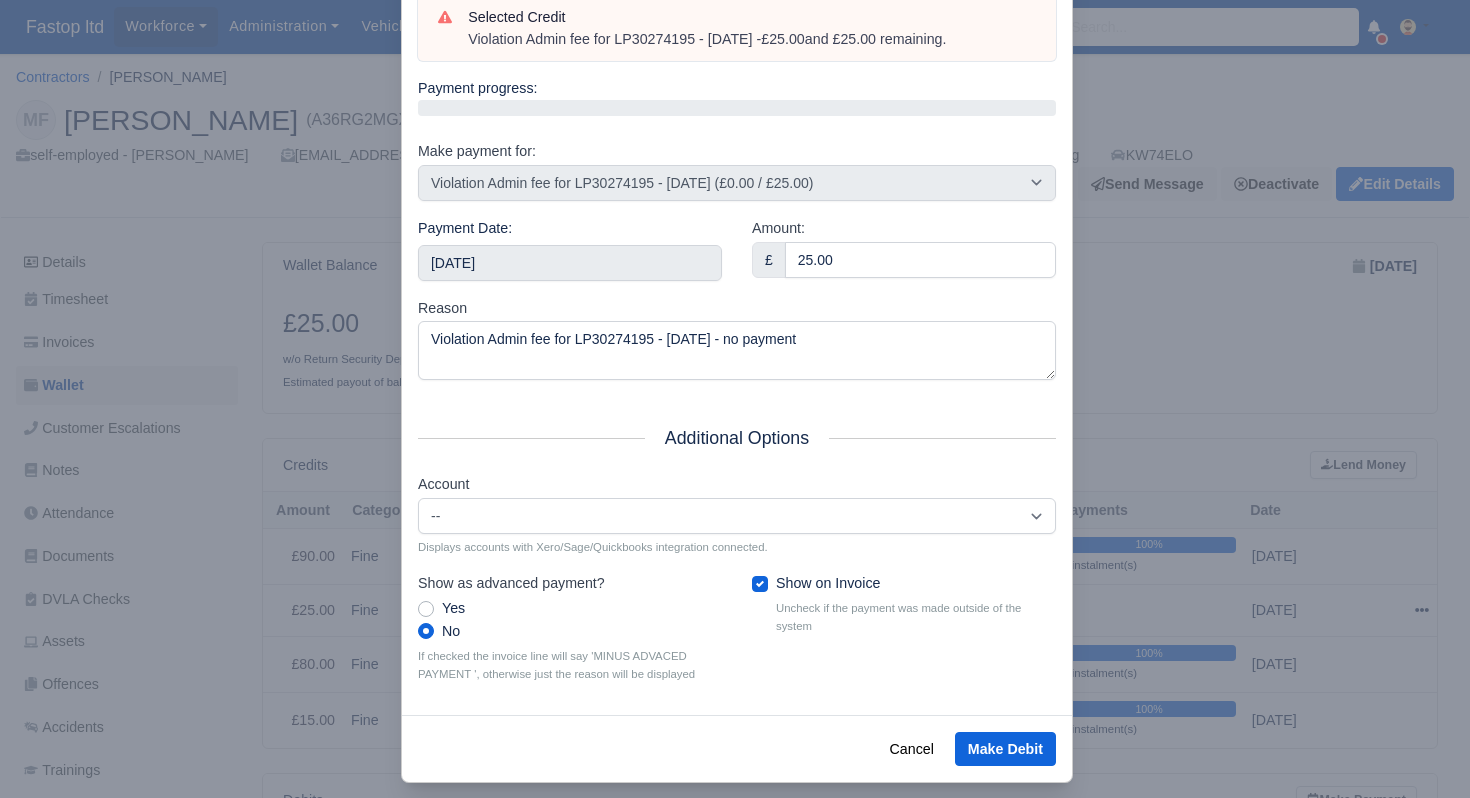 click on "Show on Invoice" at bounding box center [828, 583] 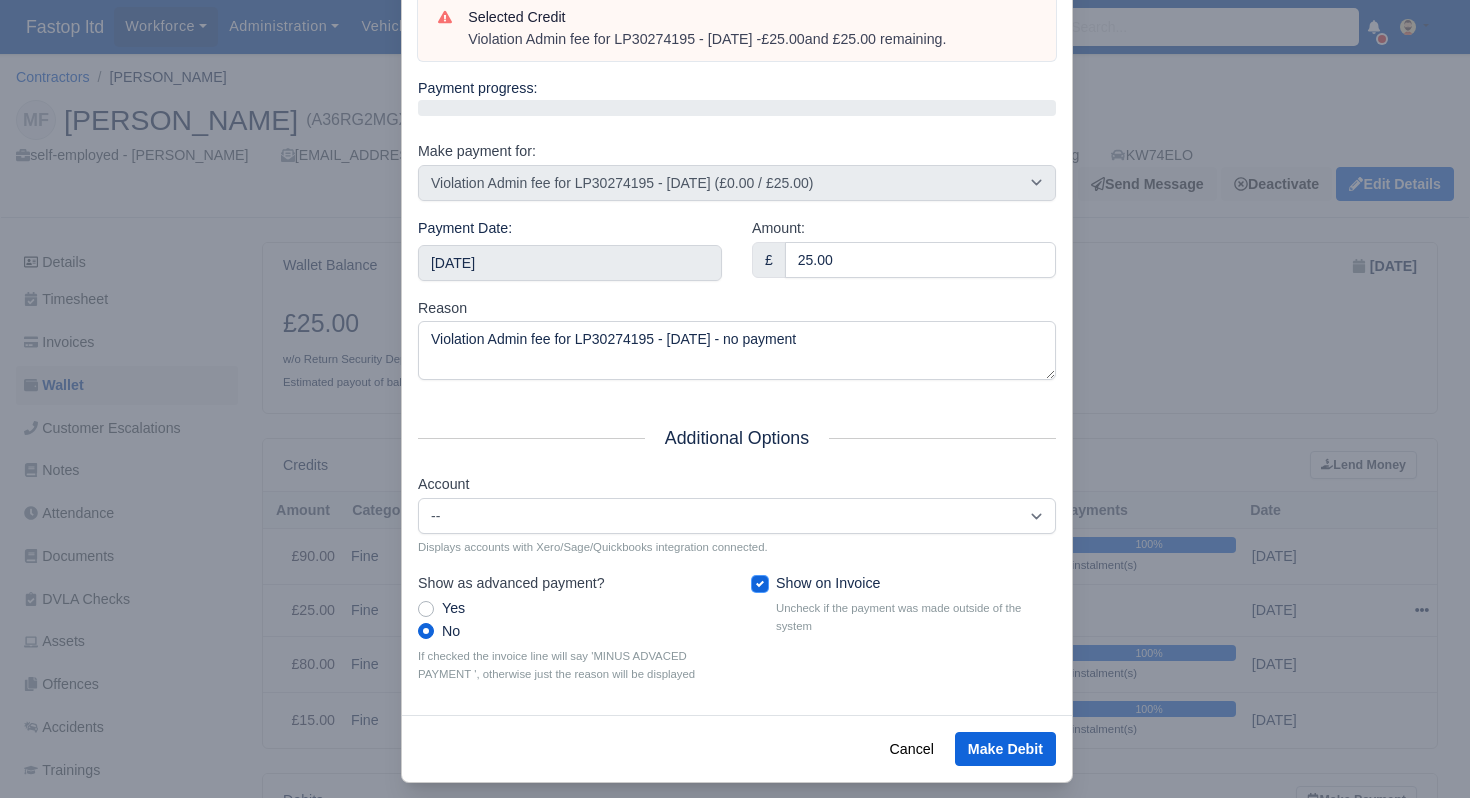 checkbox on "false" 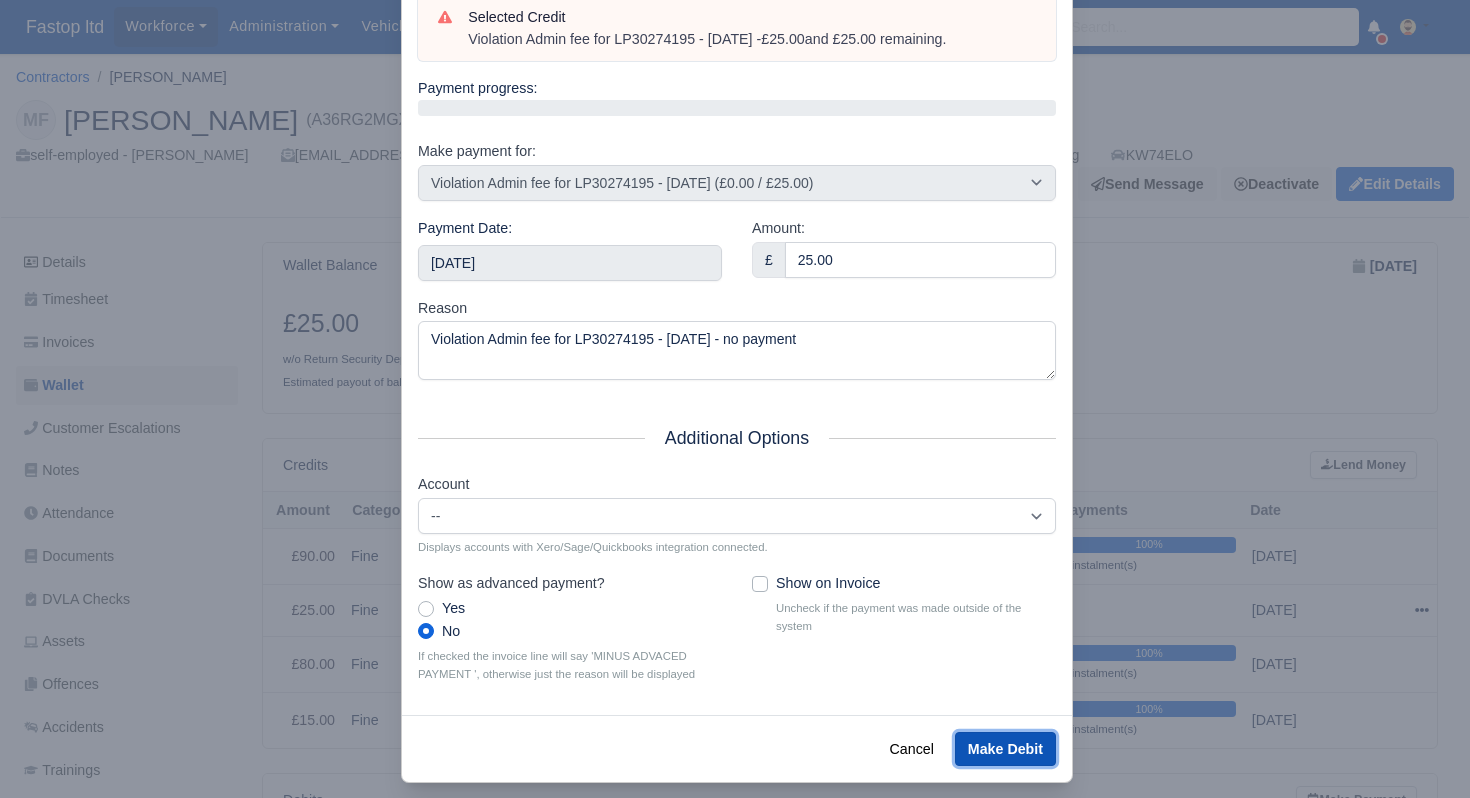 click on "Make Debit" at bounding box center (1005, 749) 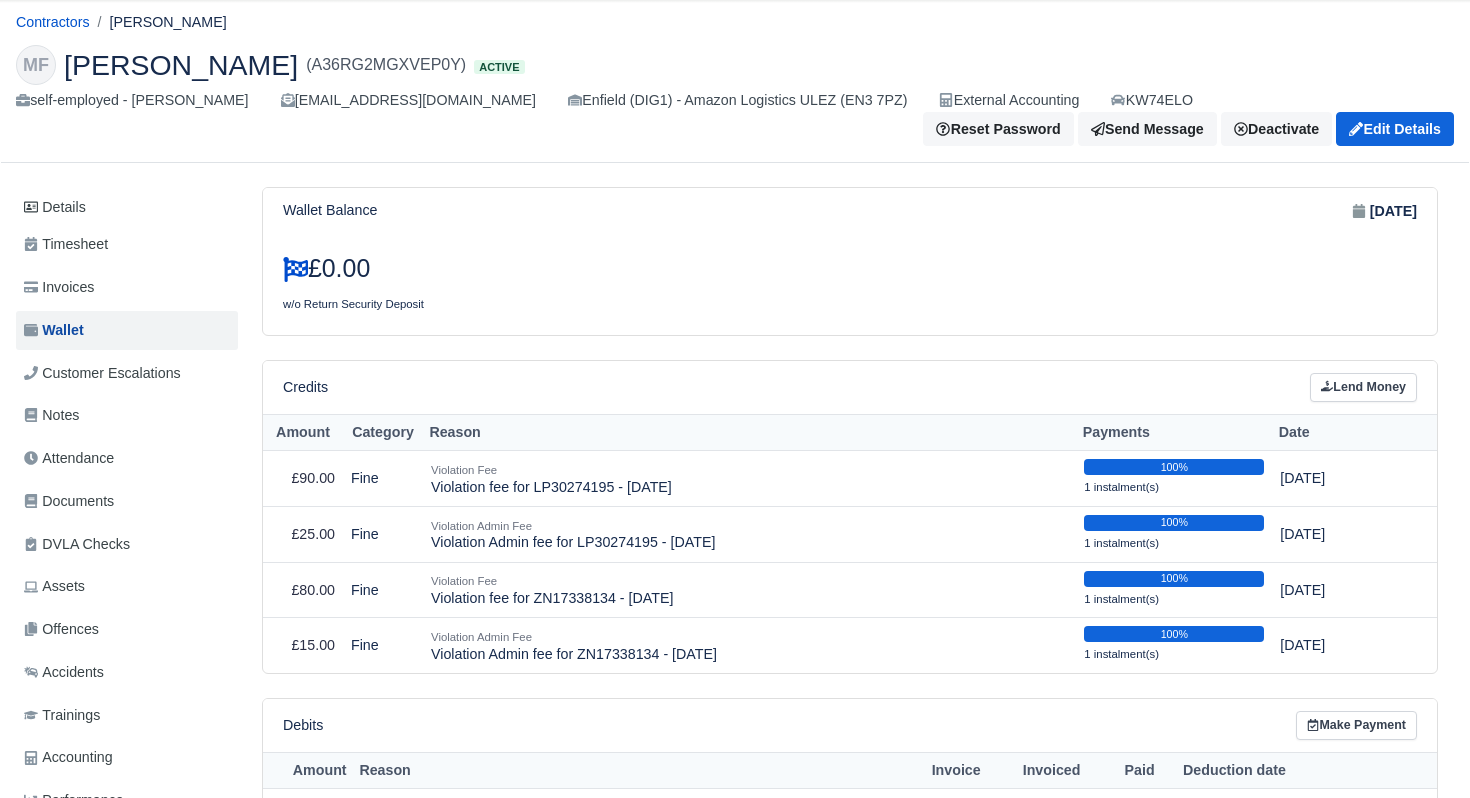 scroll, scrollTop: 0, scrollLeft: 0, axis: both 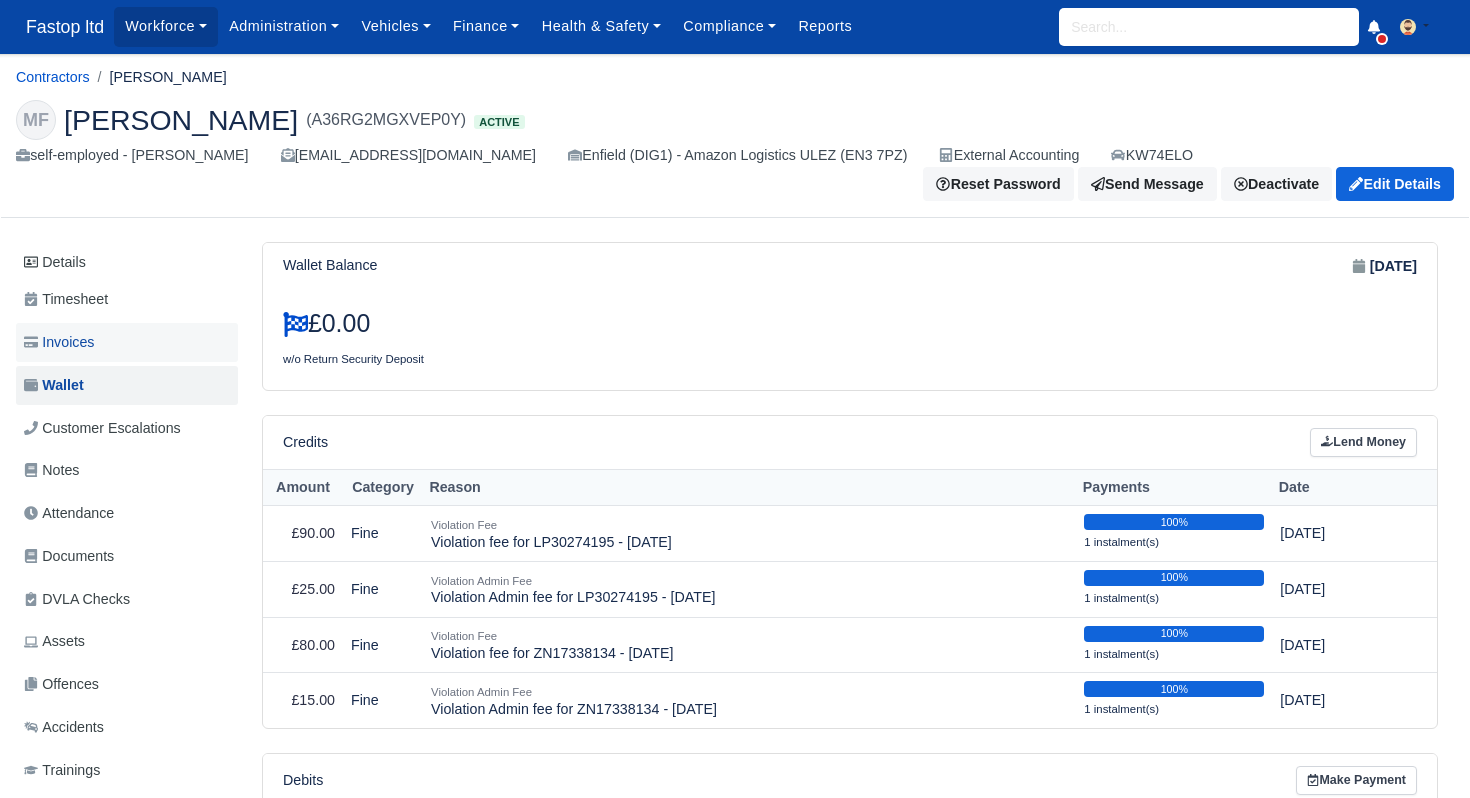 click on "Invoices" at bounding box center [59, 342] 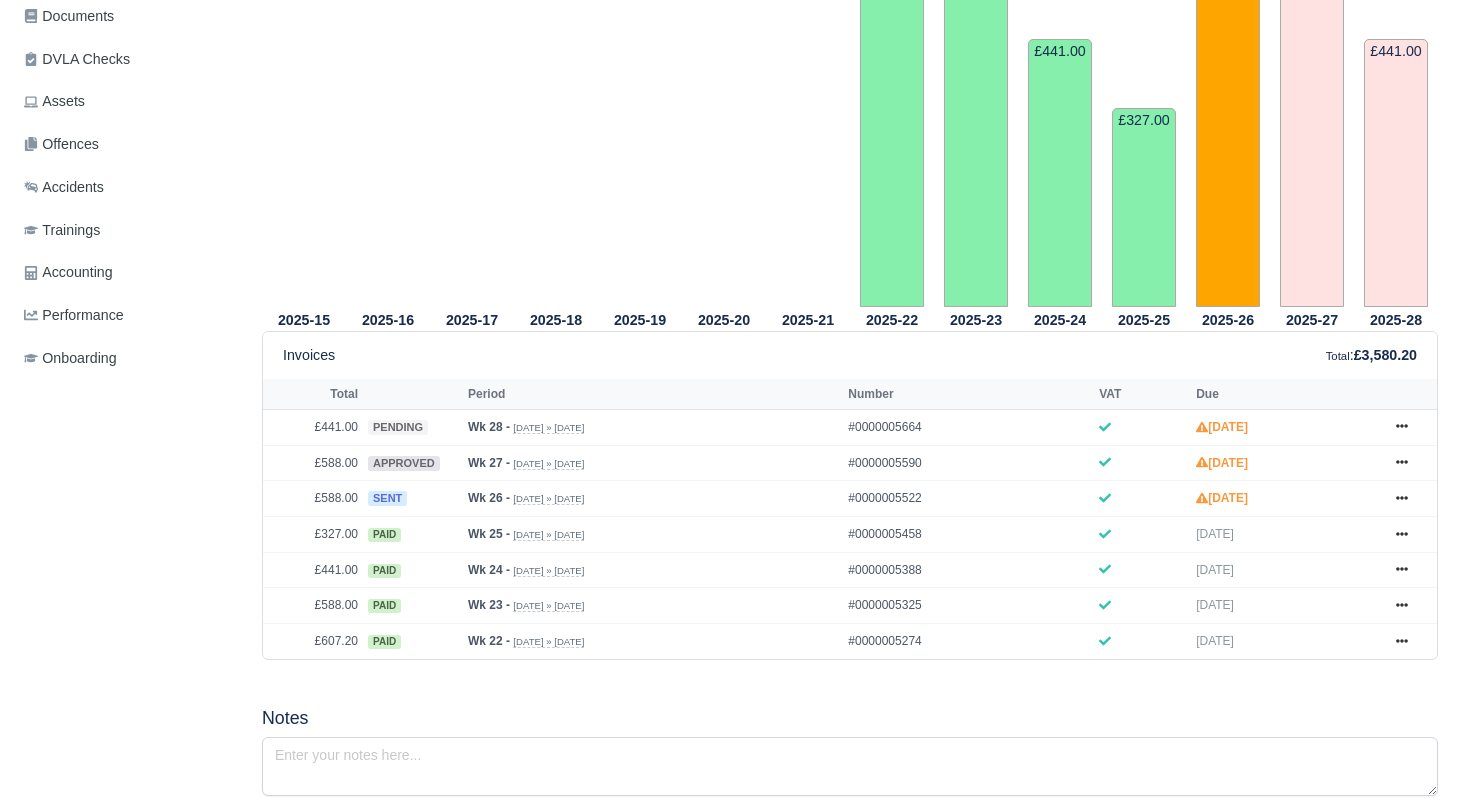 scroll, scrollTop: 556, scrollLeft: 0, axis: vertical 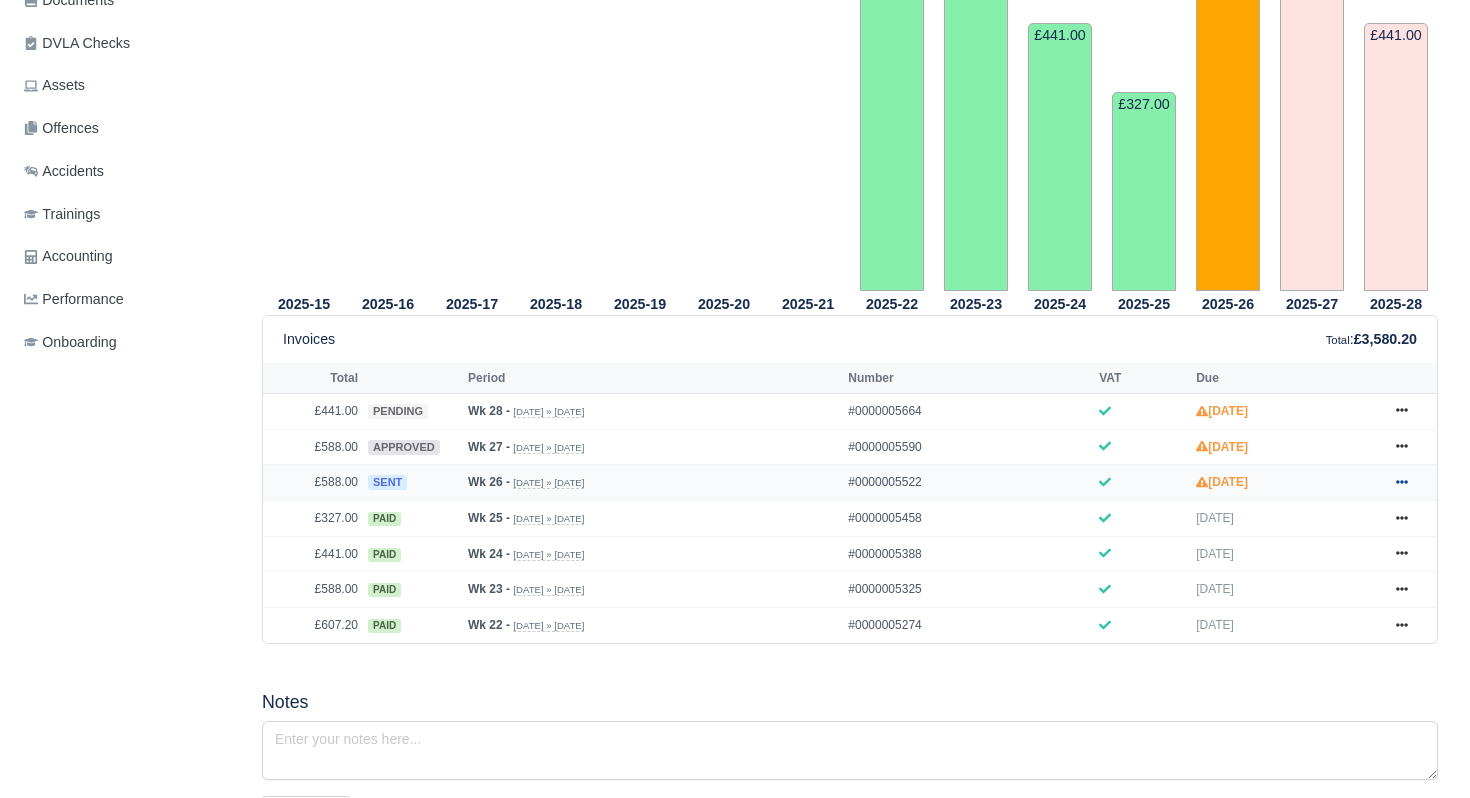 click at bounding box center [1402, 482] 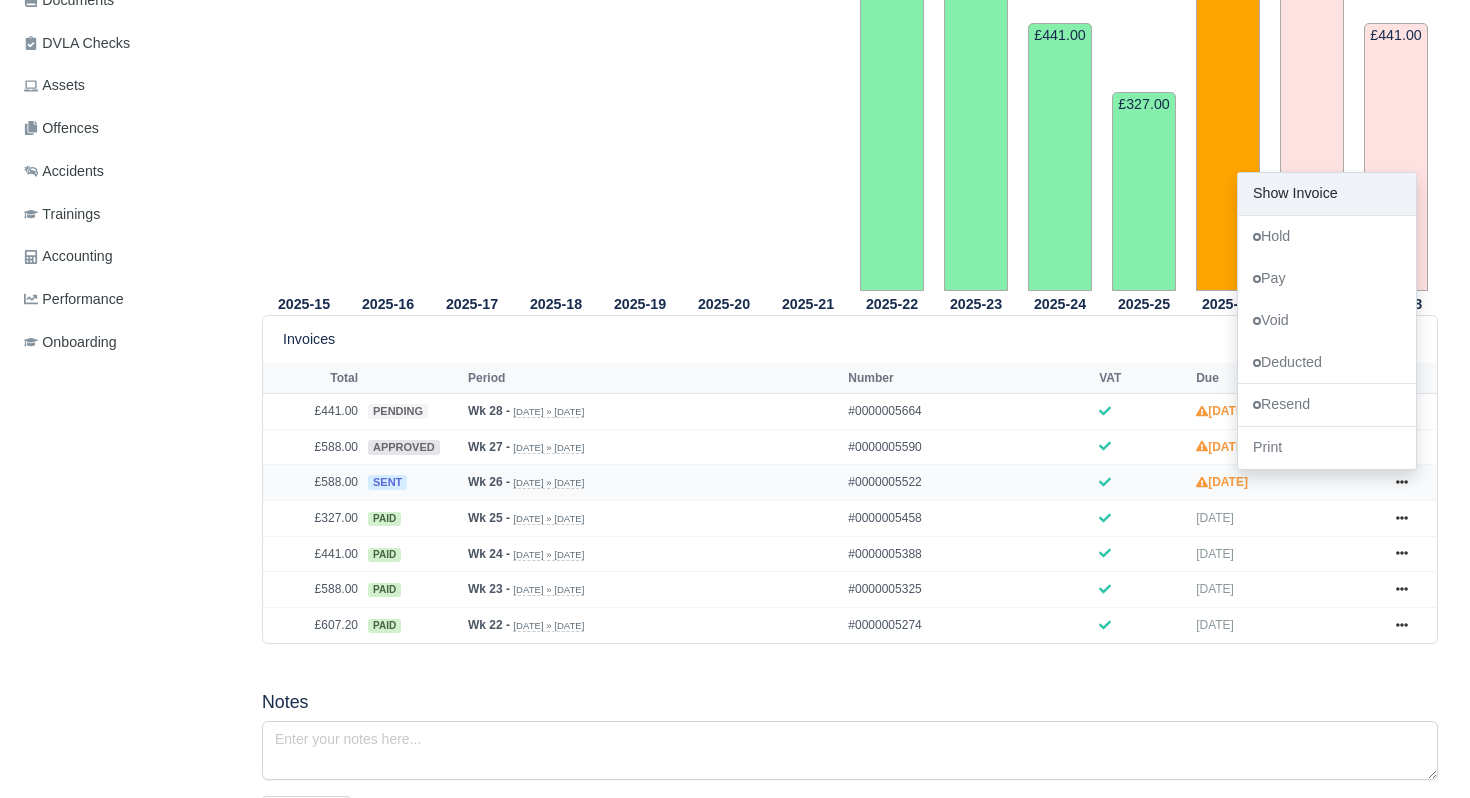 click on "Show Invoice" at bounding box center [1327, 194] 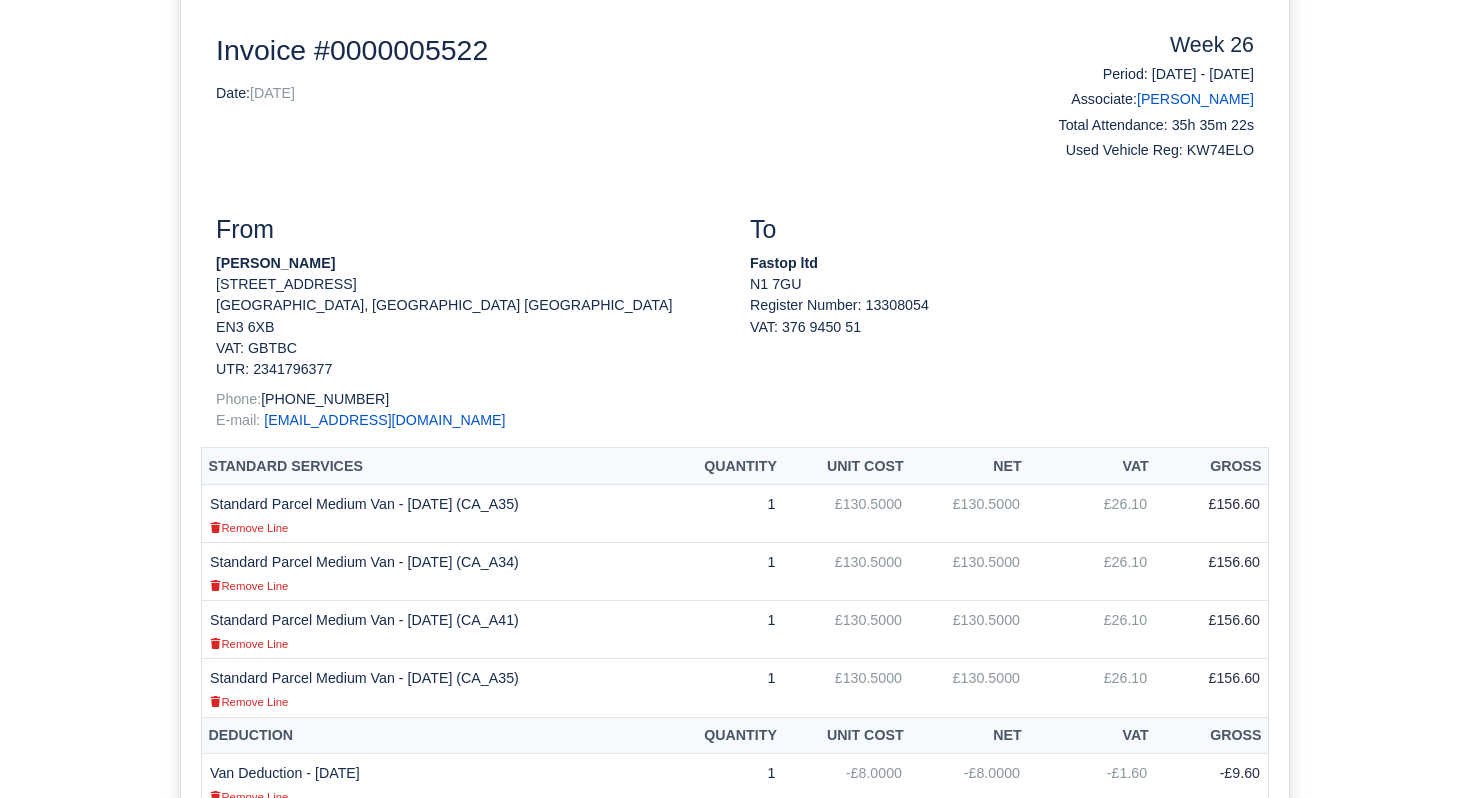 scroll, scrollTop: 0, scrollLeft: 0, axis: both 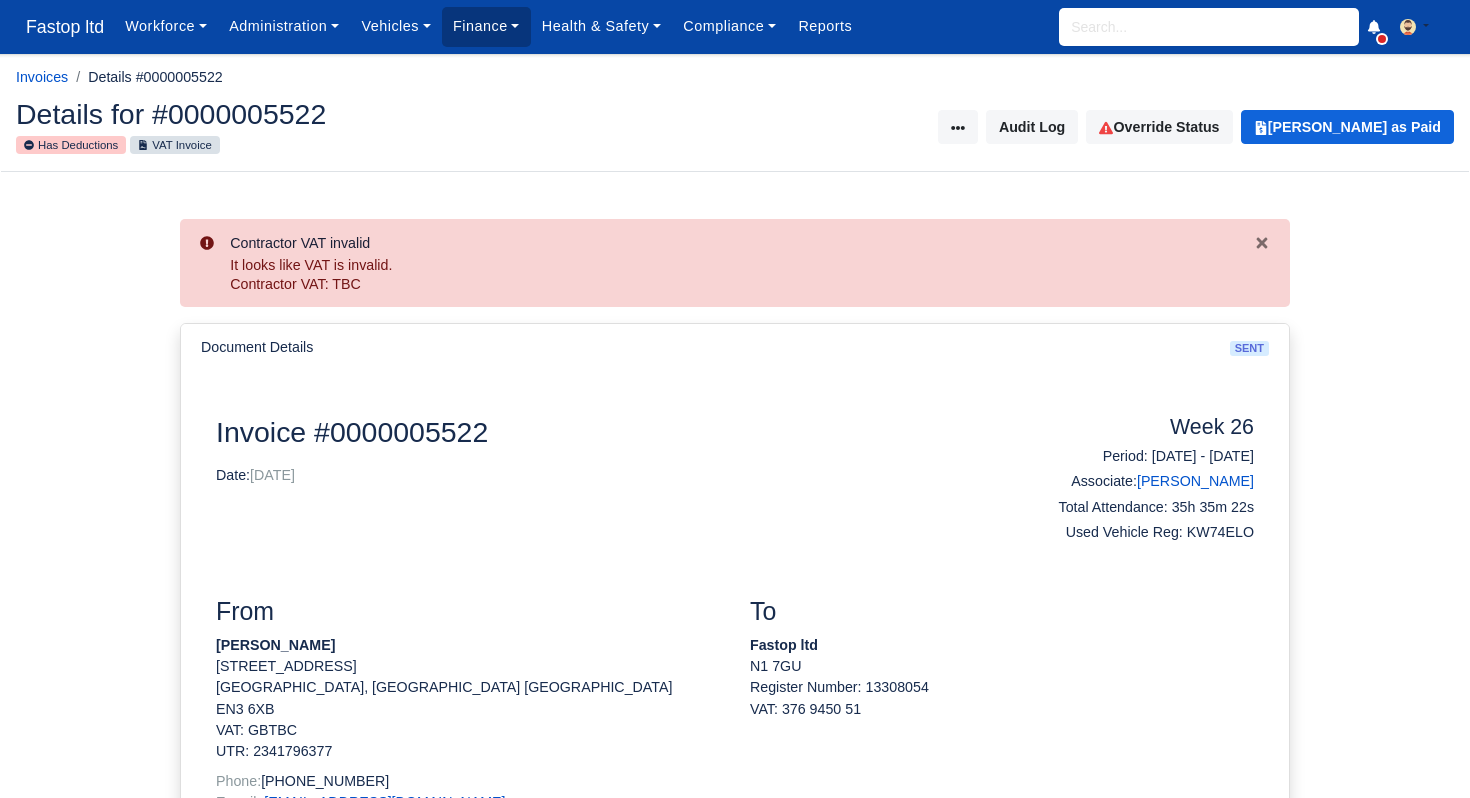 click on "Finance" at bounding box center [486, 26] 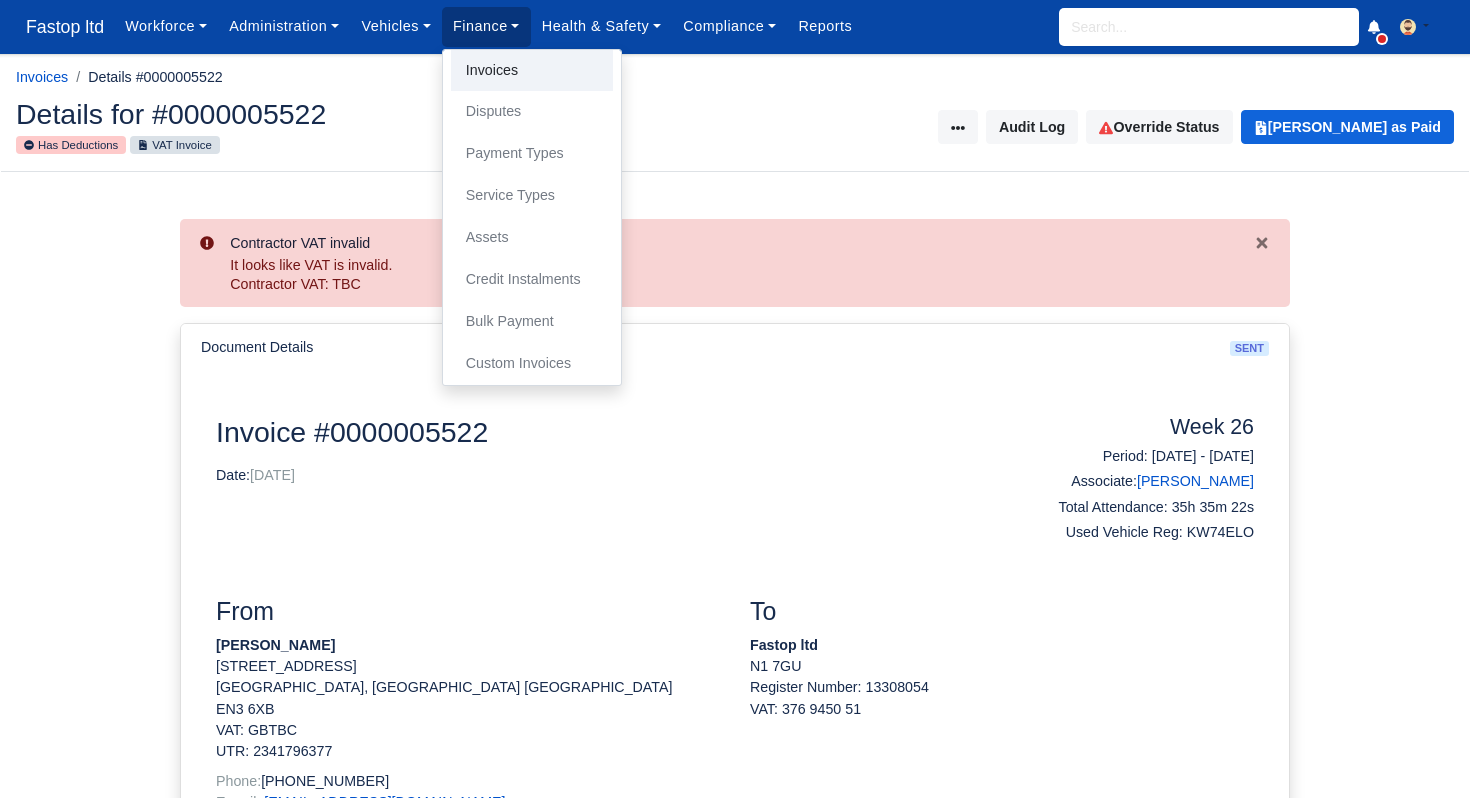 click on "Invoices" at bounding box center (532, 71) 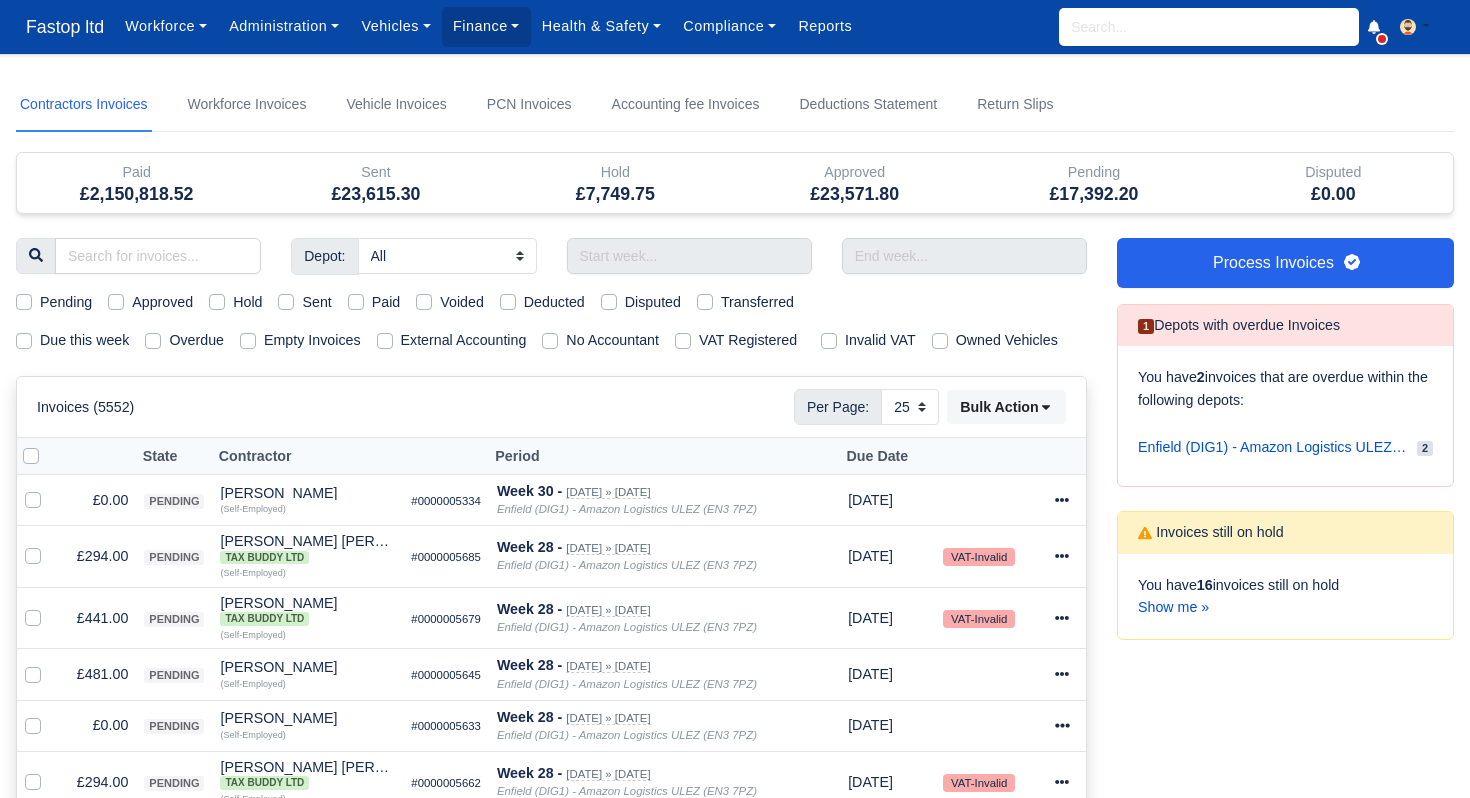 select on "25" 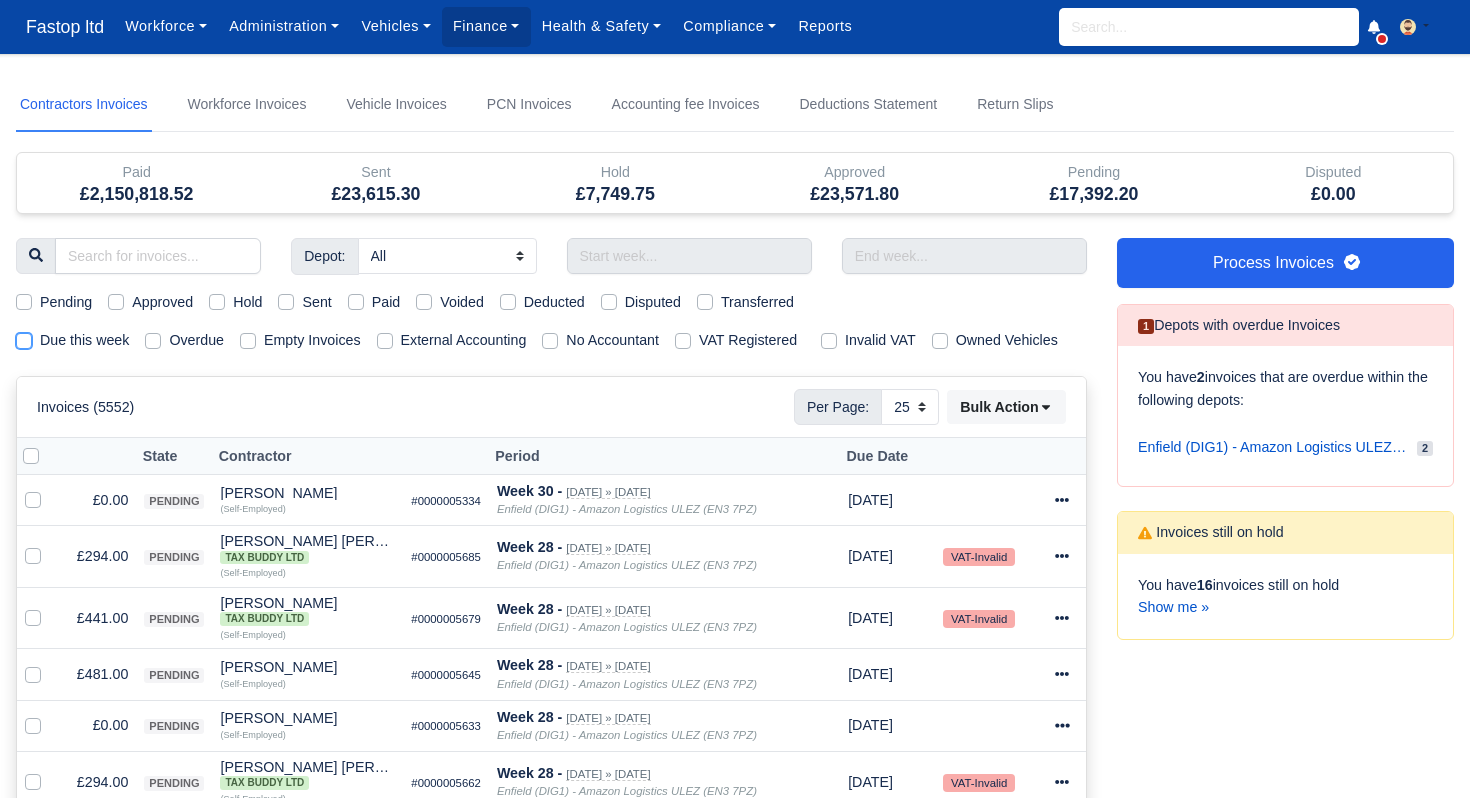 click on "Due this week" at bounding box center (24, 337) 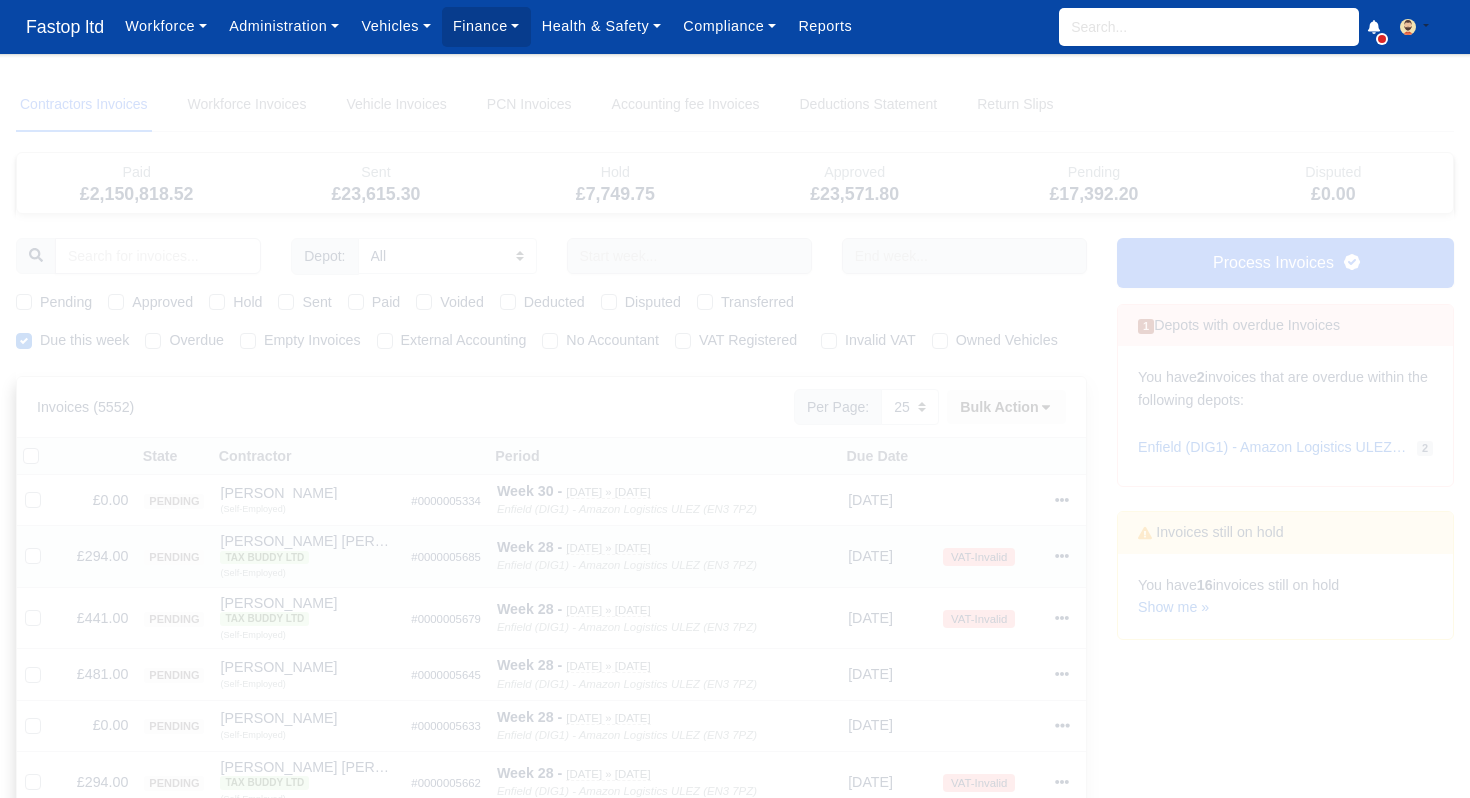 type 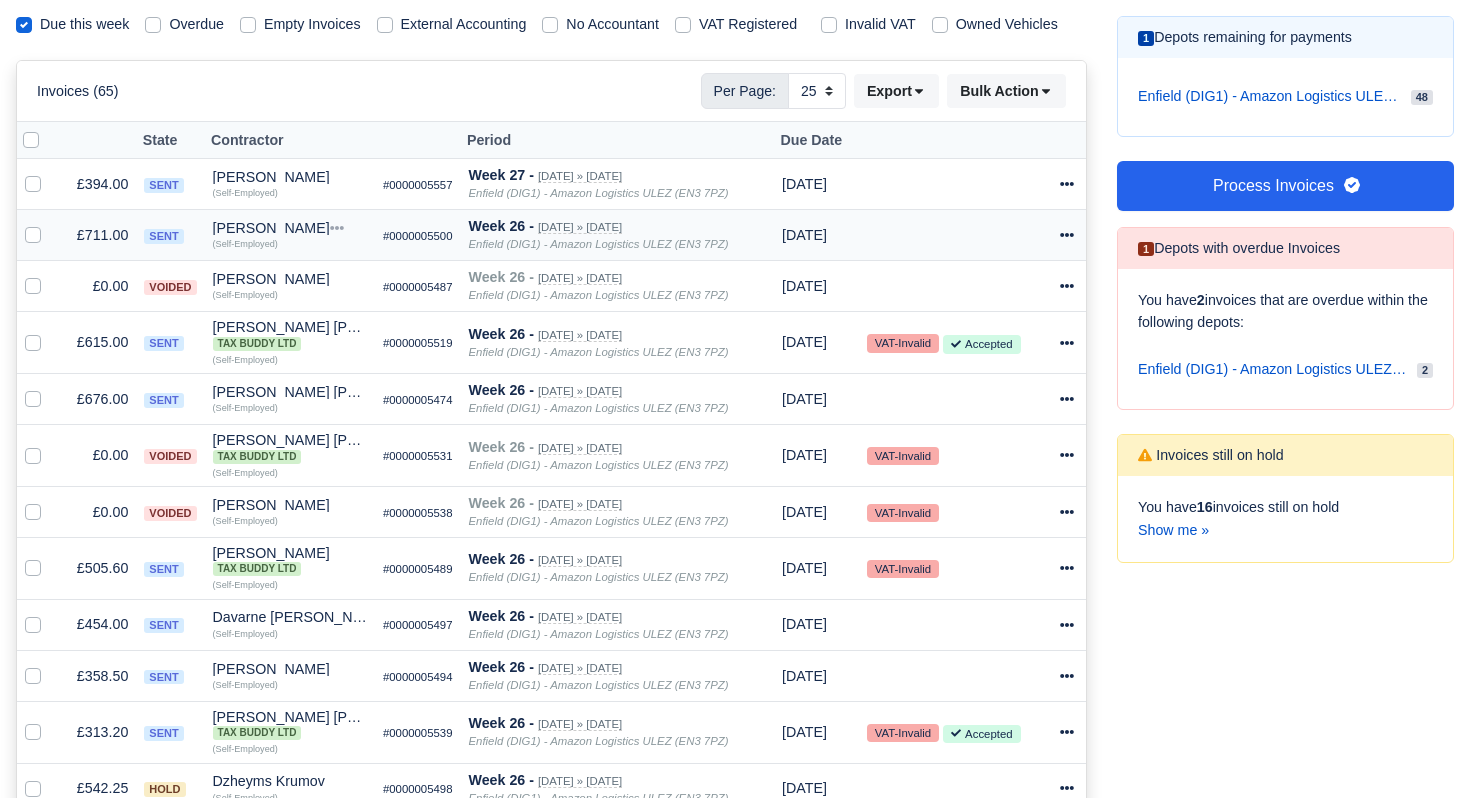 scroll, scrollTop: 0, scrollLeft: 0, axis: both 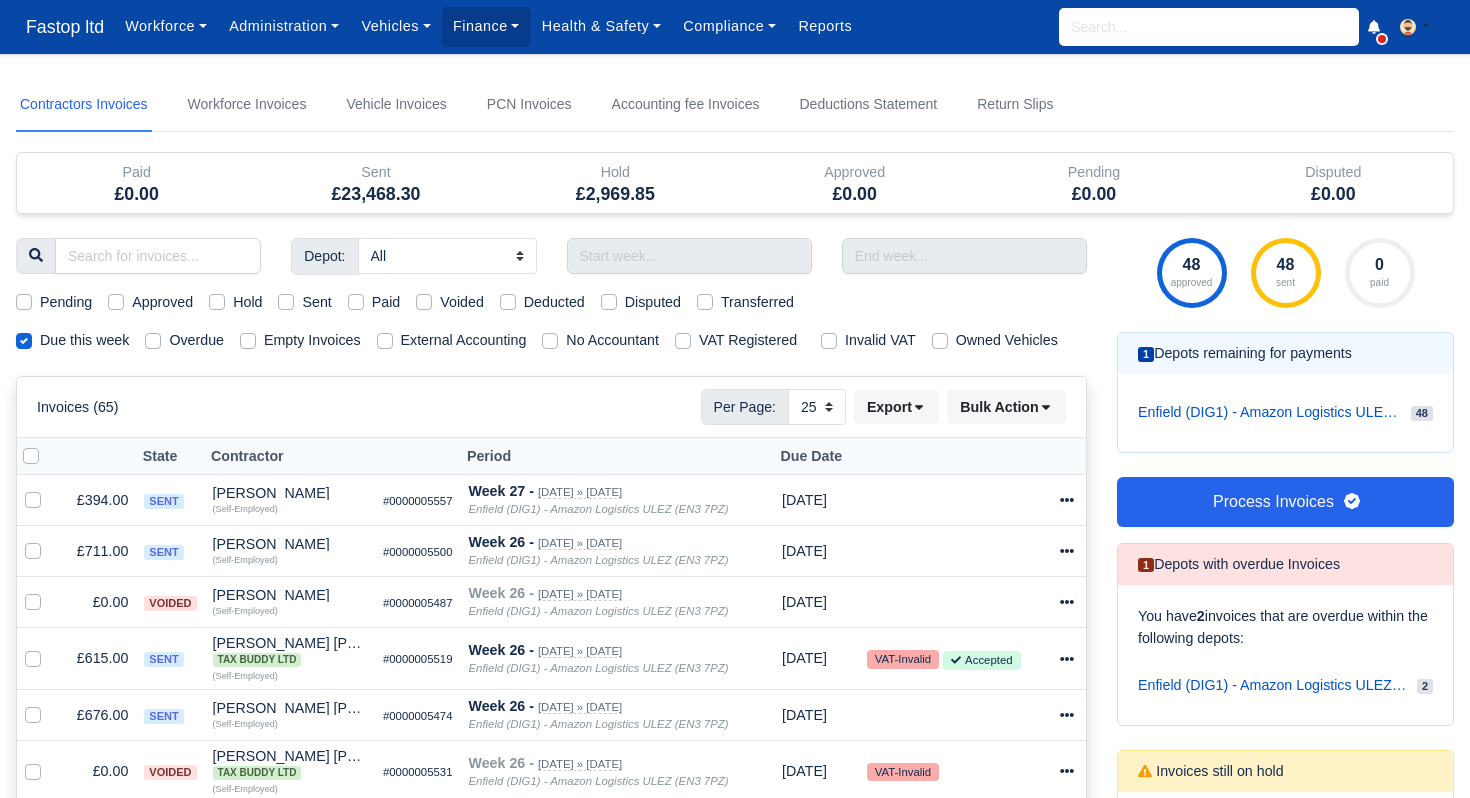 click on "External Accounting" at bounding box center (464, 340) 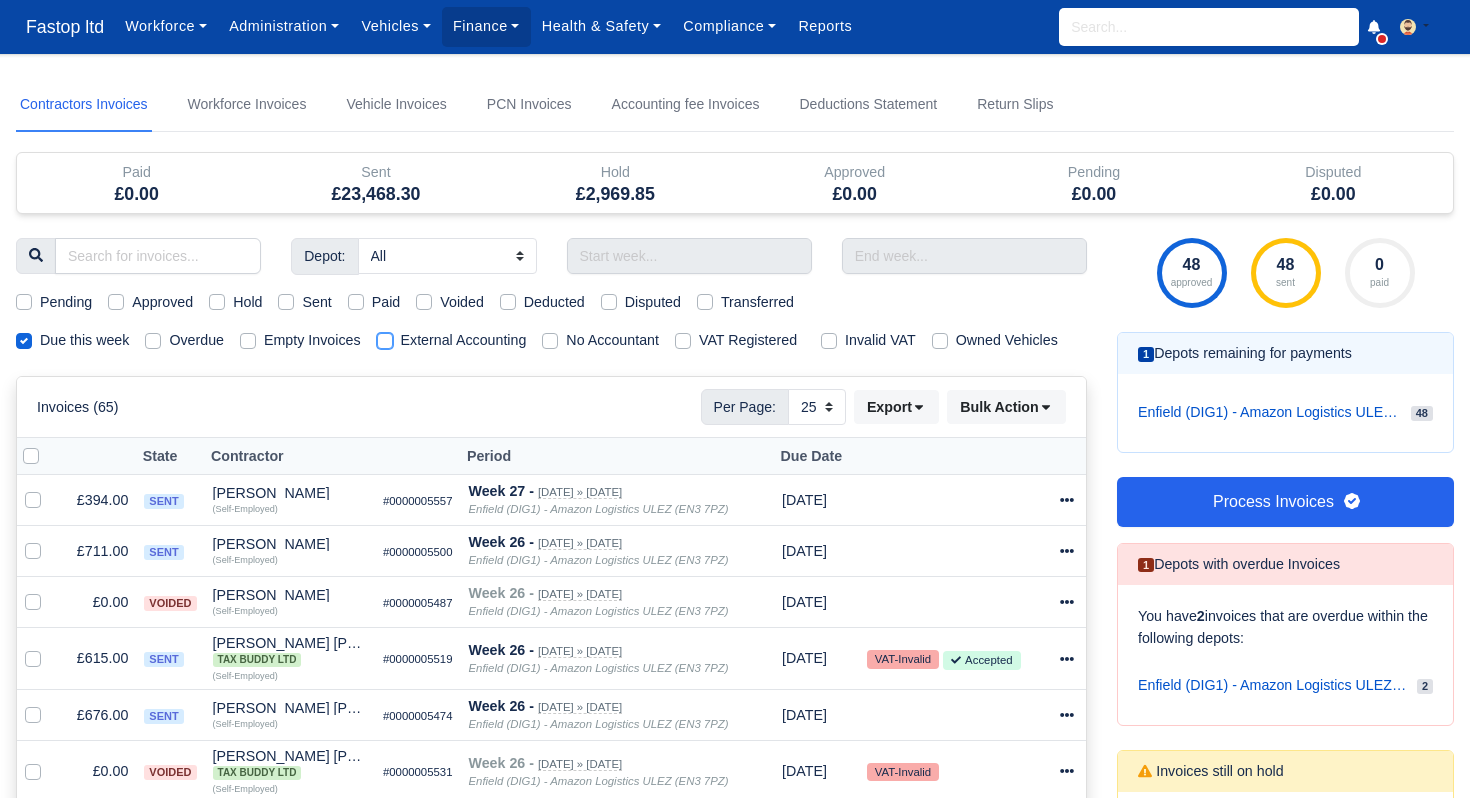 click on "External Accounting" at bounding box center [385, 337] 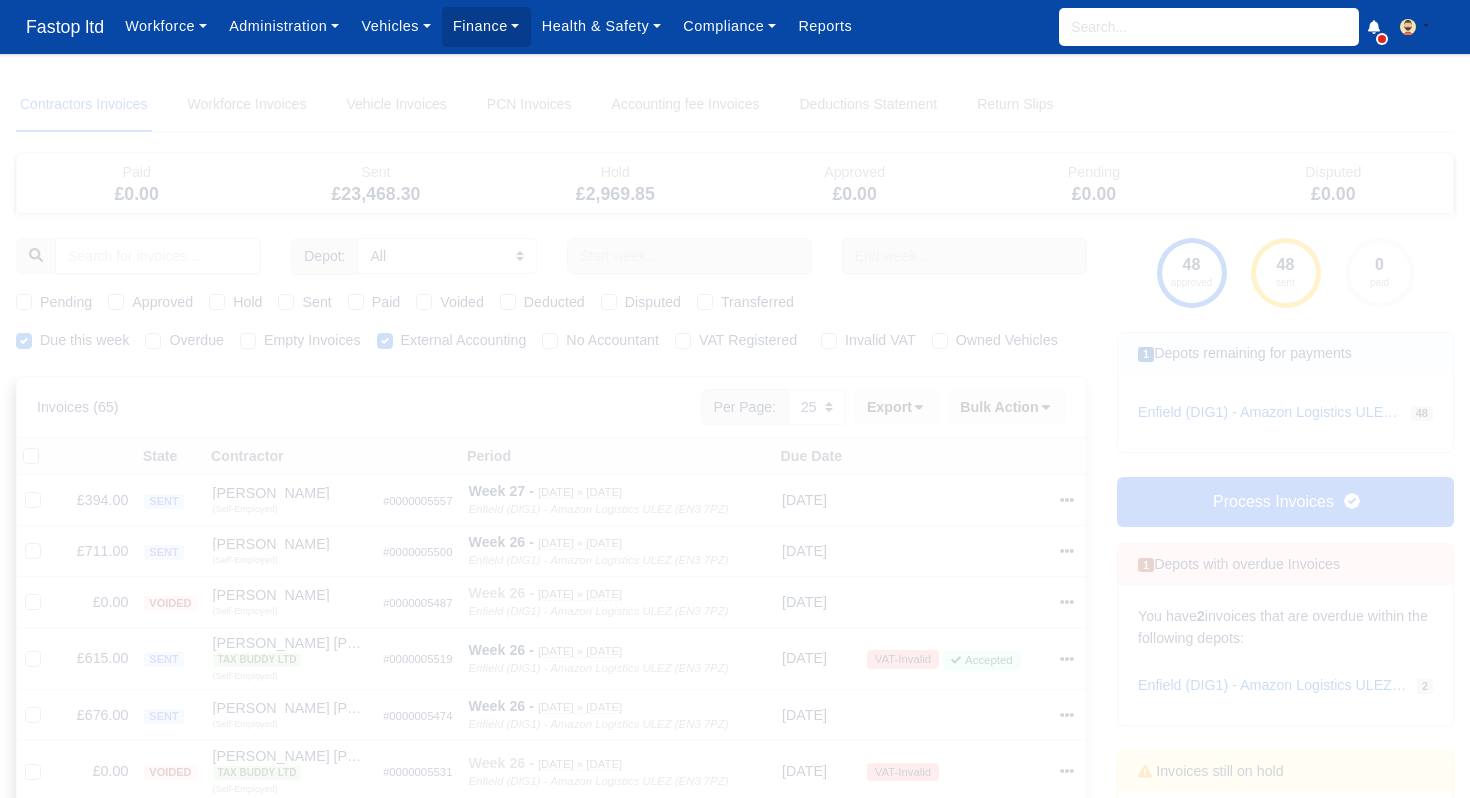 type 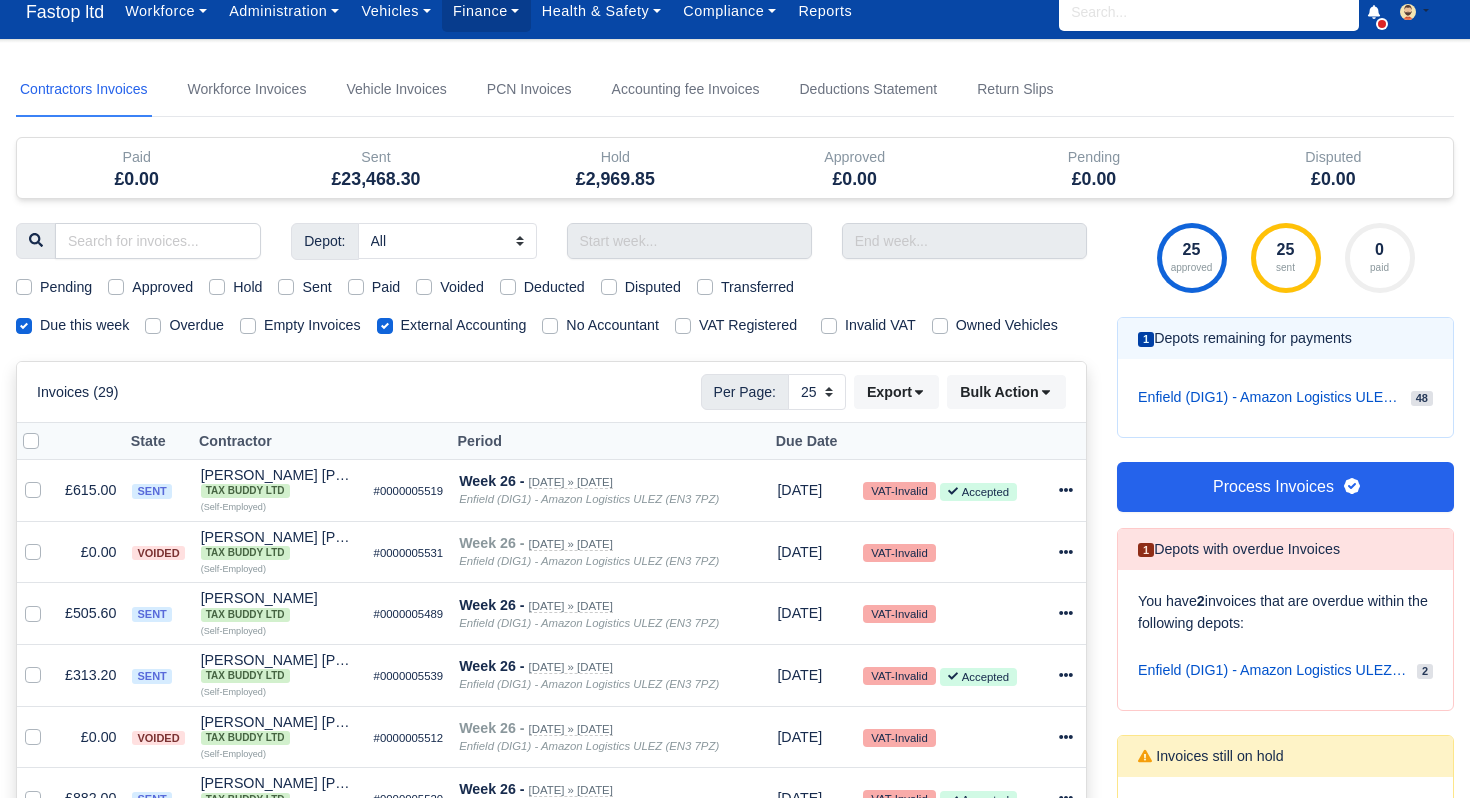 scroll, scrollTop: 0, scrollLeft: 0, axis: both 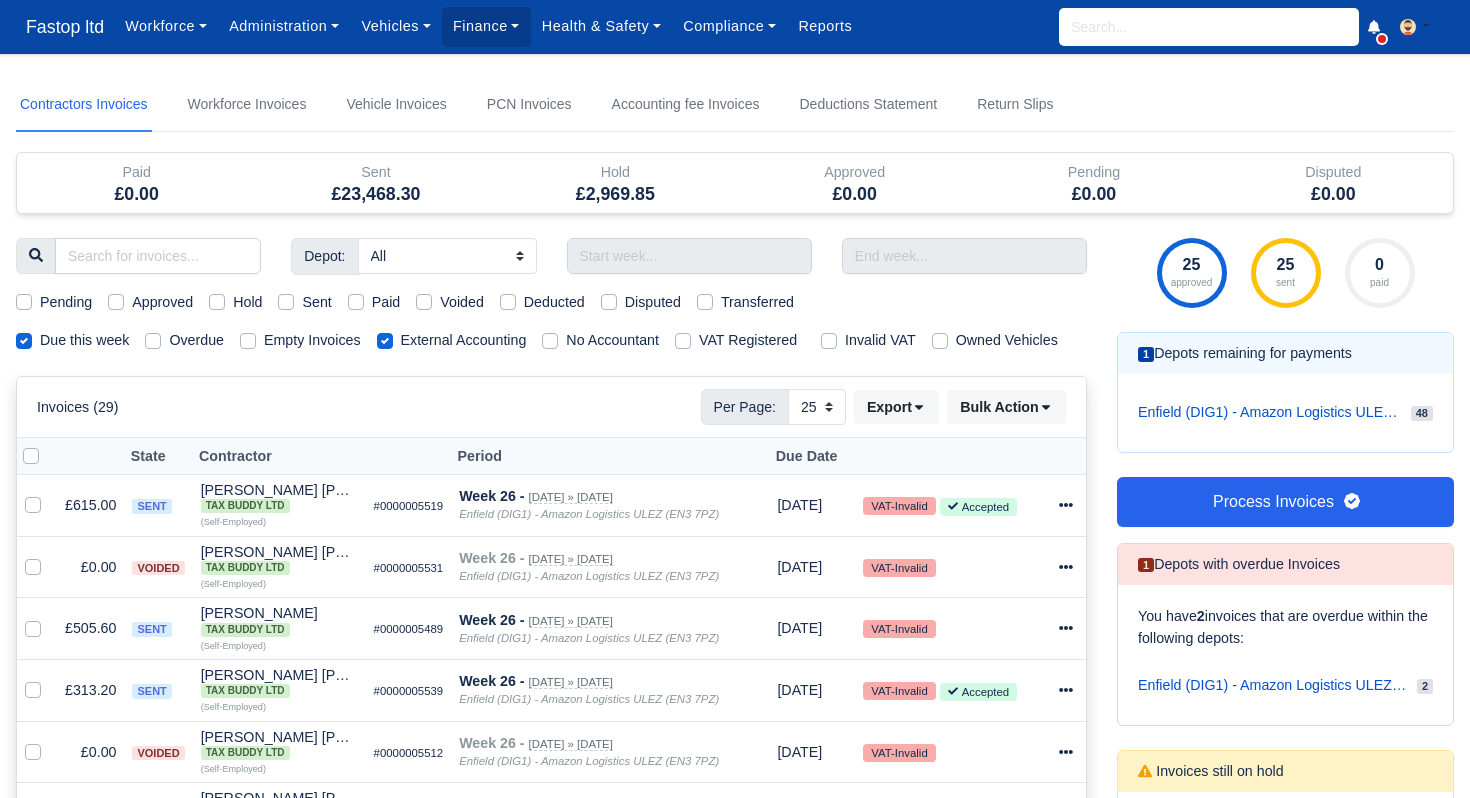 click on "Sent" at bounding box center [316, 302] 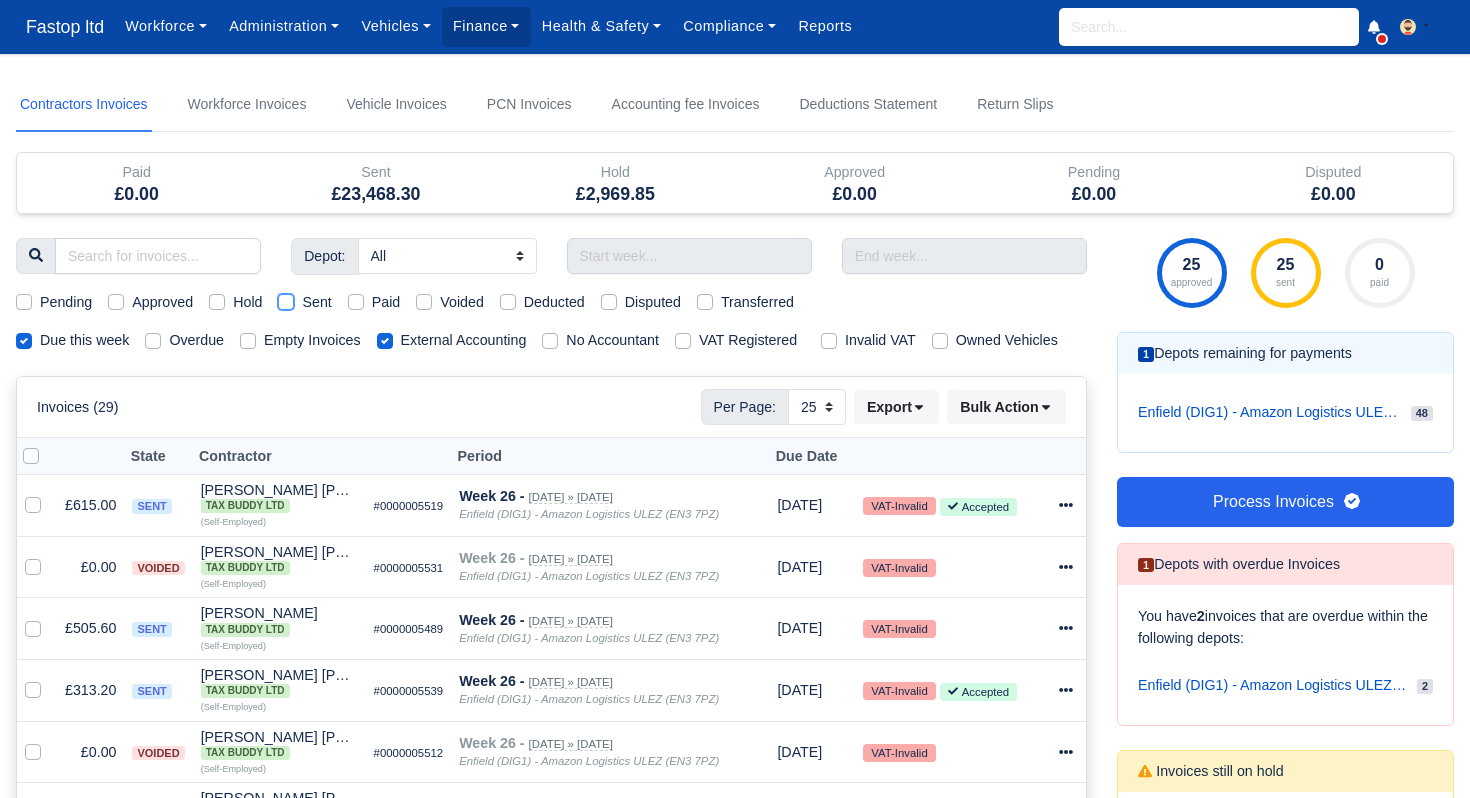 click on "Sent" at bounding box center [286, 299] 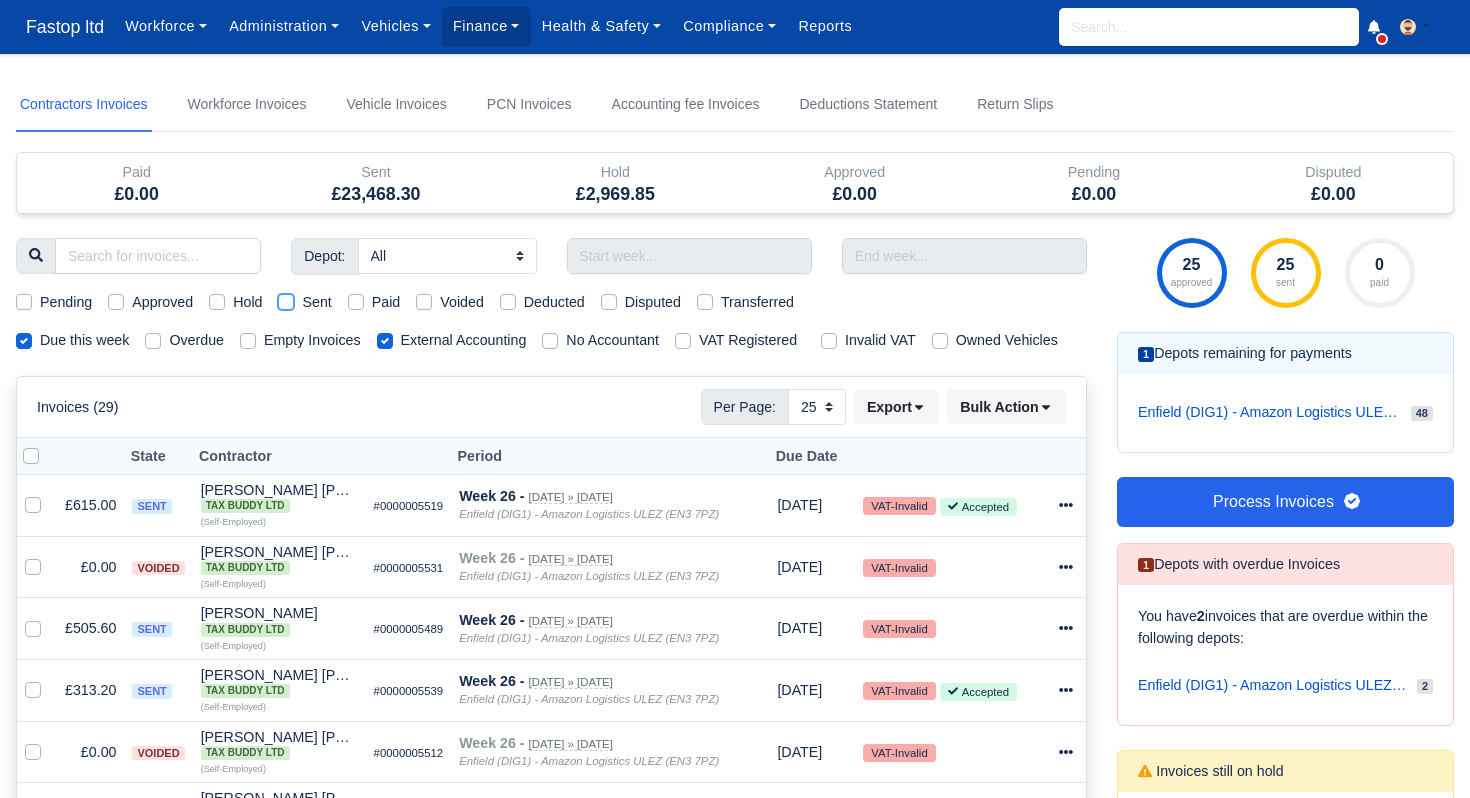 checkbox on "true" 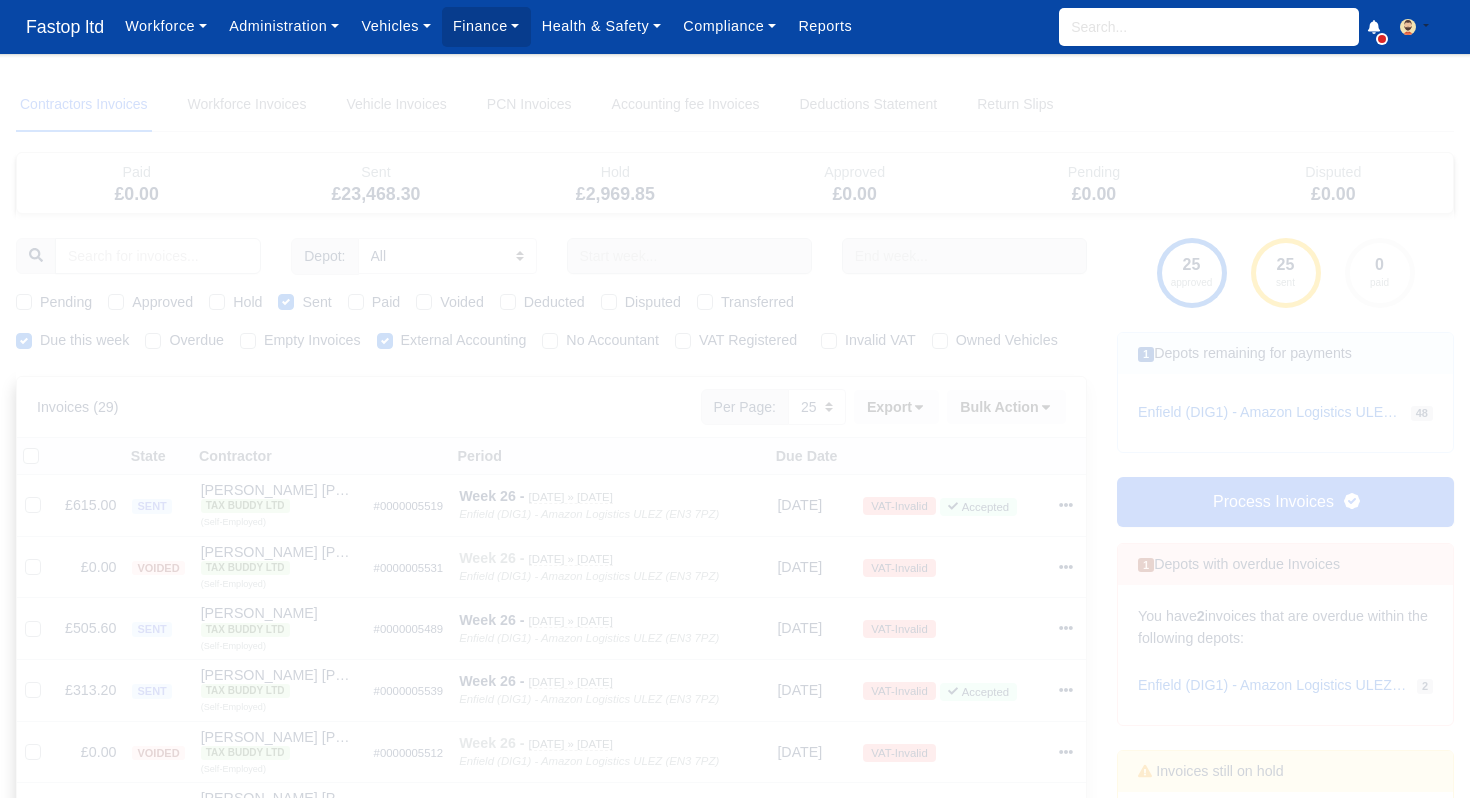 type 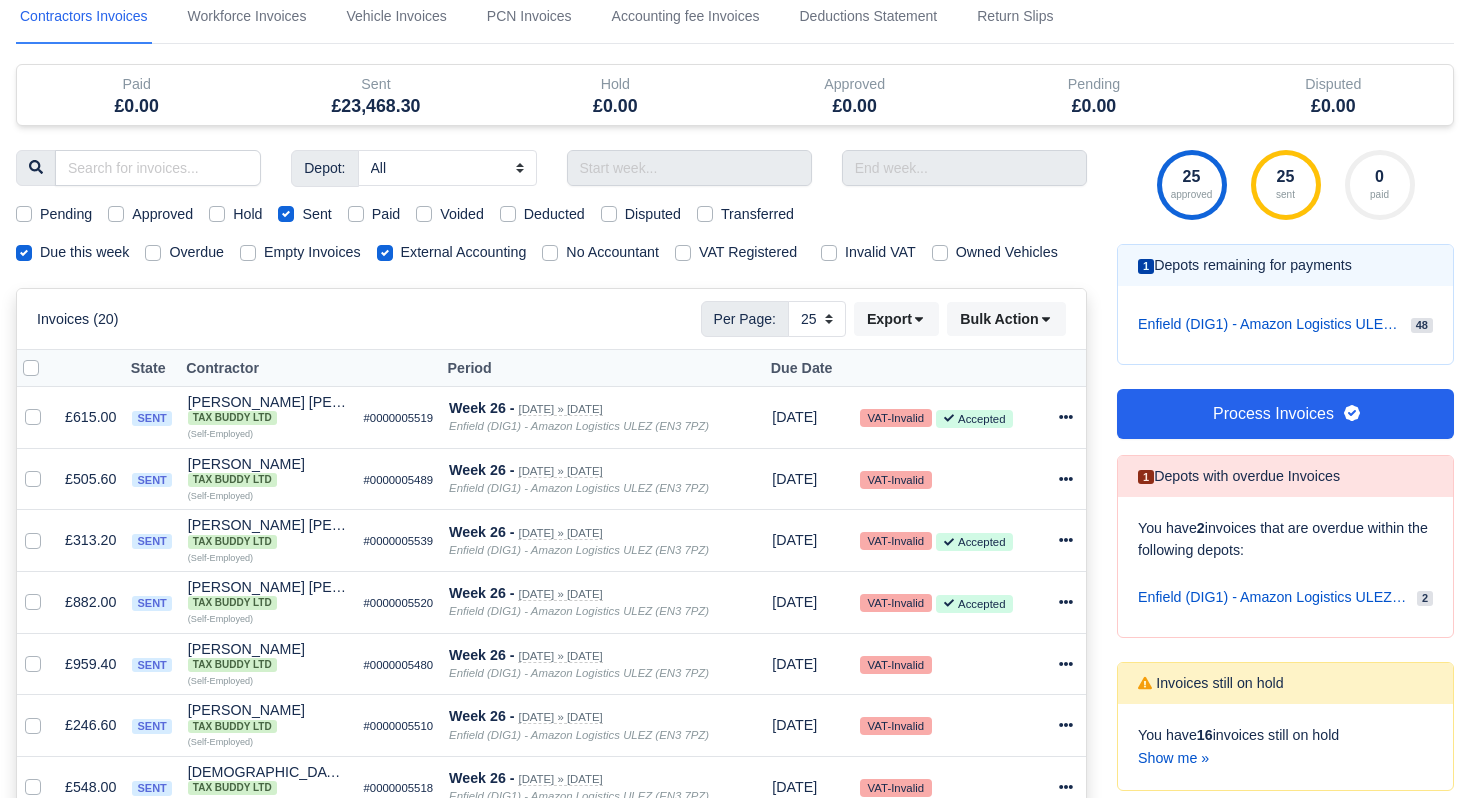 scroll, scrollTop: 0, scrollLeft: 0, axis: both 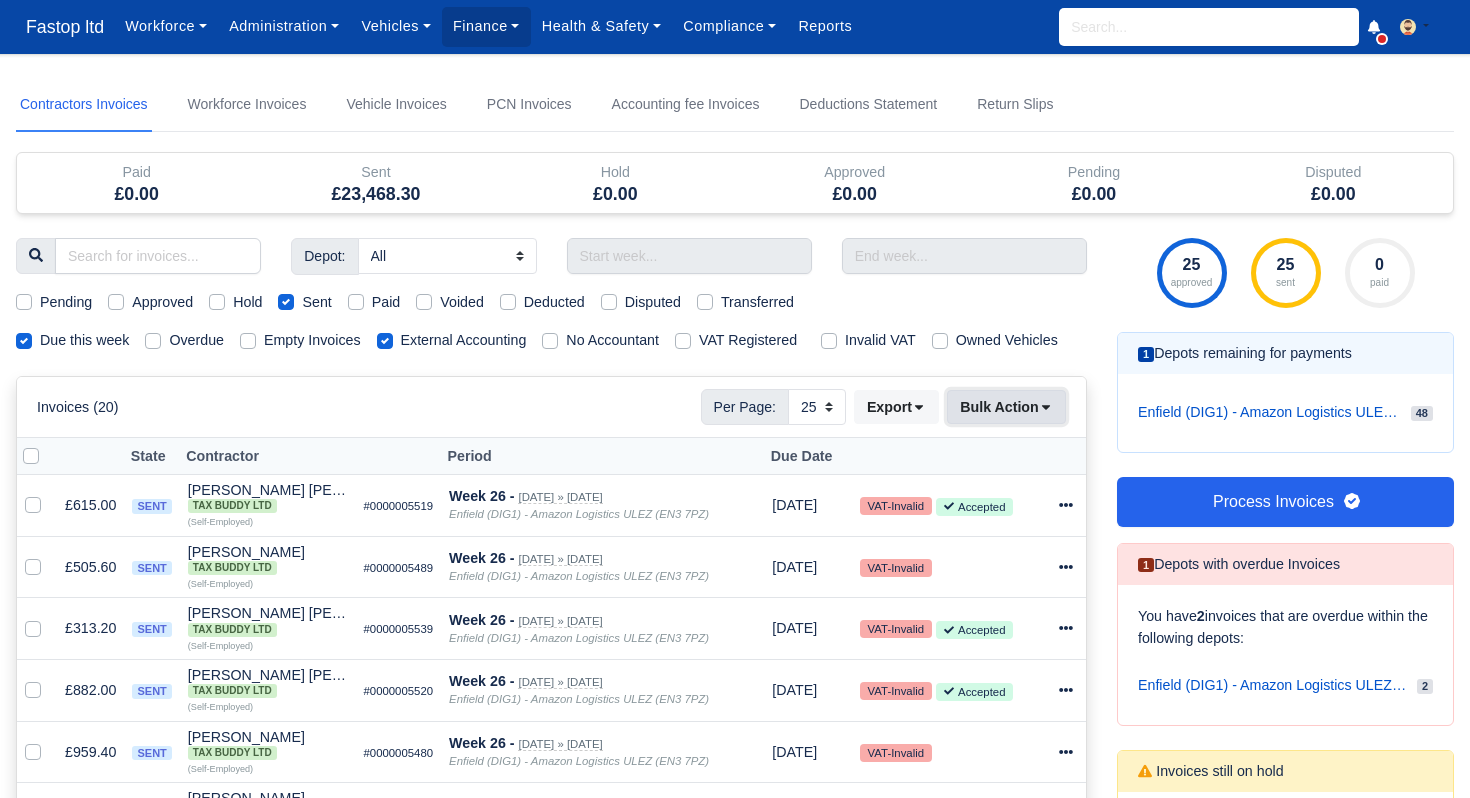 click on "Bulk Action" at bounding box center (1006, 407) 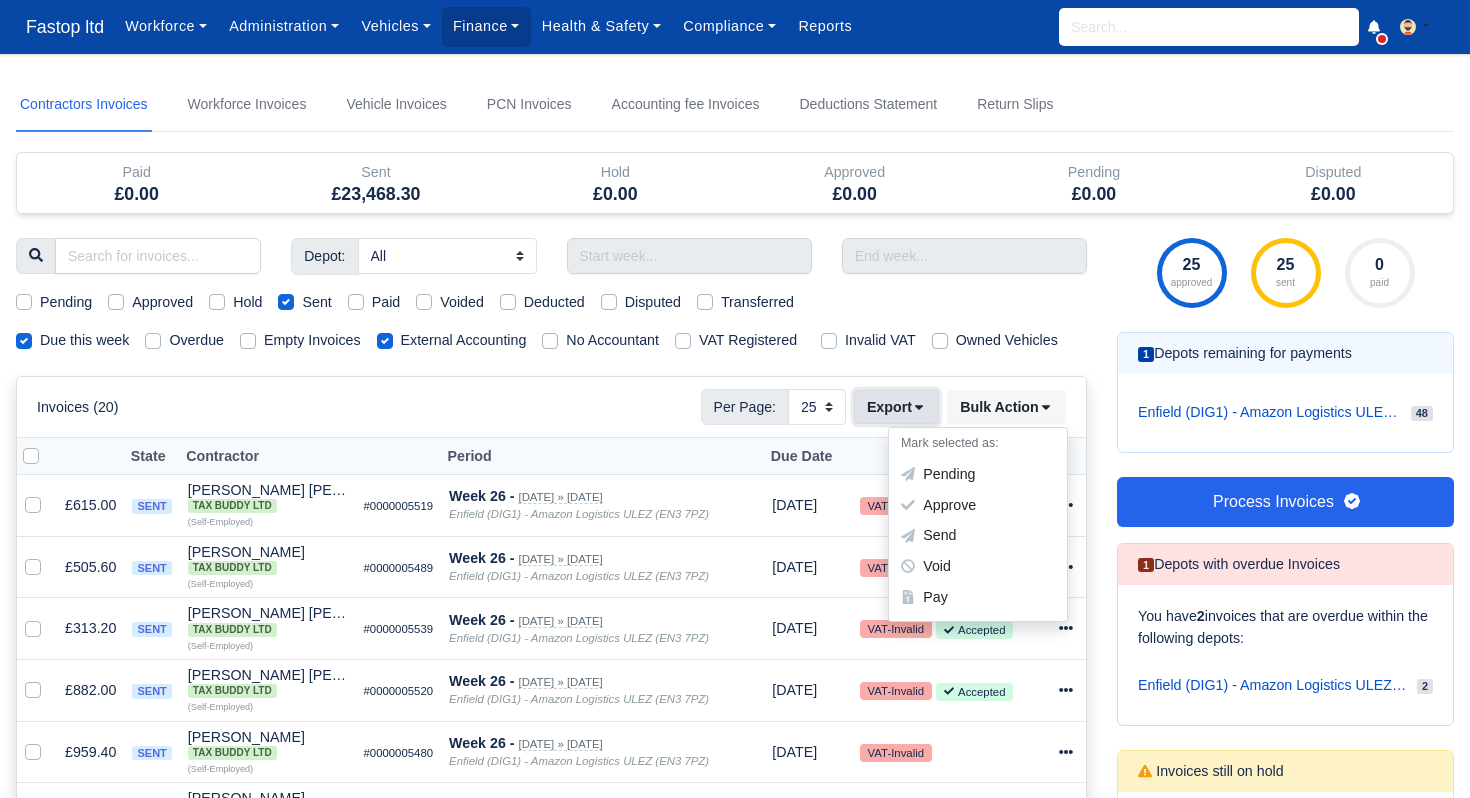 click on "Export" at bounding box center (896, 407) 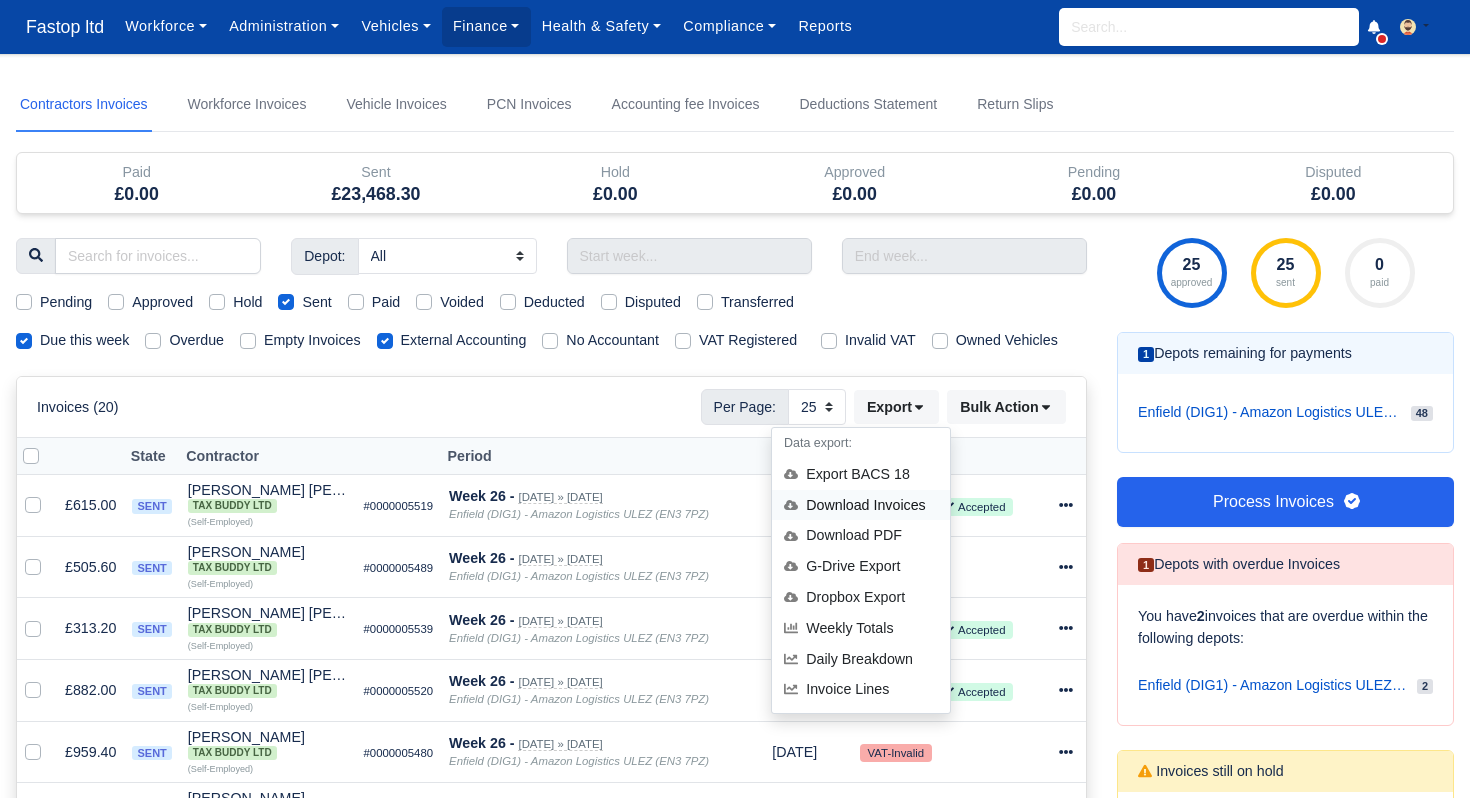 click on "Download Invoices" at bounding box center (861, 505) 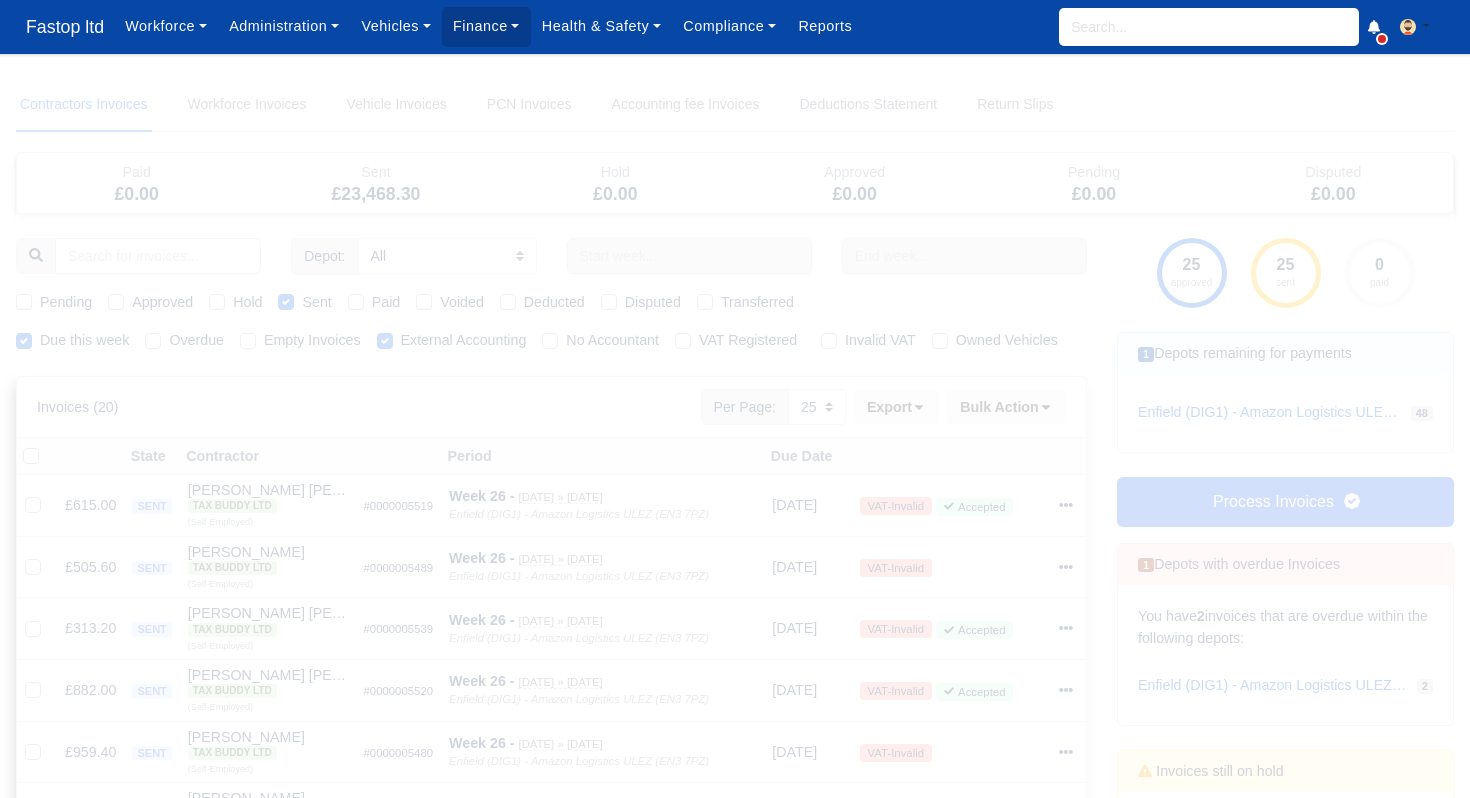 type 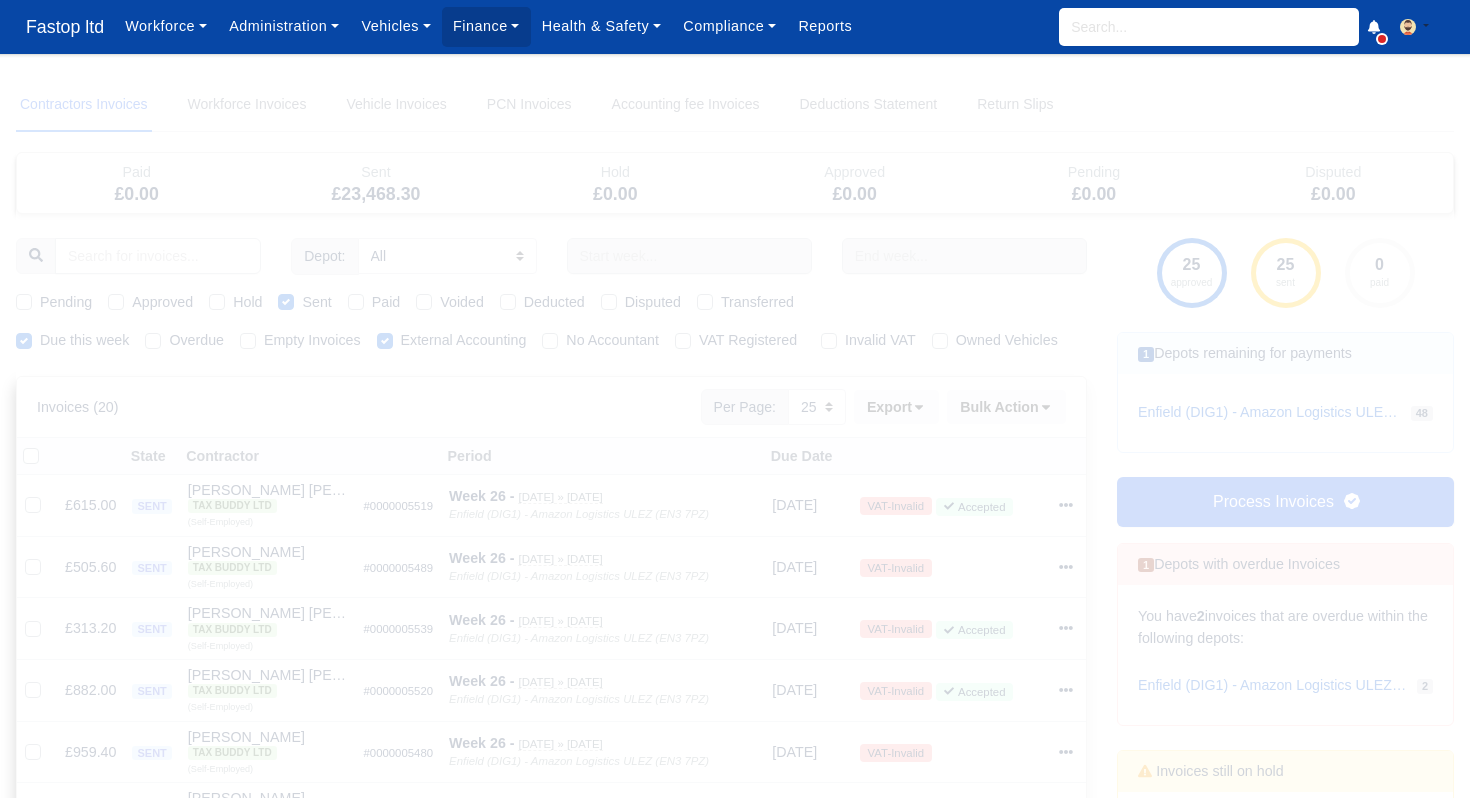 type 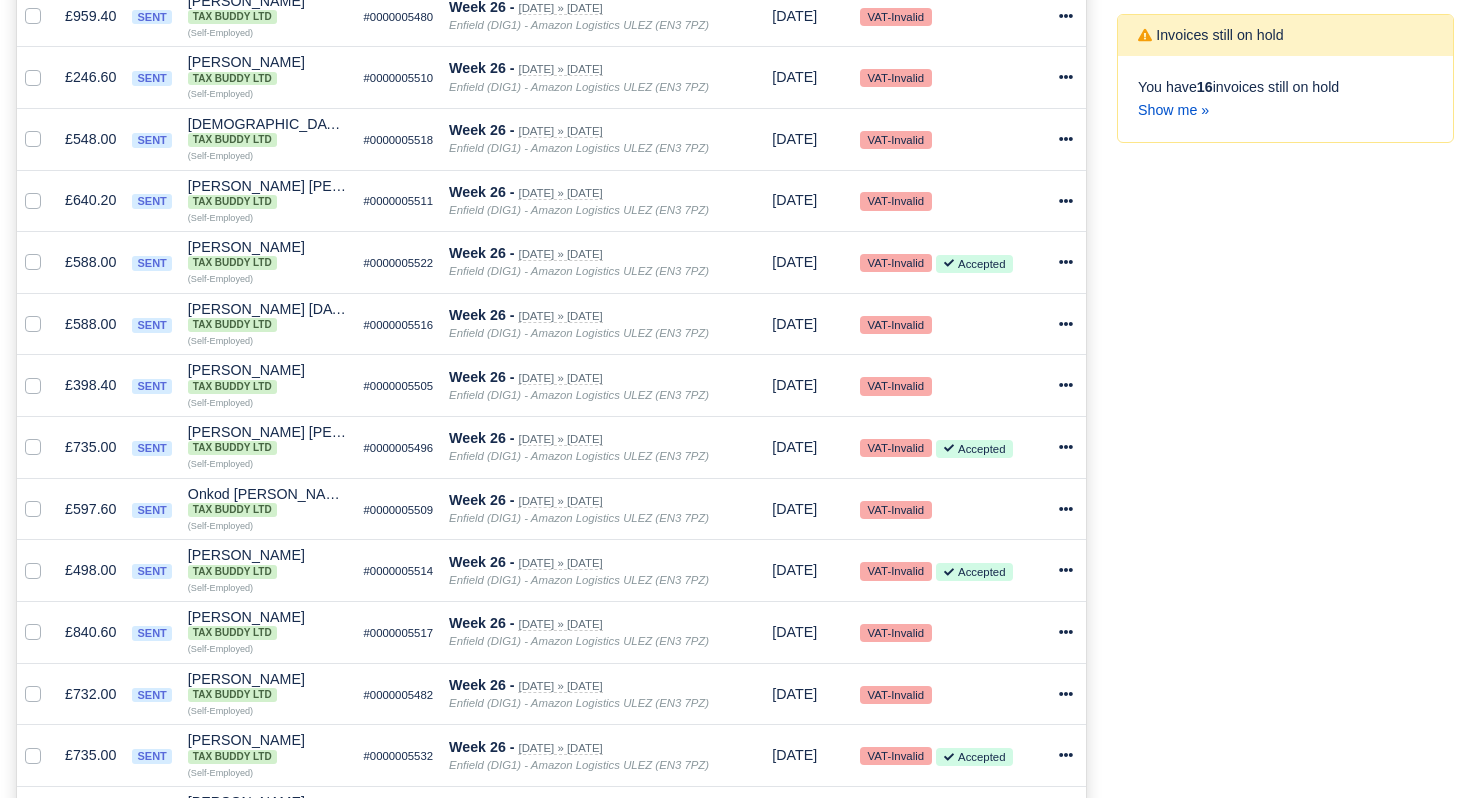 scroll, scrollTop: 861, scrollLeft: 0, axis: vertical 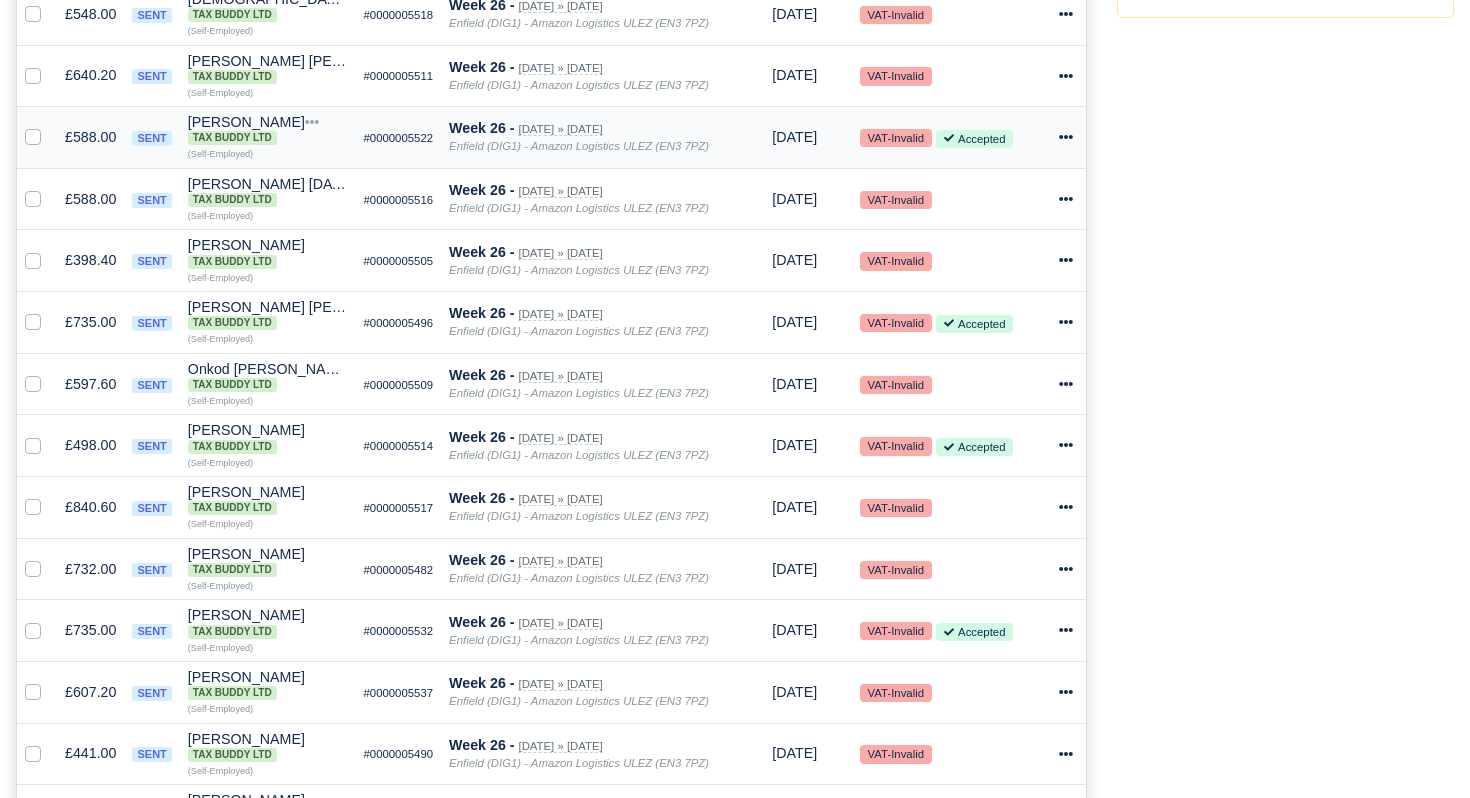 click 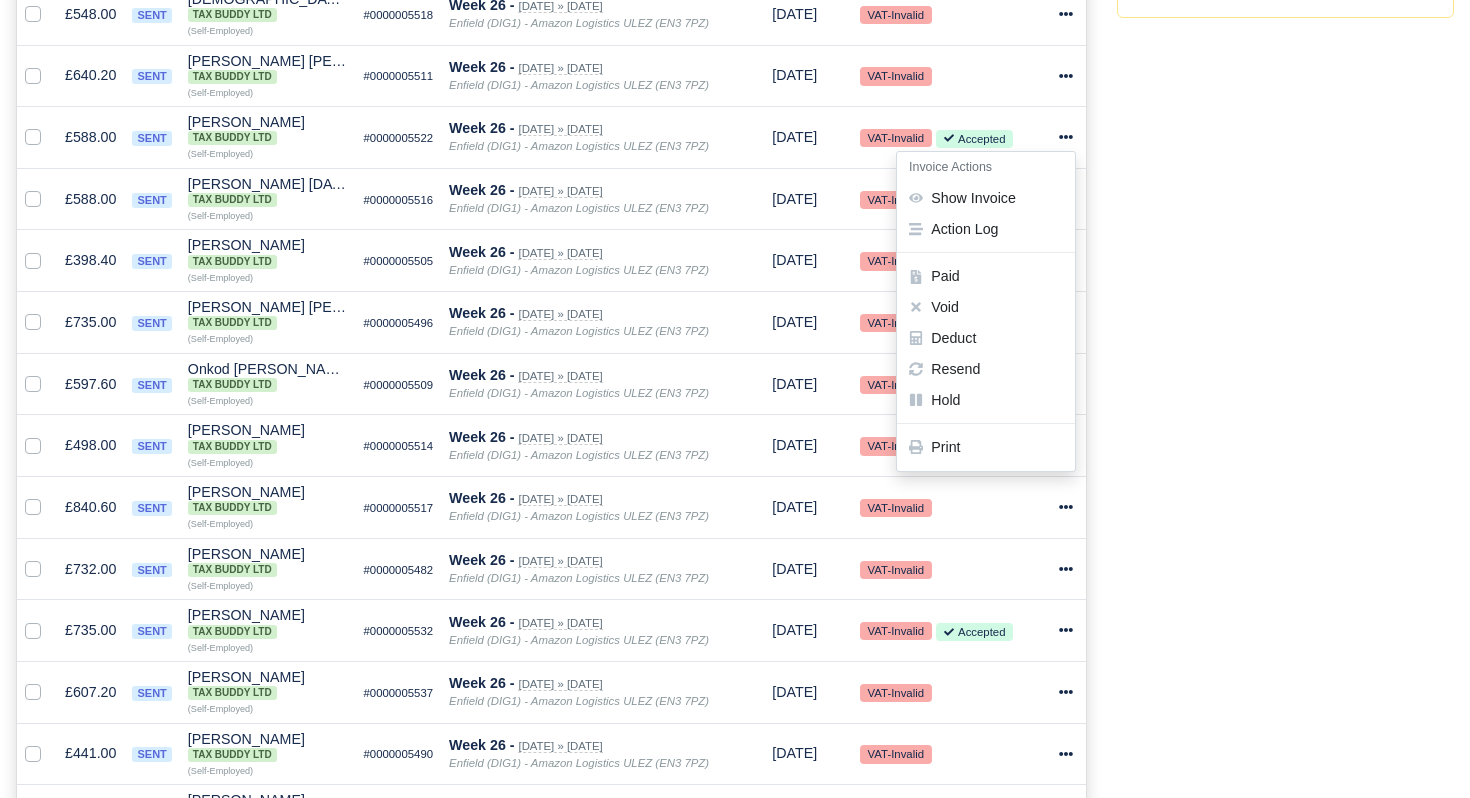 click on "25
approved
25
sent
0
paid
1
Depots remaining for payments
48
2" at bounding box center (1285, 124) 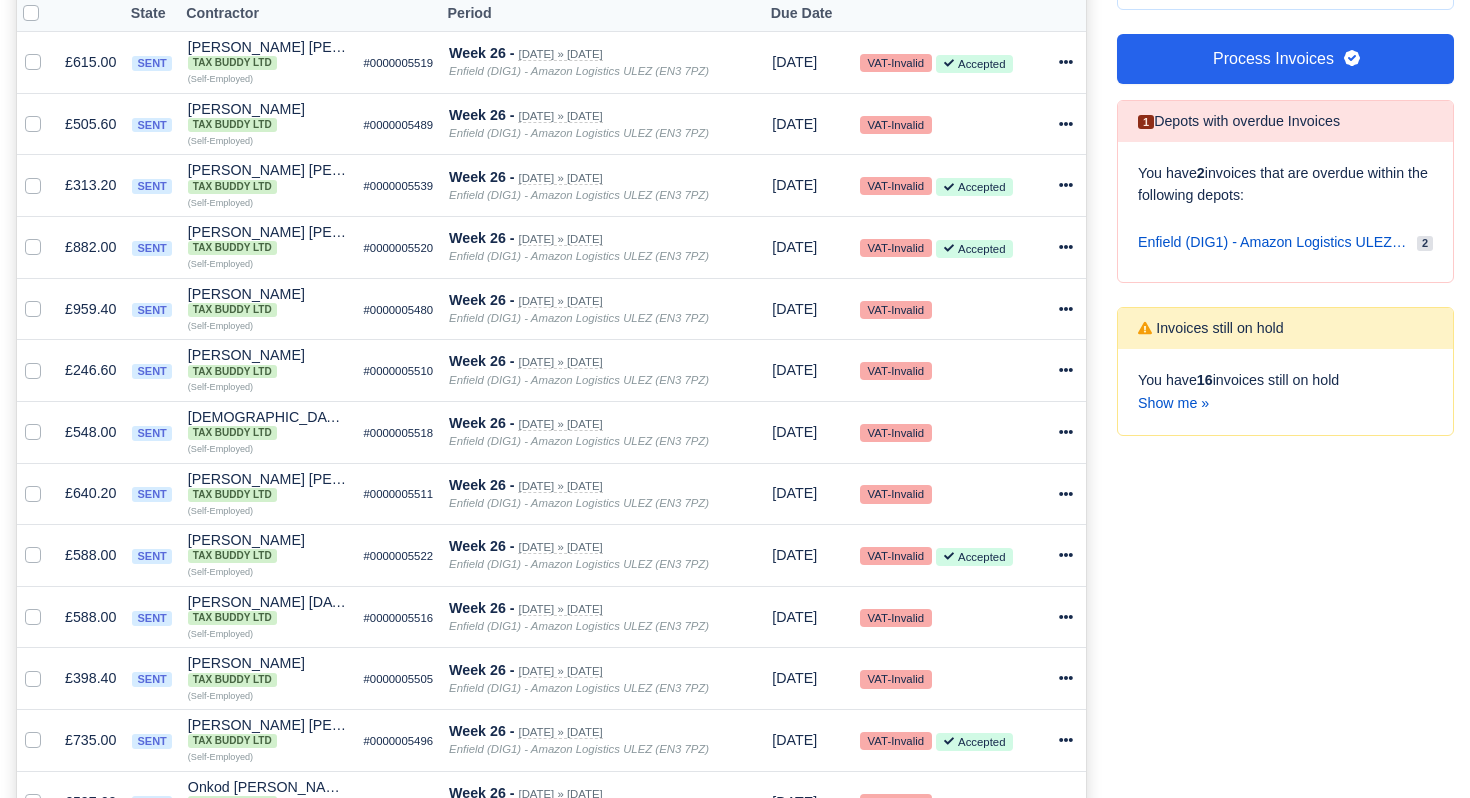 scroll, scrollTop: 0, scrollLeft: 0, axis: both 